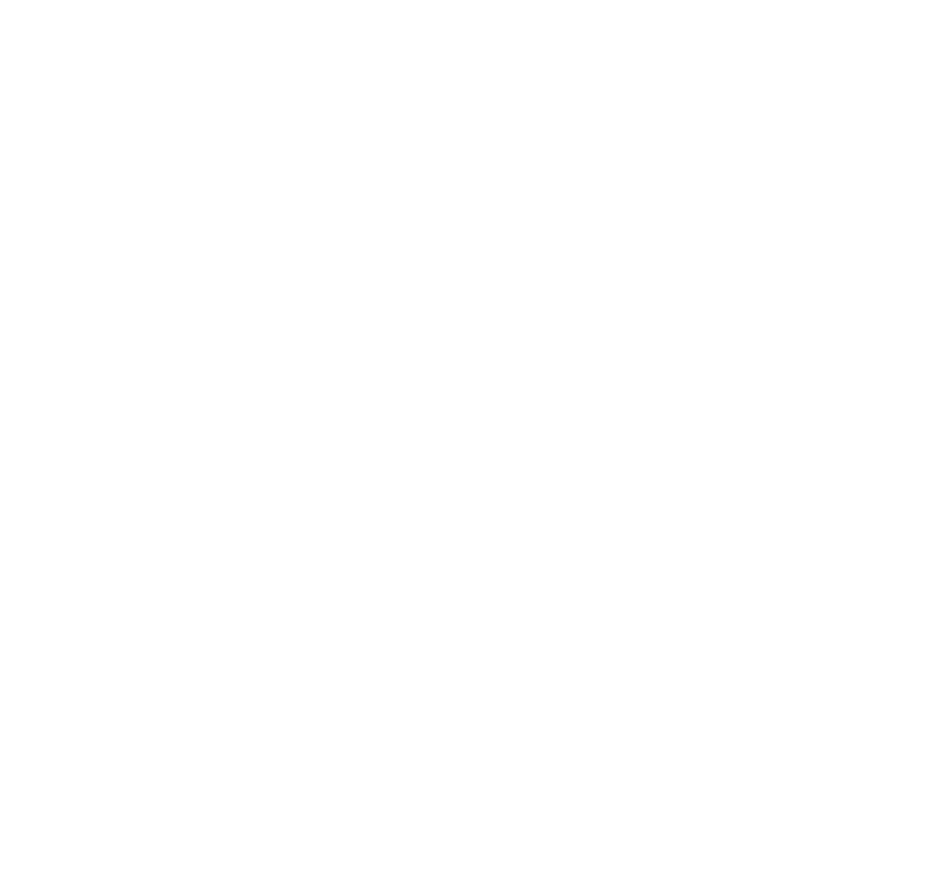 scroll, scrollTop: 0, scrollLeft: 0, axis: both 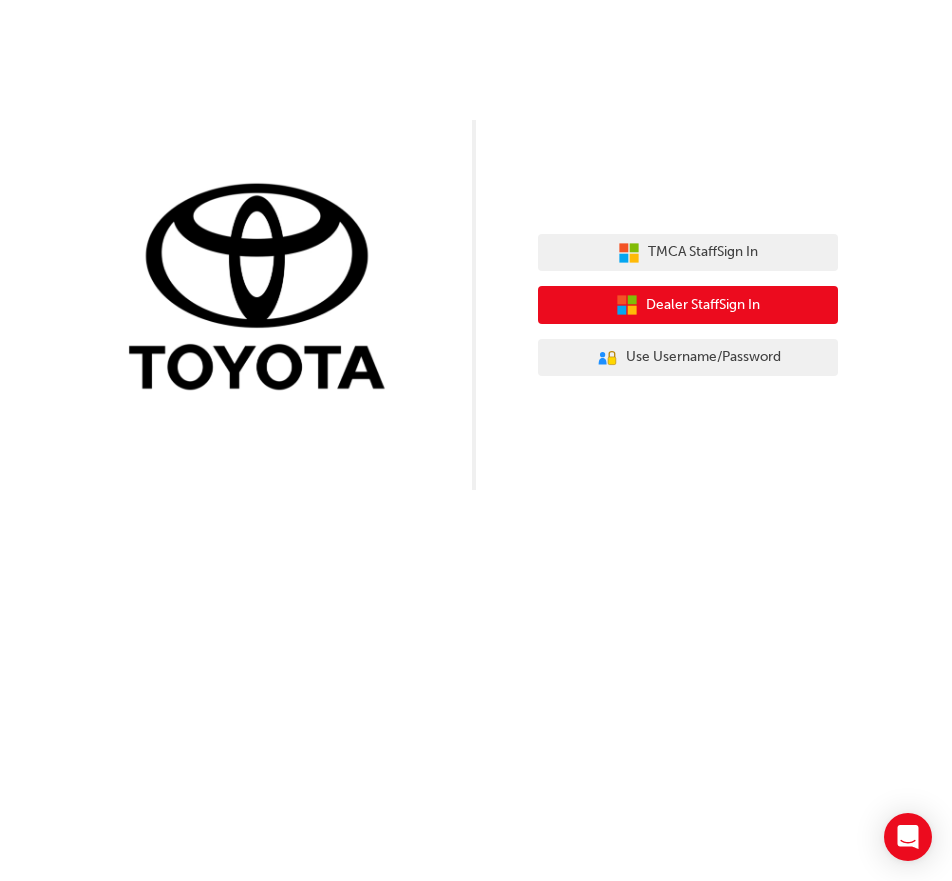 click on "Dealer Staff  Sign In" at bounding box center [703, 305] 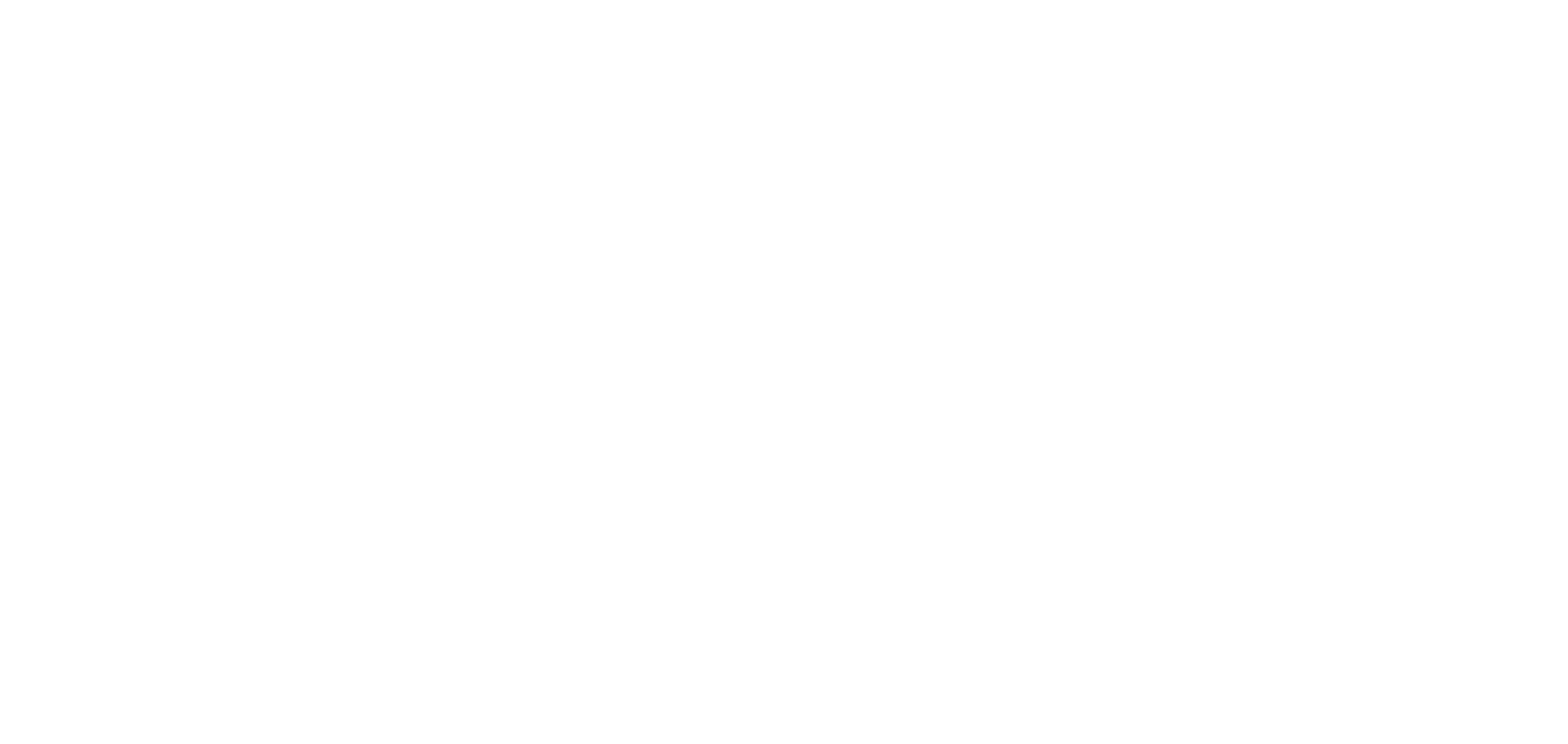 scroll, scrollTop: 0, scrollLeft: 0, axis: both 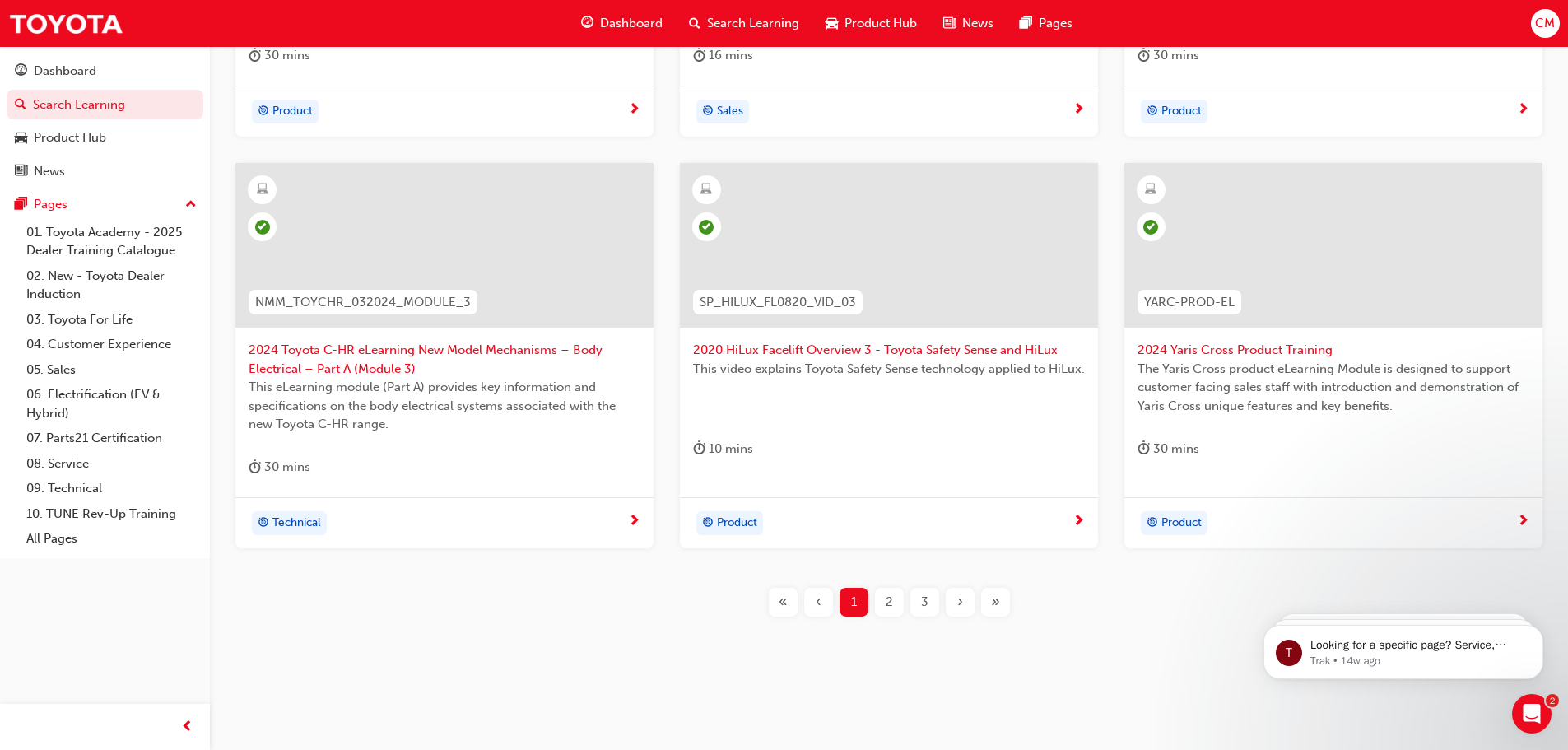 click on "2" at bounding box center [889, 602] 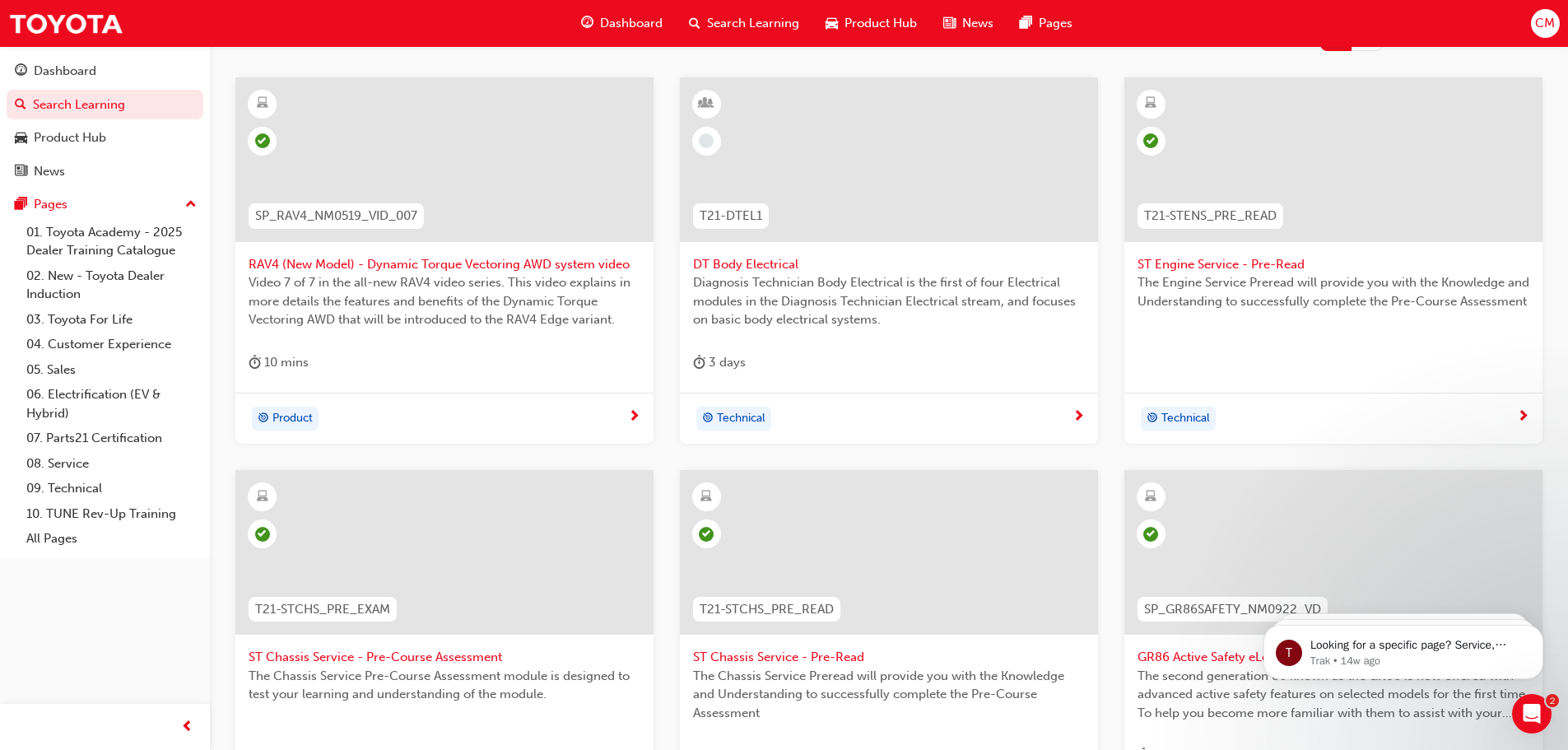 scroll, scrollTop: 263, scrollLeft: 0, axis: vertical 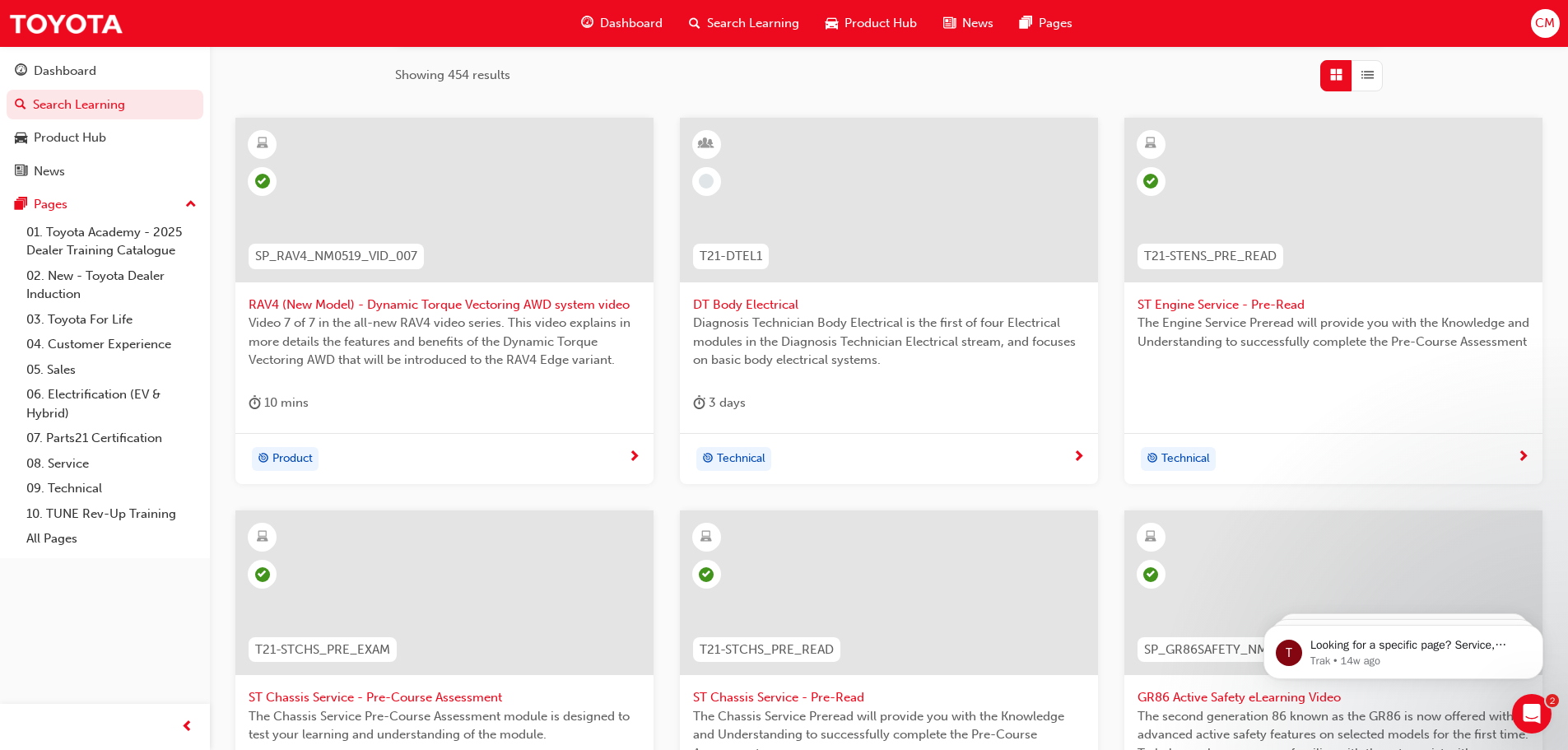 click at bounding box center [889, 200] 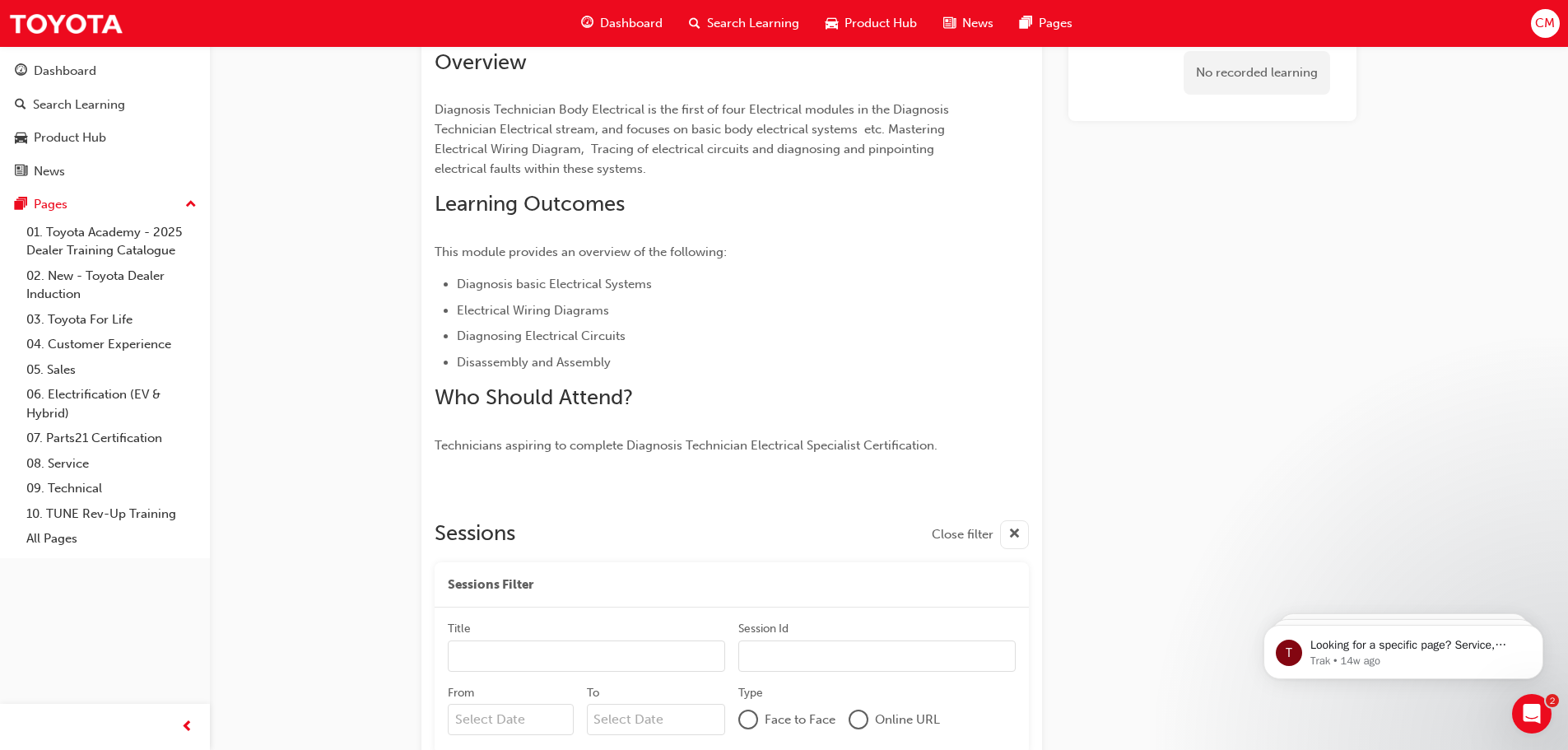 scroll, scrollTop: 0, scrollLeft: 0, axis: both 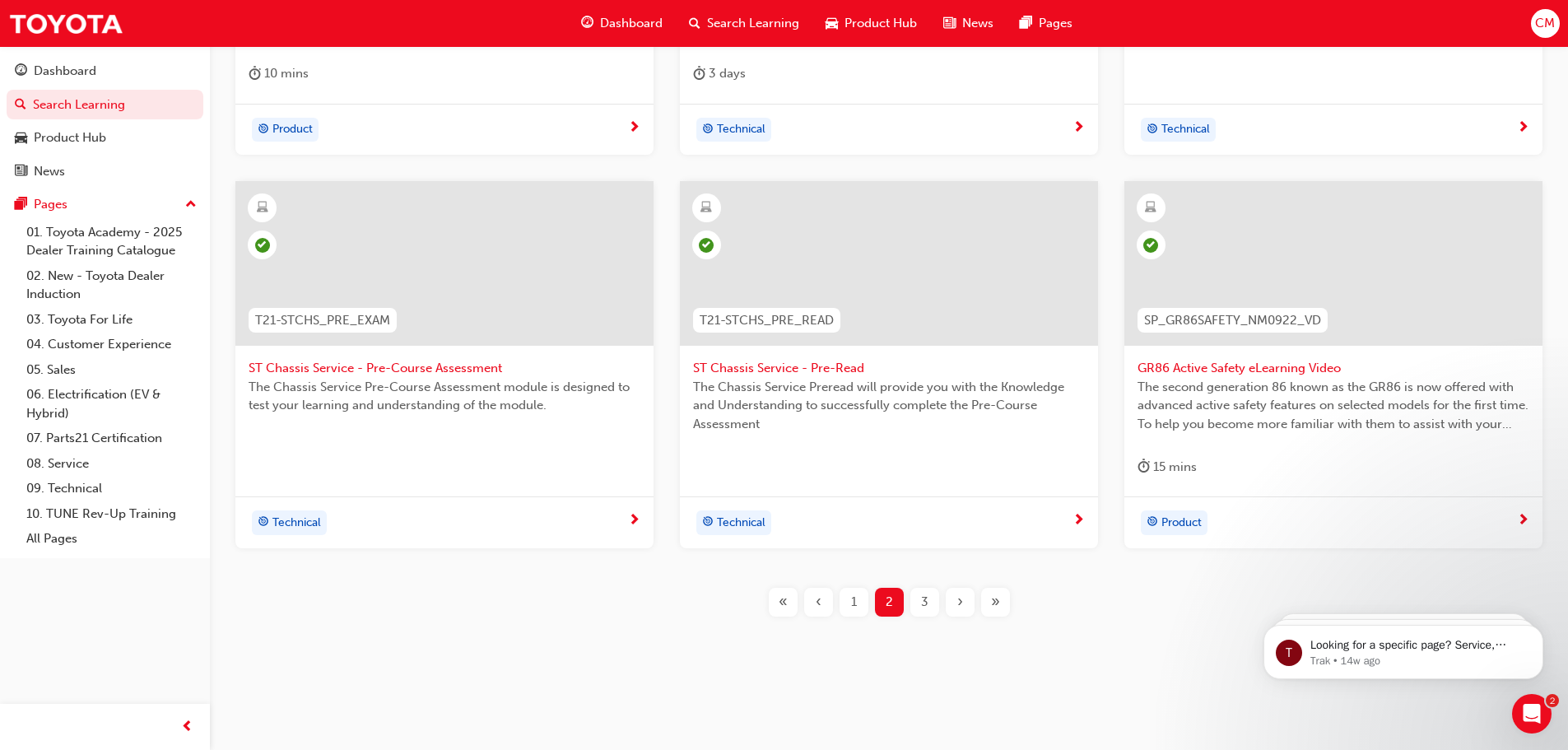 click on "3" at bounding box center (924, 602) 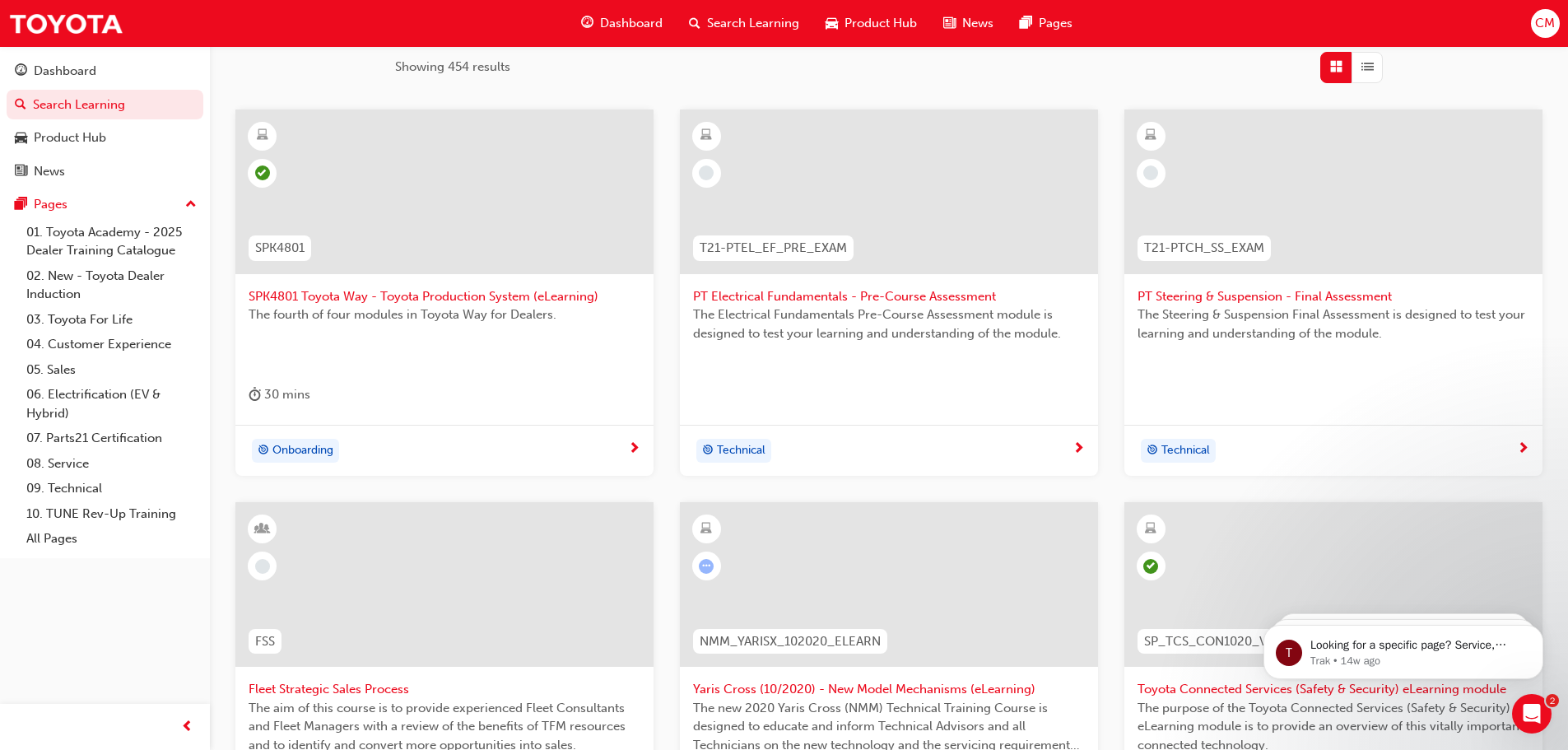 scroll, scrollTop: 510, scrollLeft: 0, axis: vertical 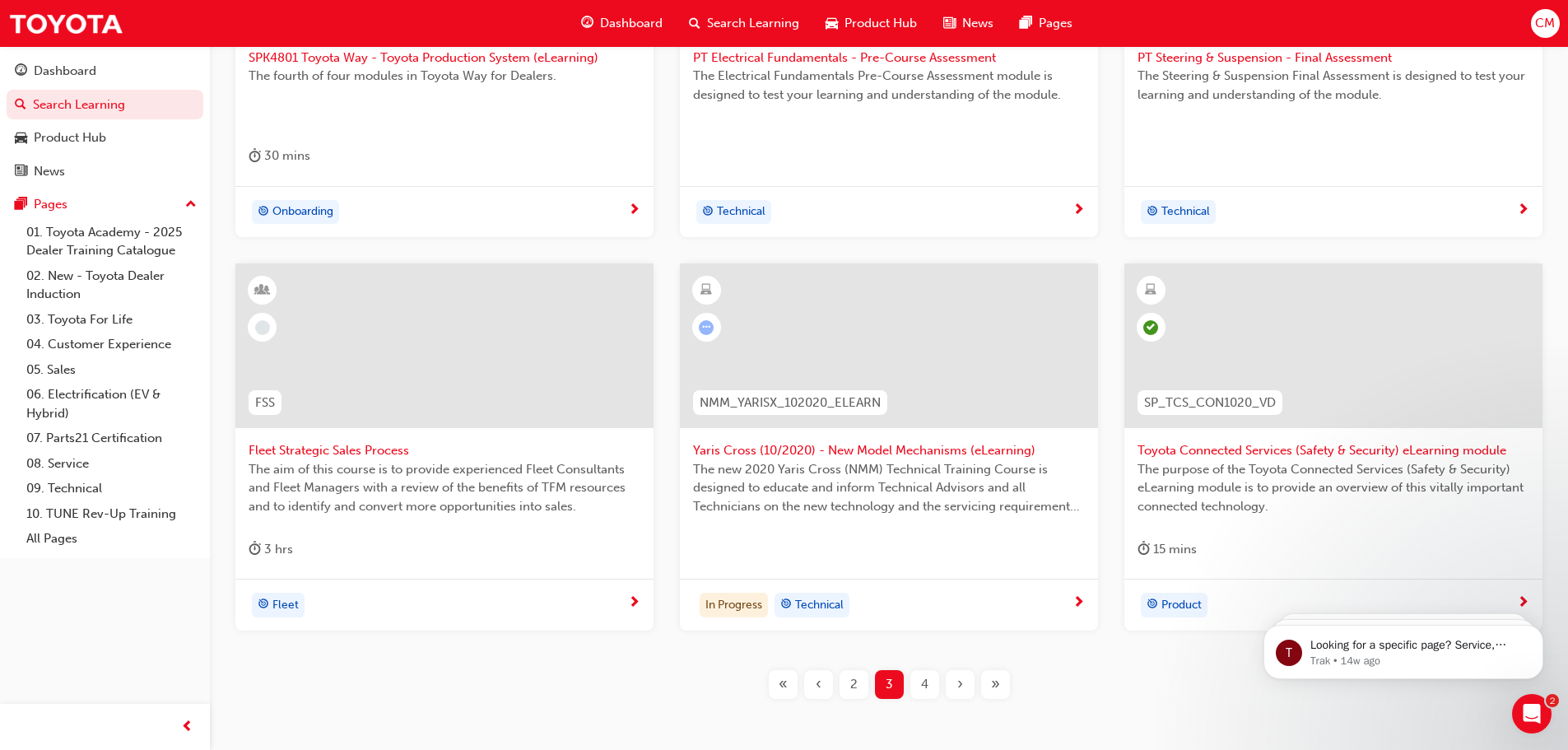 click on "4" at bounding box center (924, 684) 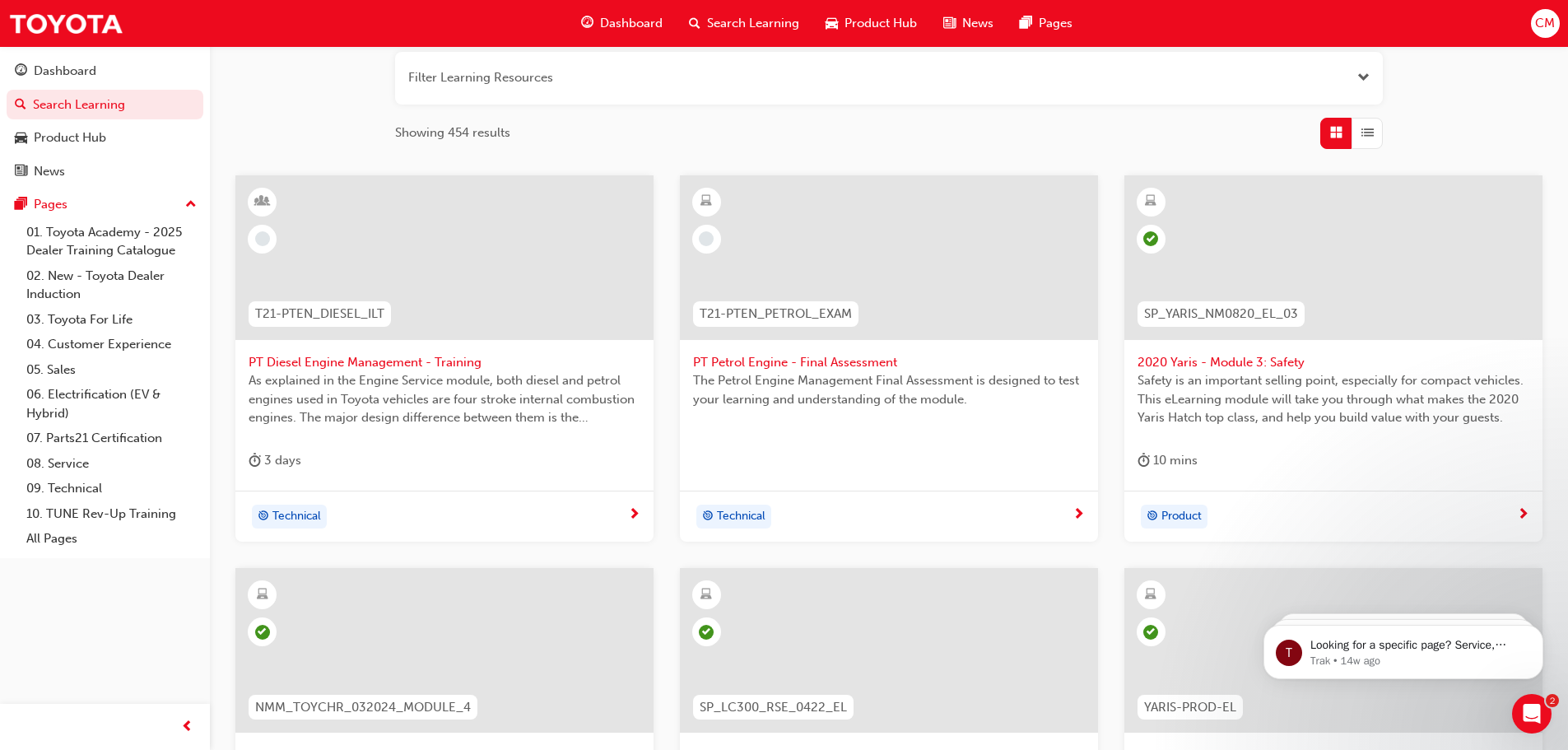 scroll, scrollTop: 181, scrollLeft: 0, axis: vertical 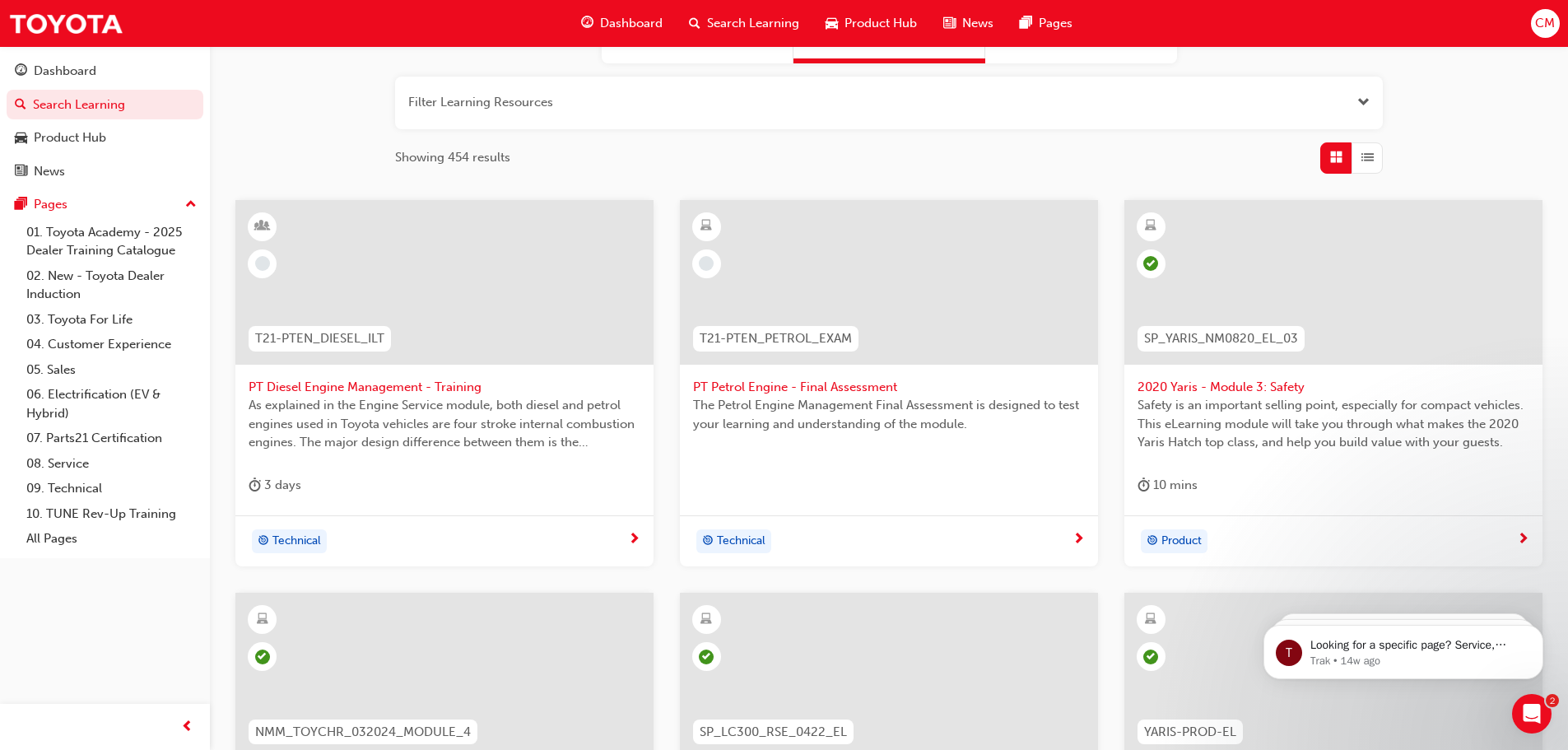 click at bounding box center (444, 282) 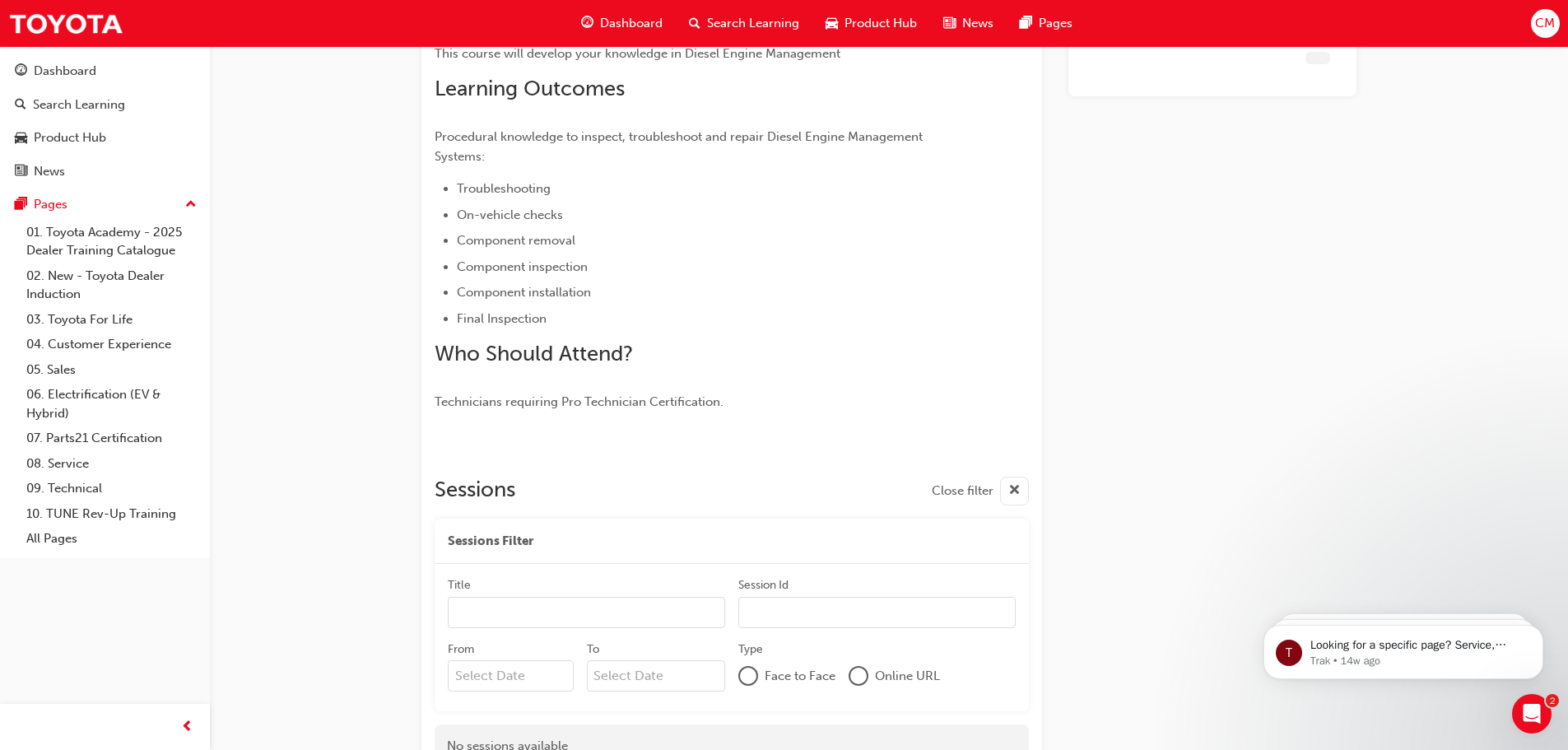 scroll, scrollTop: 399, scrollLeft: 0, axis: vertical 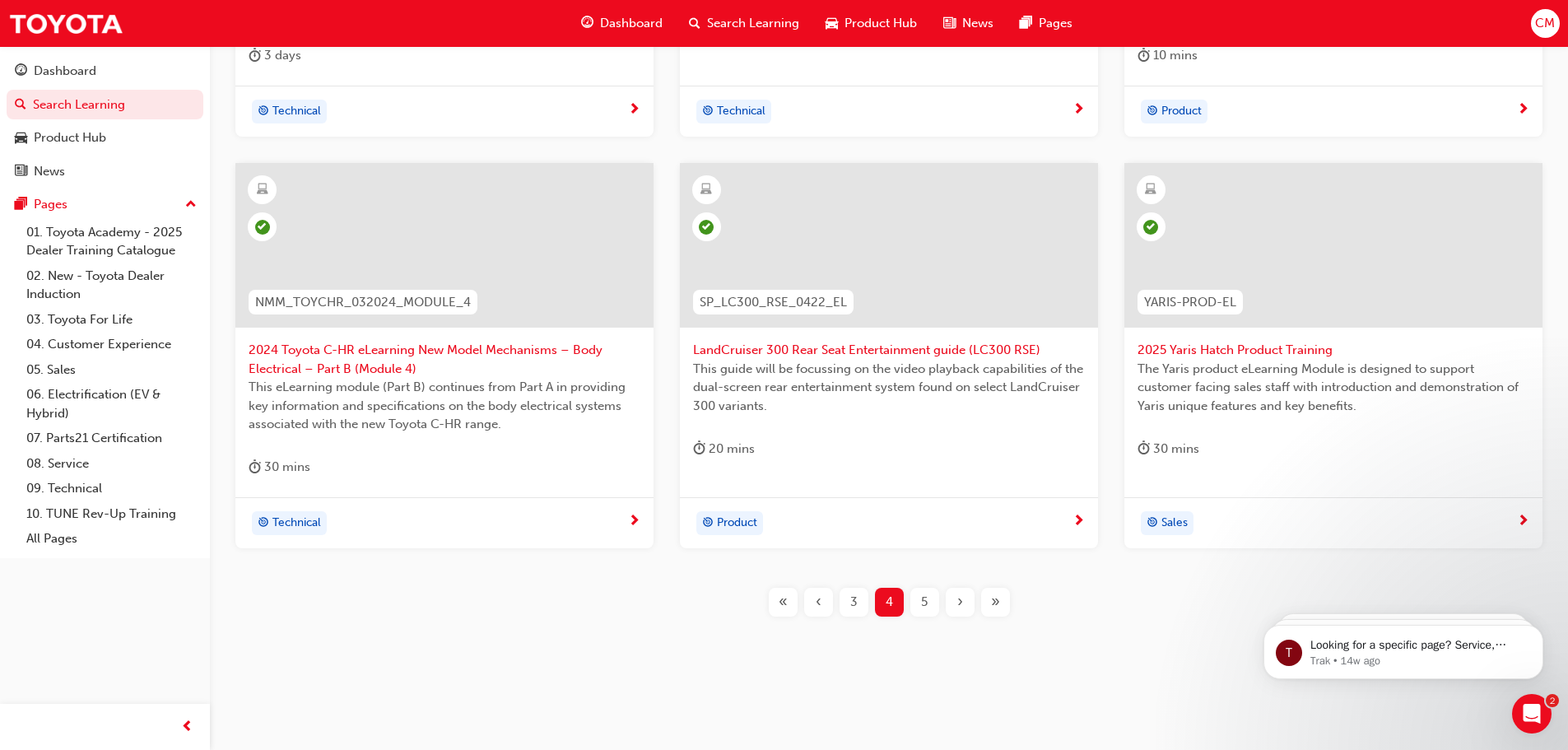 click on "5" at bounding box center [924, 602] 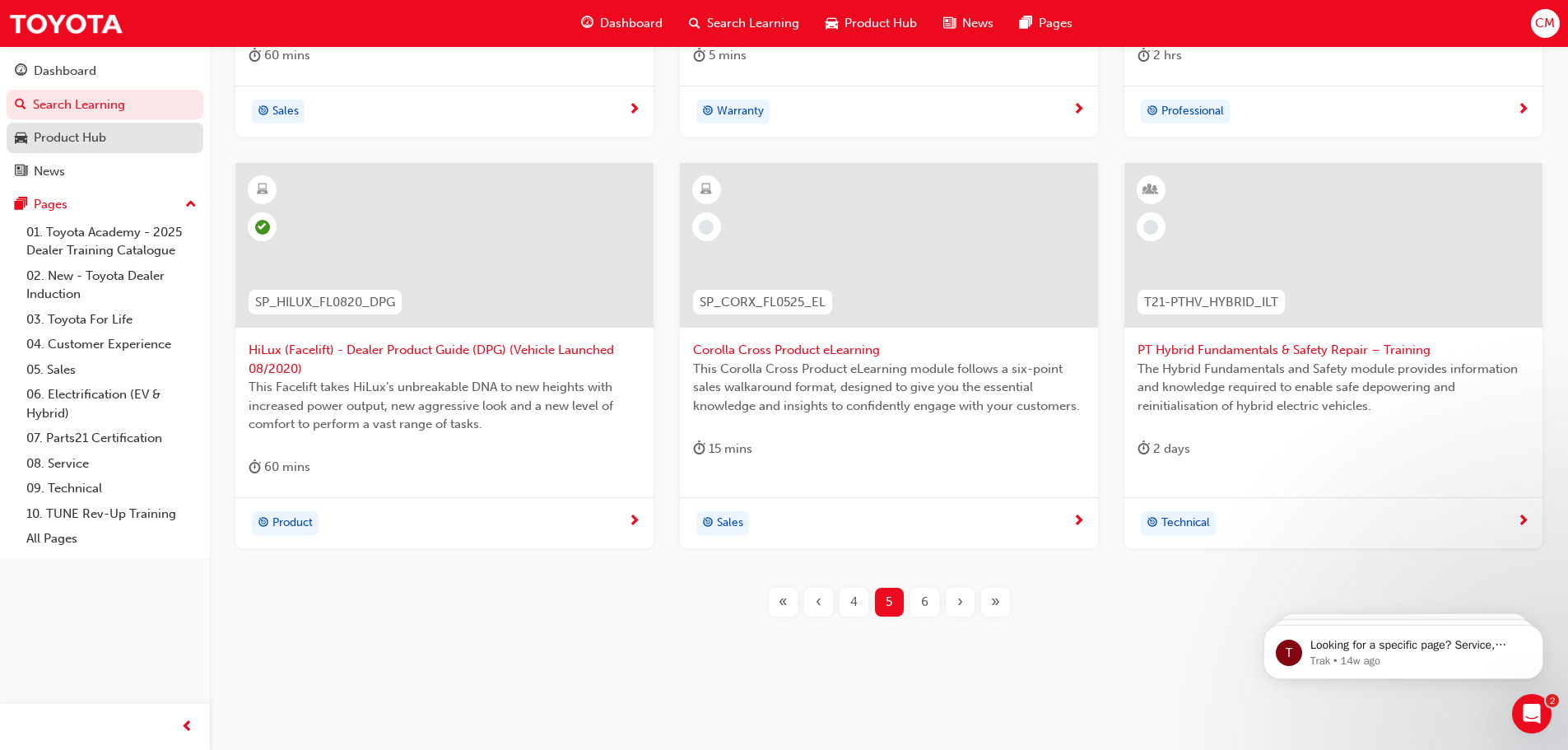 click on "Product Hub" at bounding box center [70, 137] 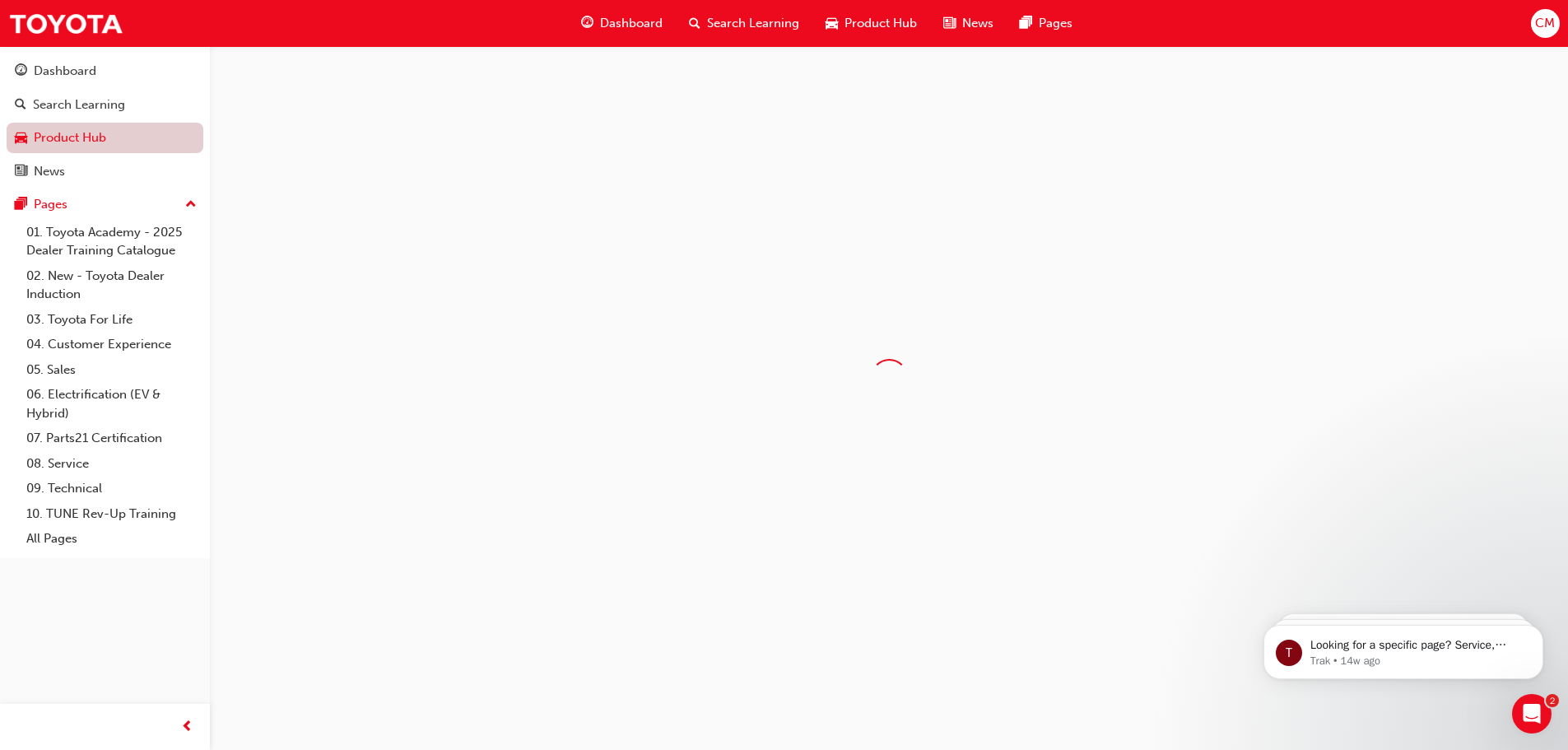 scroll, scrollTop: 0, scrollLeft: 0, axis: both 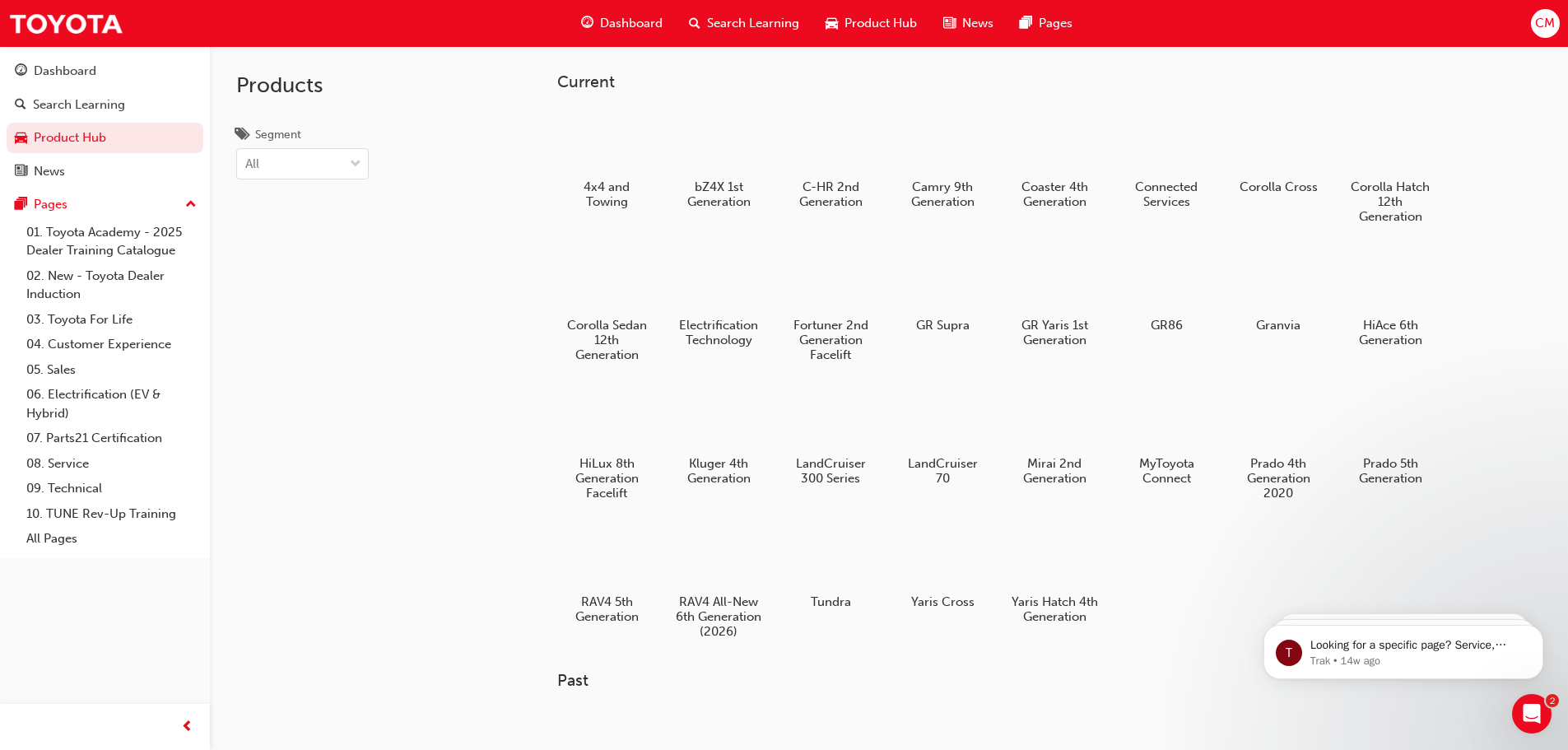 click on "Search Learning" at bounding box center [744, 23] 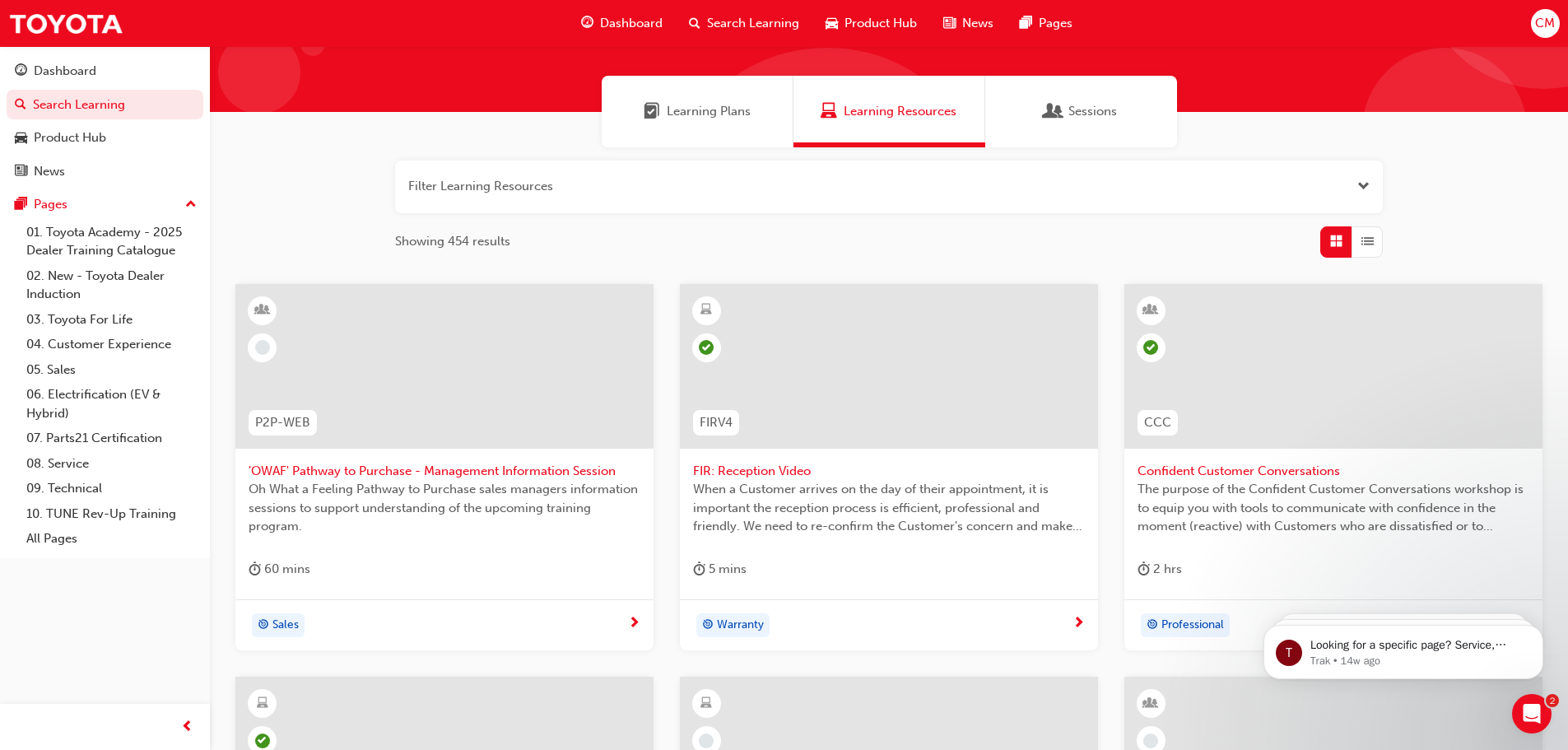 scroll, scrollTop: 165, scrollLeft: 0, axis: vertical 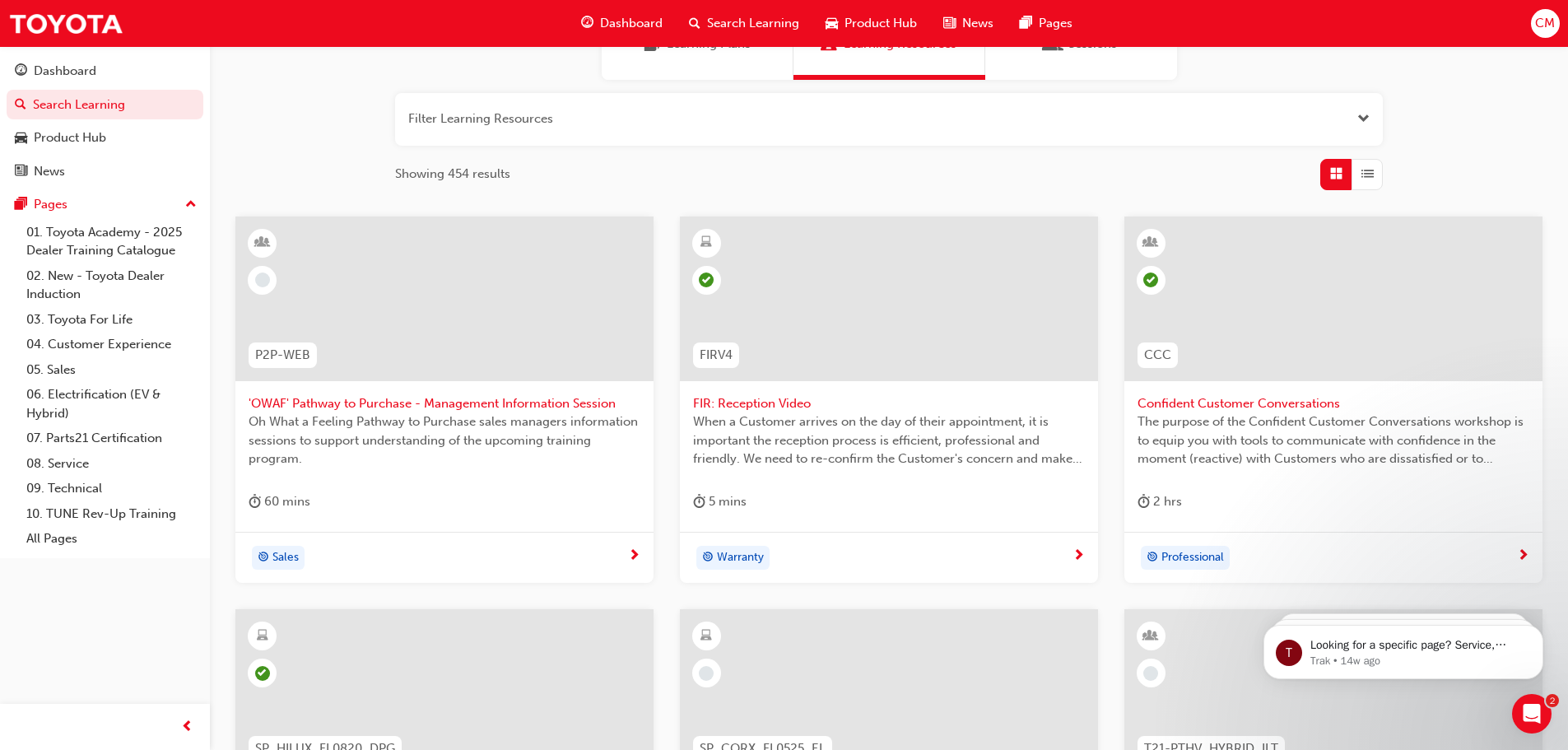 click at bounding box center (444, 299) 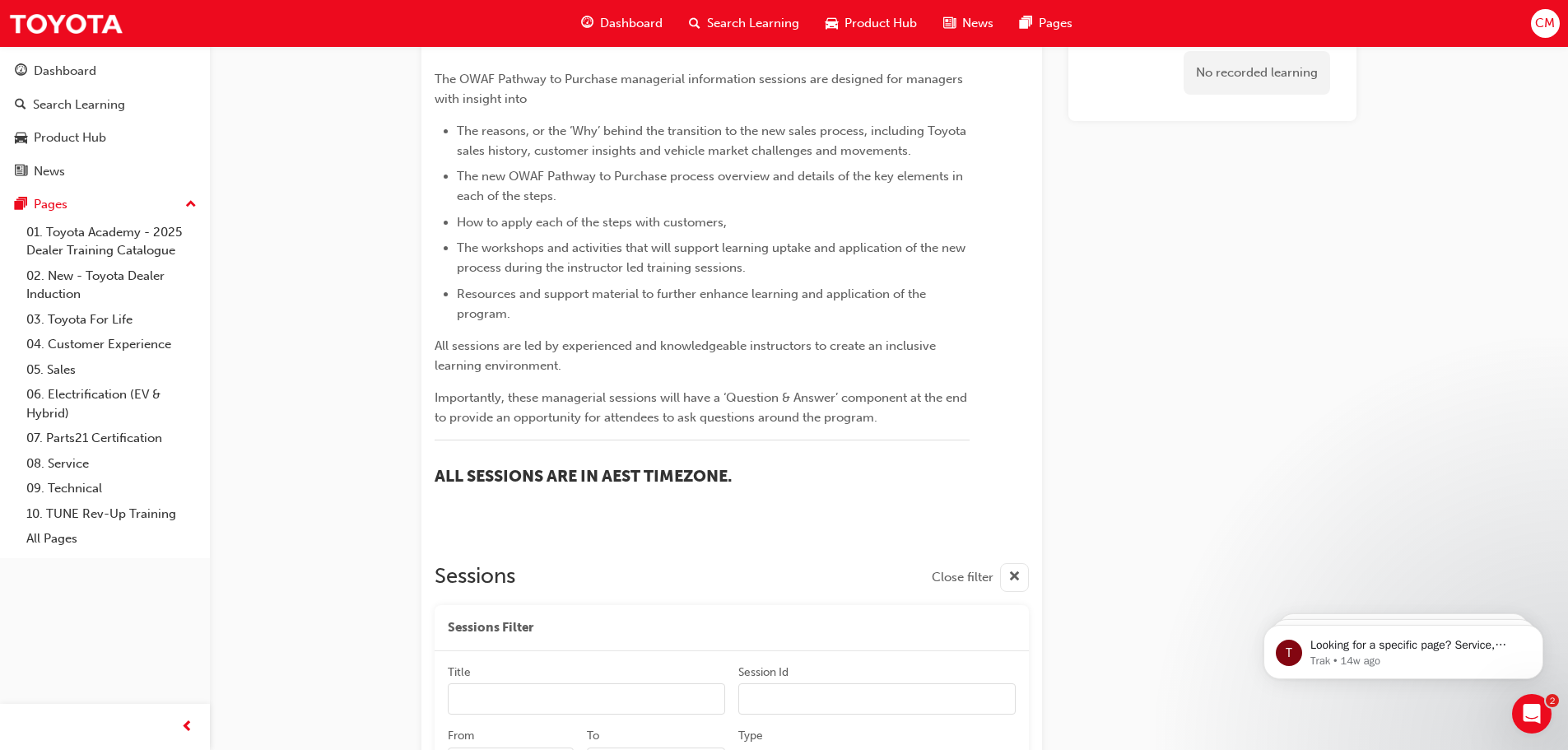 scroll, scrollTop: 771, scrollLeft: 0, axis: vertical 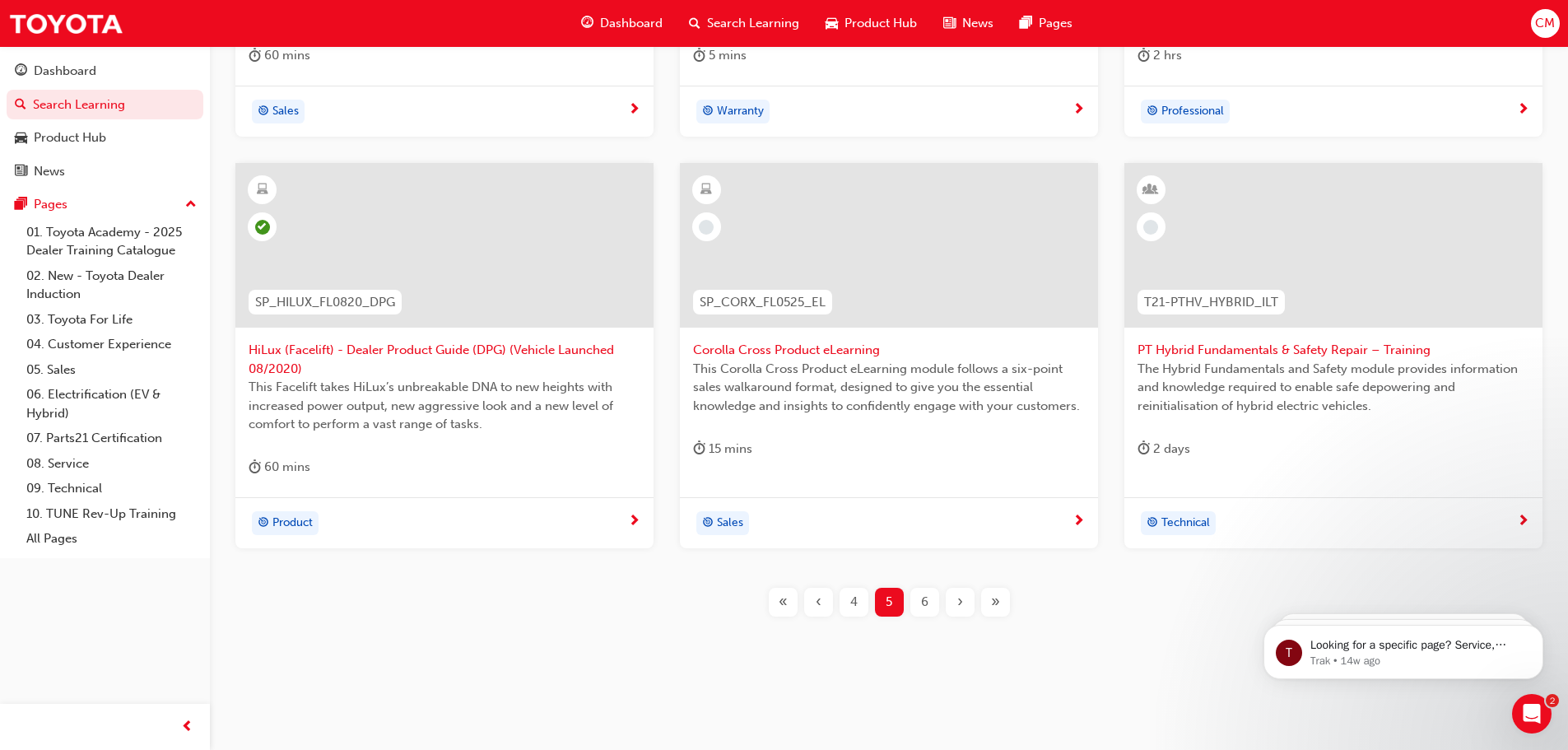 click on "6" at bounding box center (924, 602) 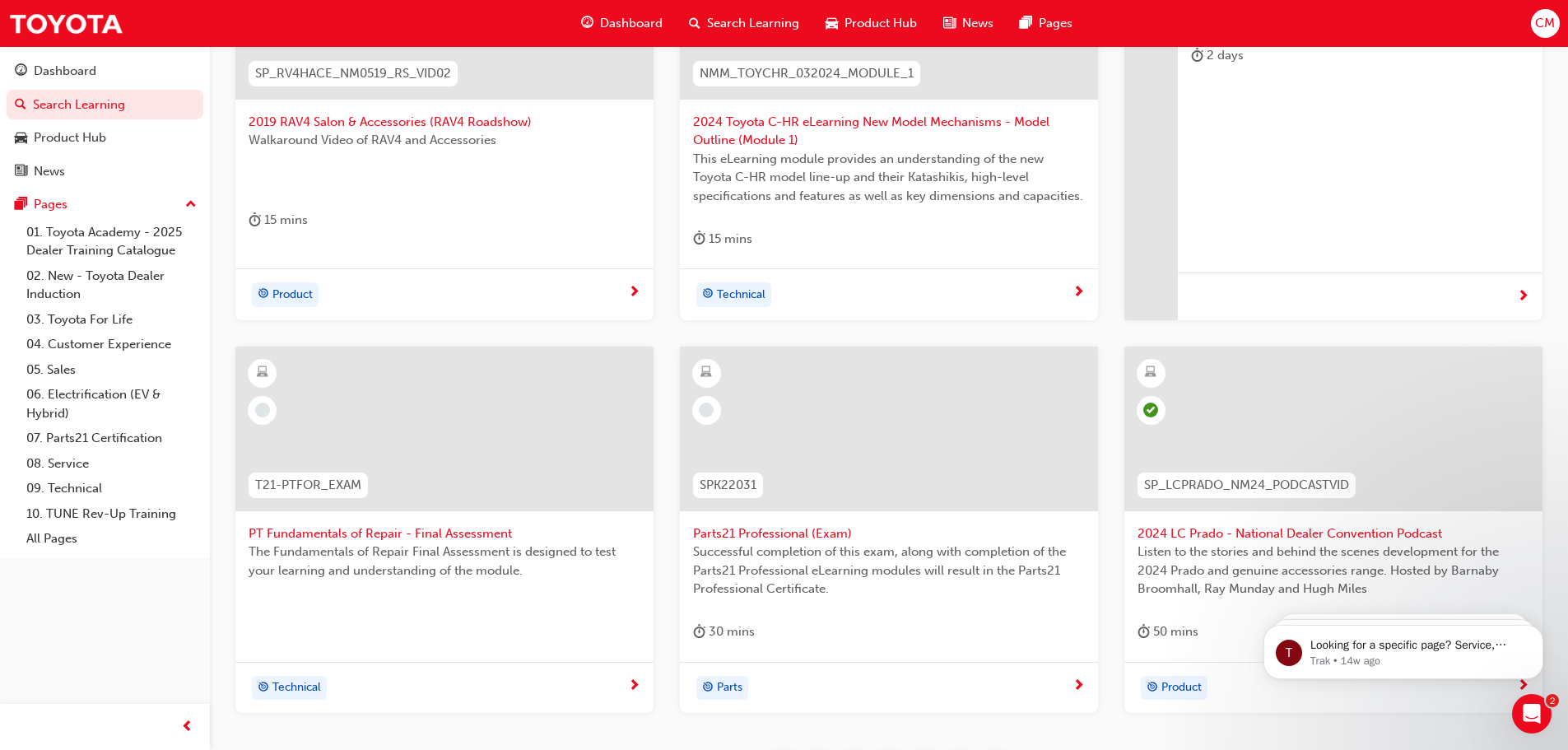 scroll, scrollTop: 611, scrollLeft: 0, axis: vertical 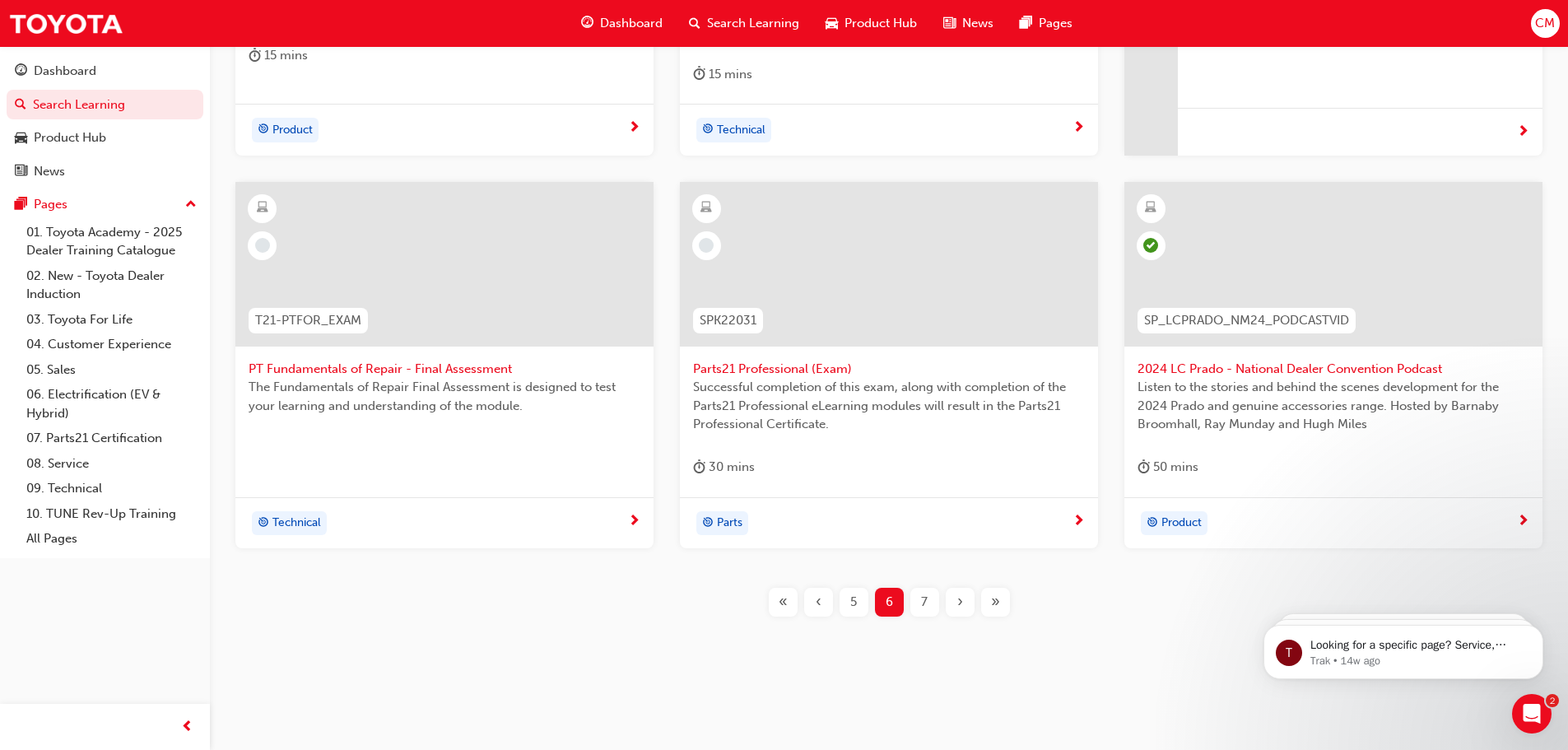 click on "7" at bounding box center (924, 602) 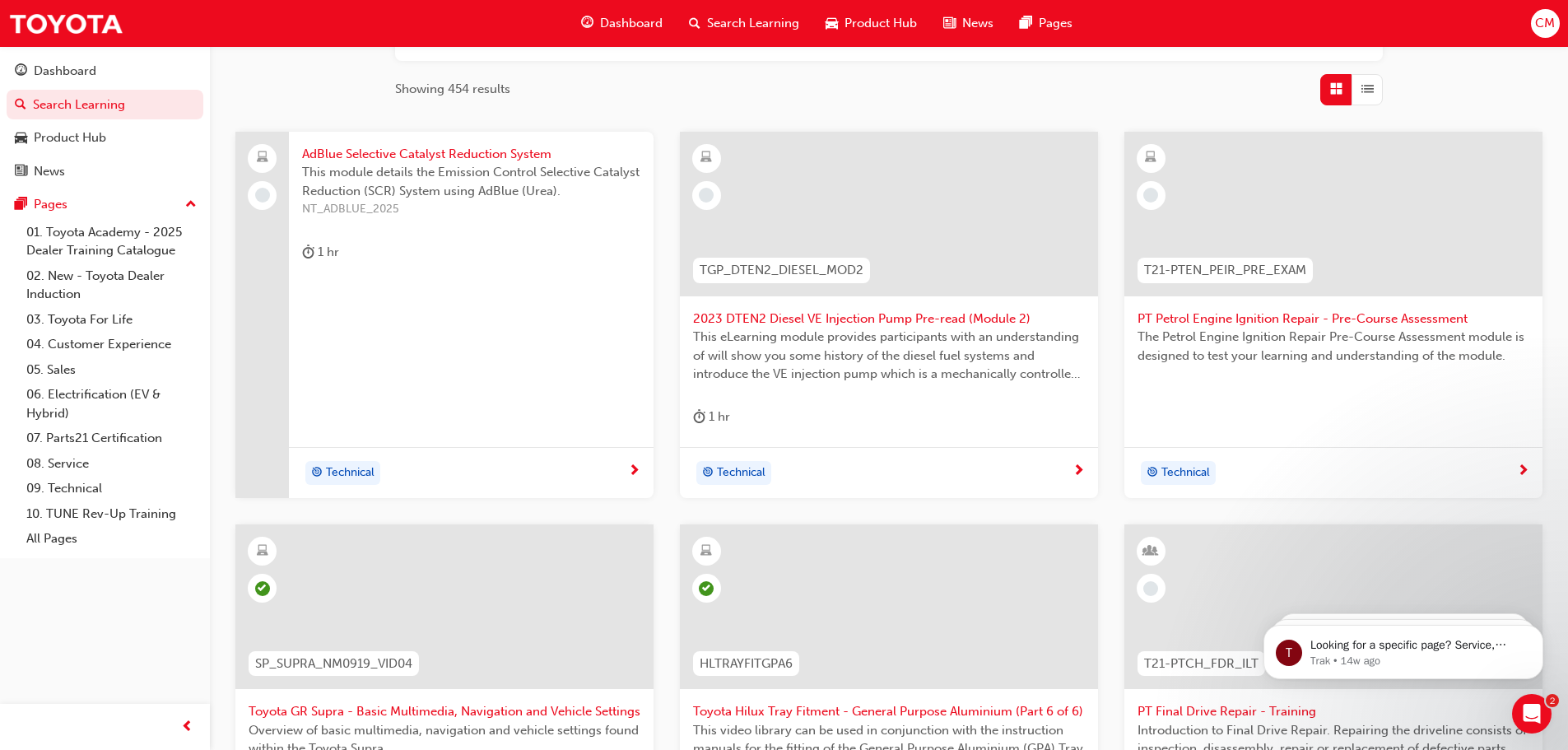 scroll, scrollTop: 181, scrollLeft: 0, axis: vertical 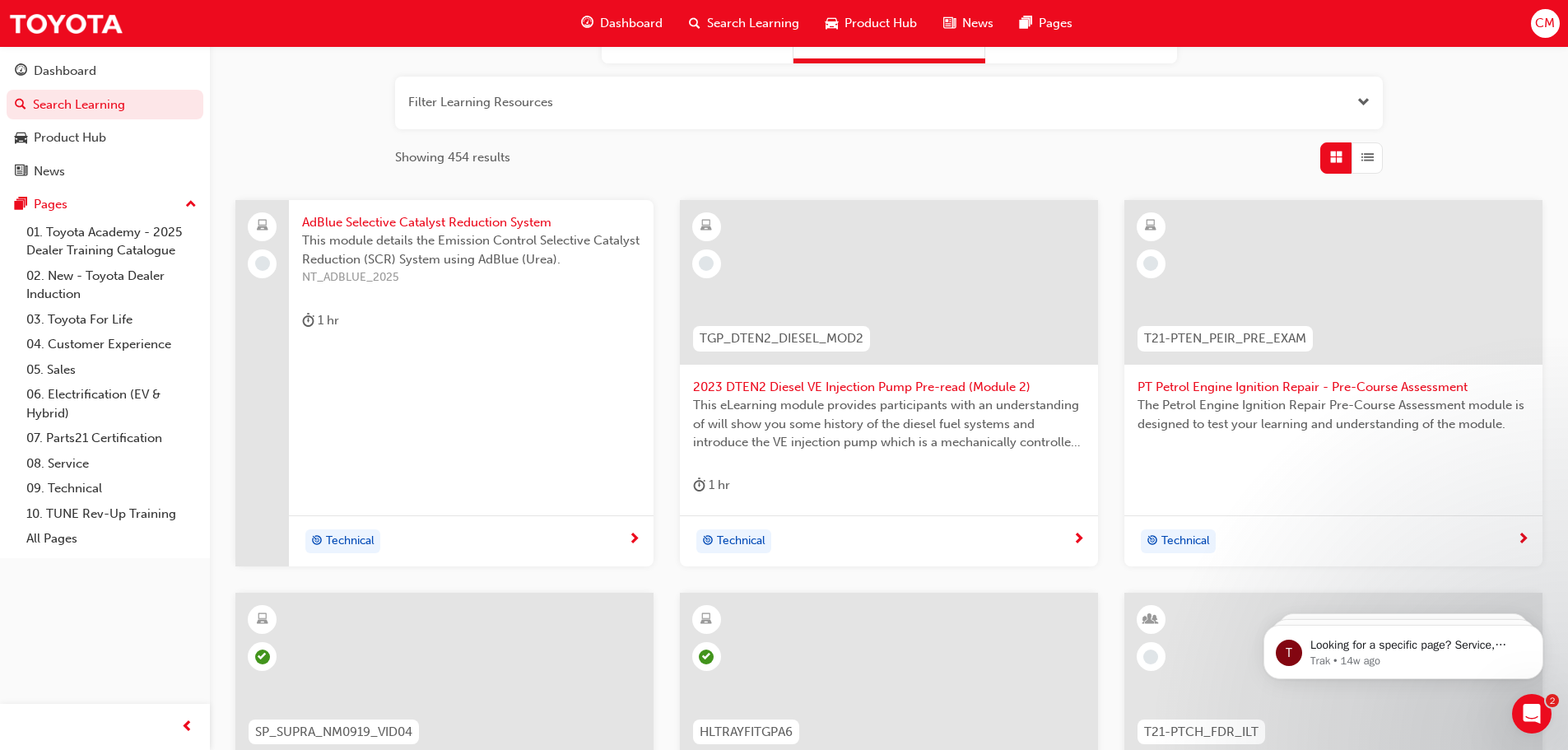 click on "This module details the Emission Control Selective Catalyst Reduction (SCR) System using AdBlue (Urea)." at bounding box center (471, 249) 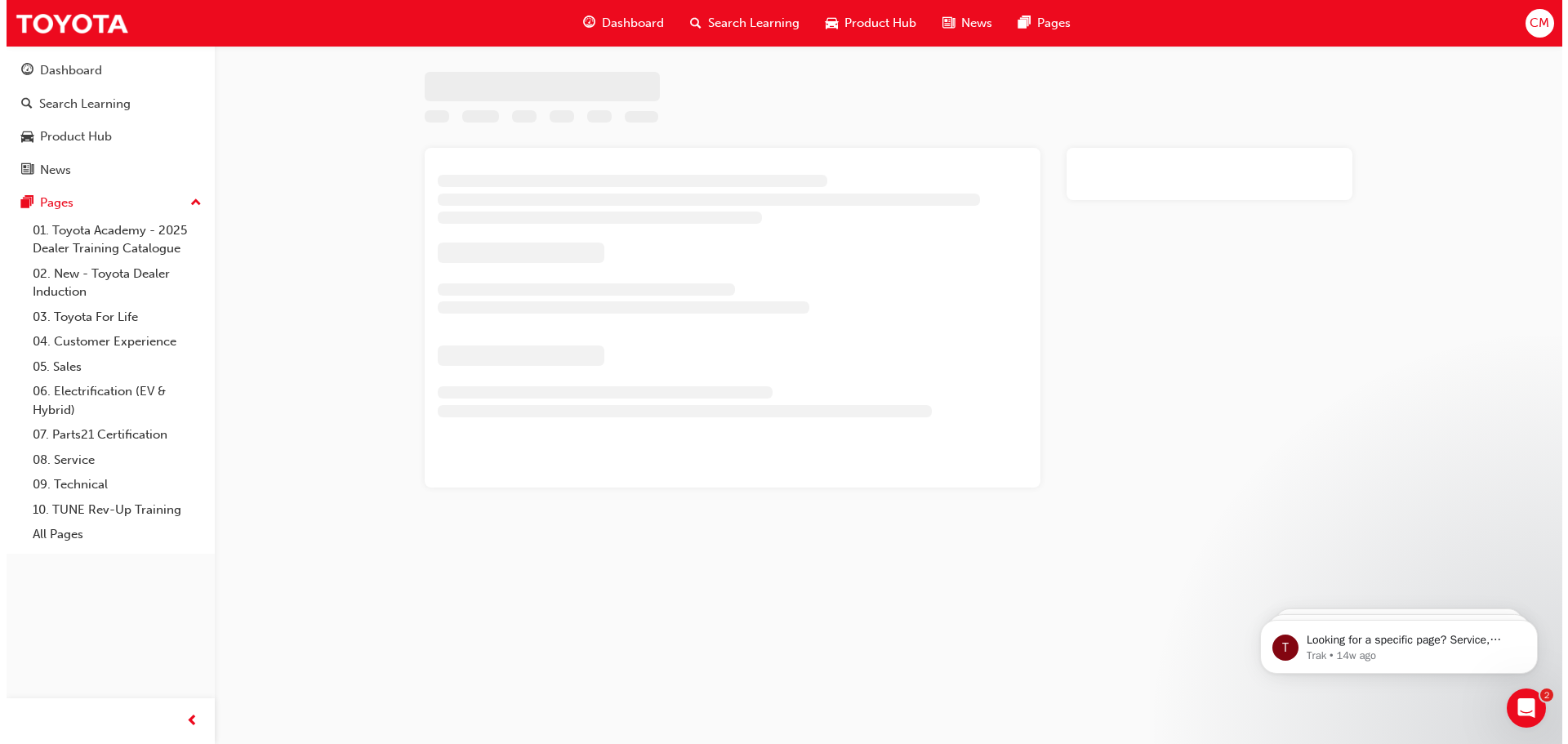 scroll, scrollTop: 0, scrollLeft: 0, axis: both 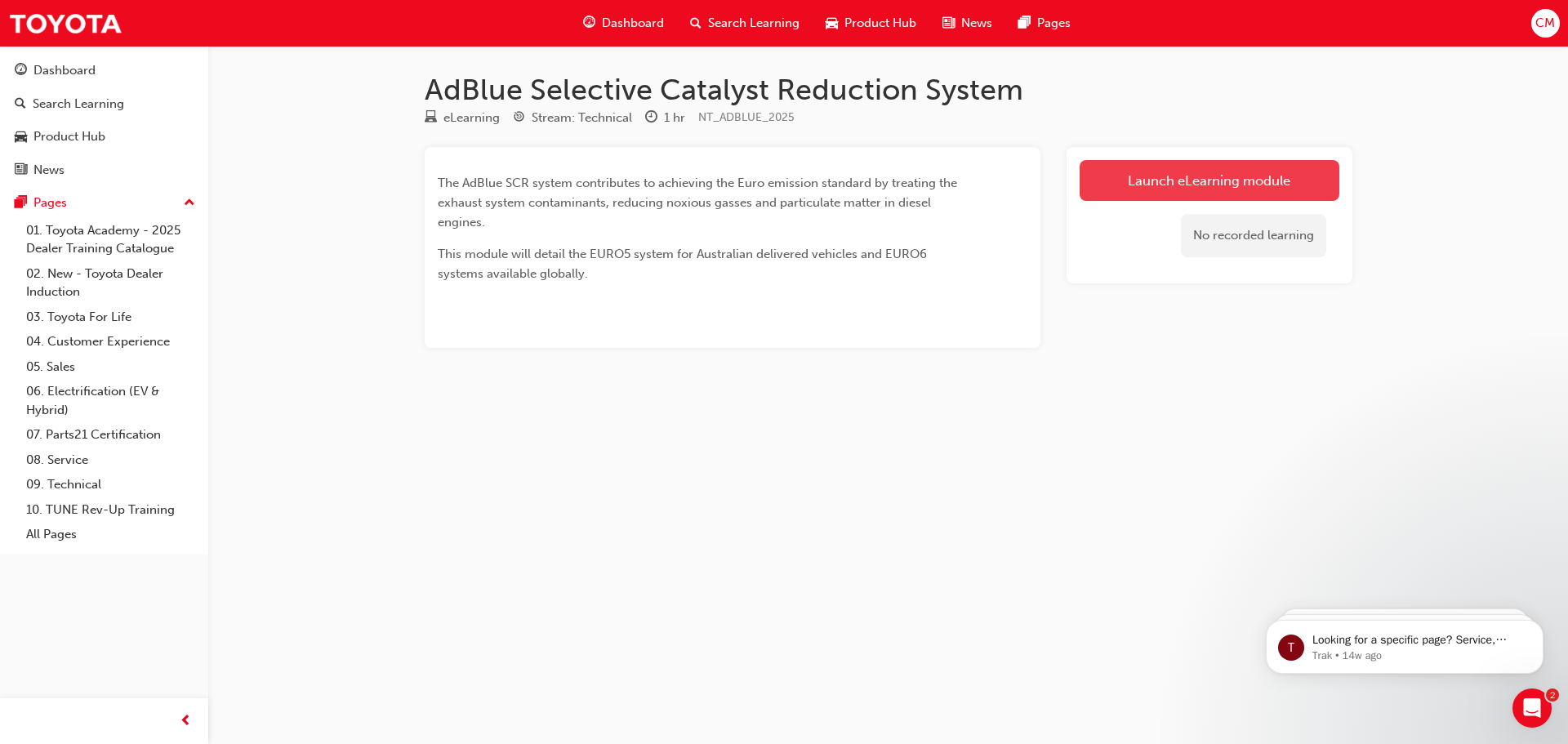 click on "Launch eLearning module" at bounding box center [1209, 180] 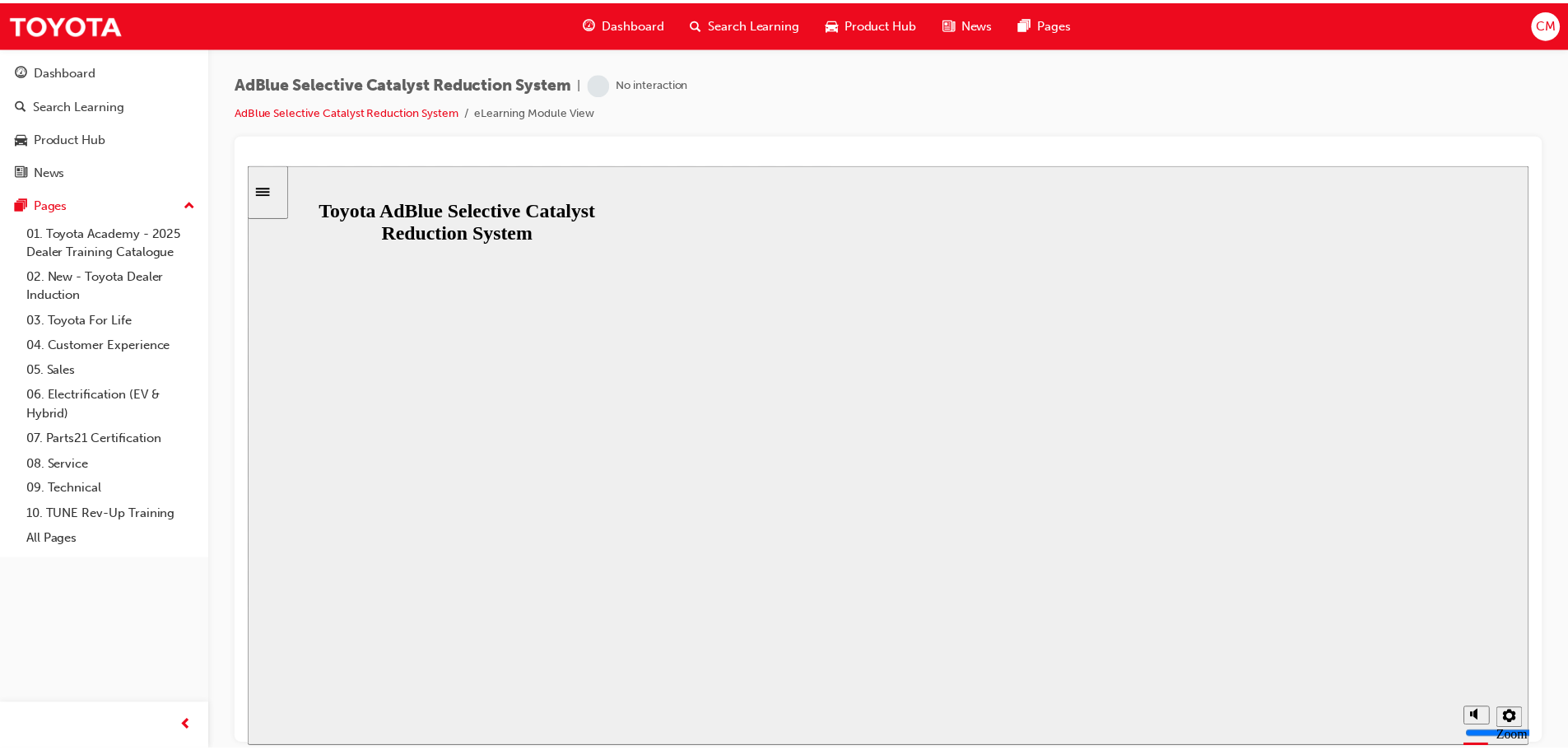scroll, scrollTop: 0, scrollLeft: 0, axis: both 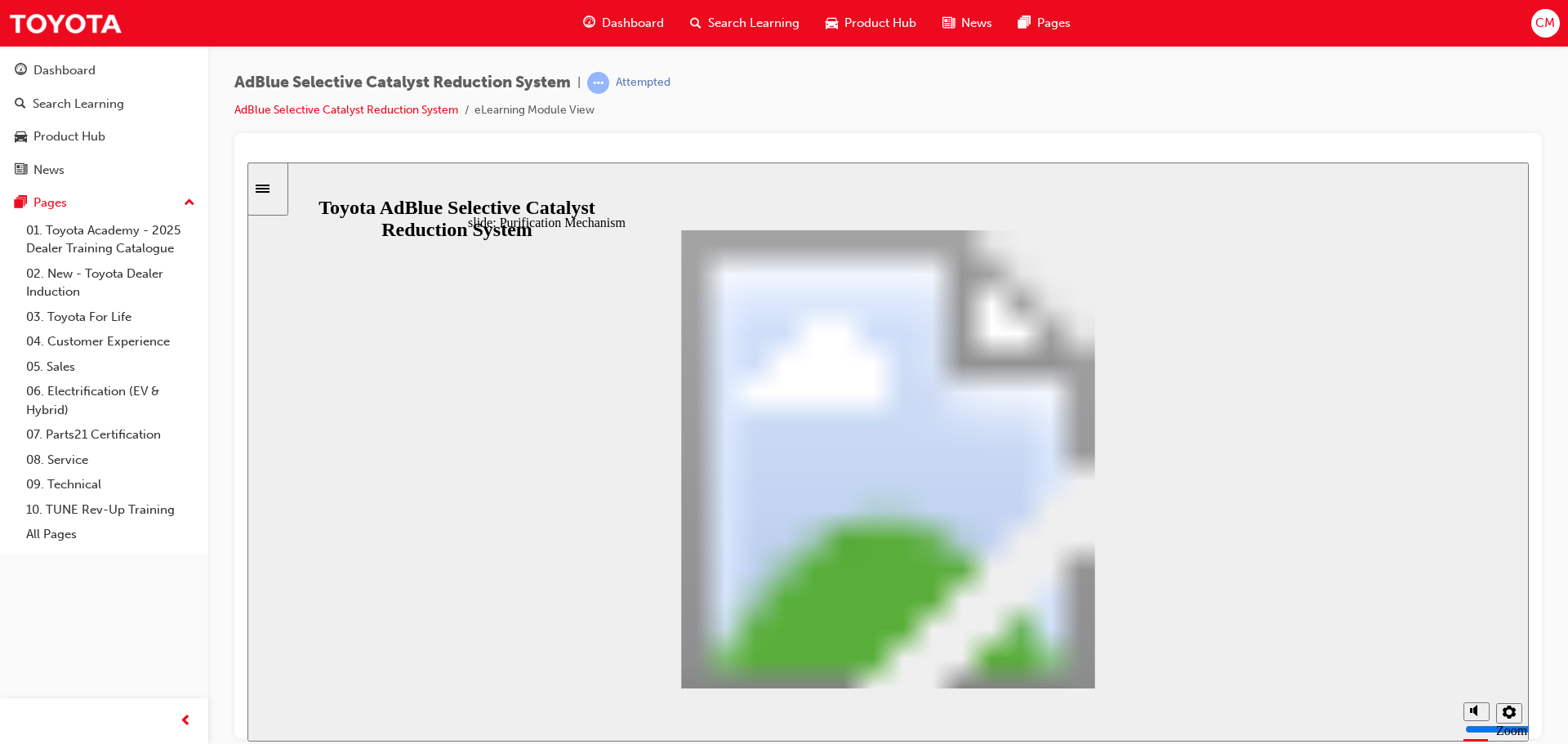 click at bounding box center (888, 4425) 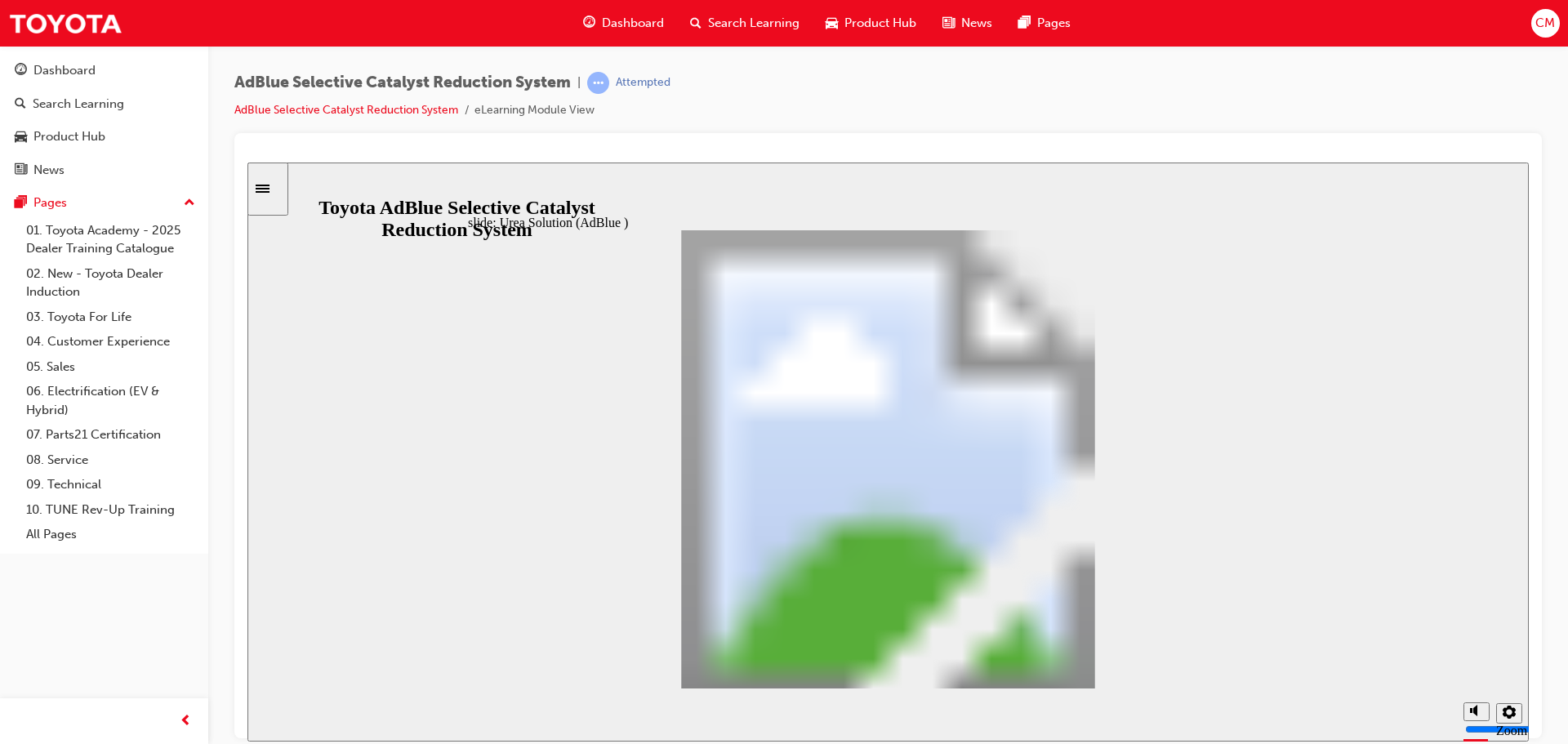 click at bounding box center (888, 4425) 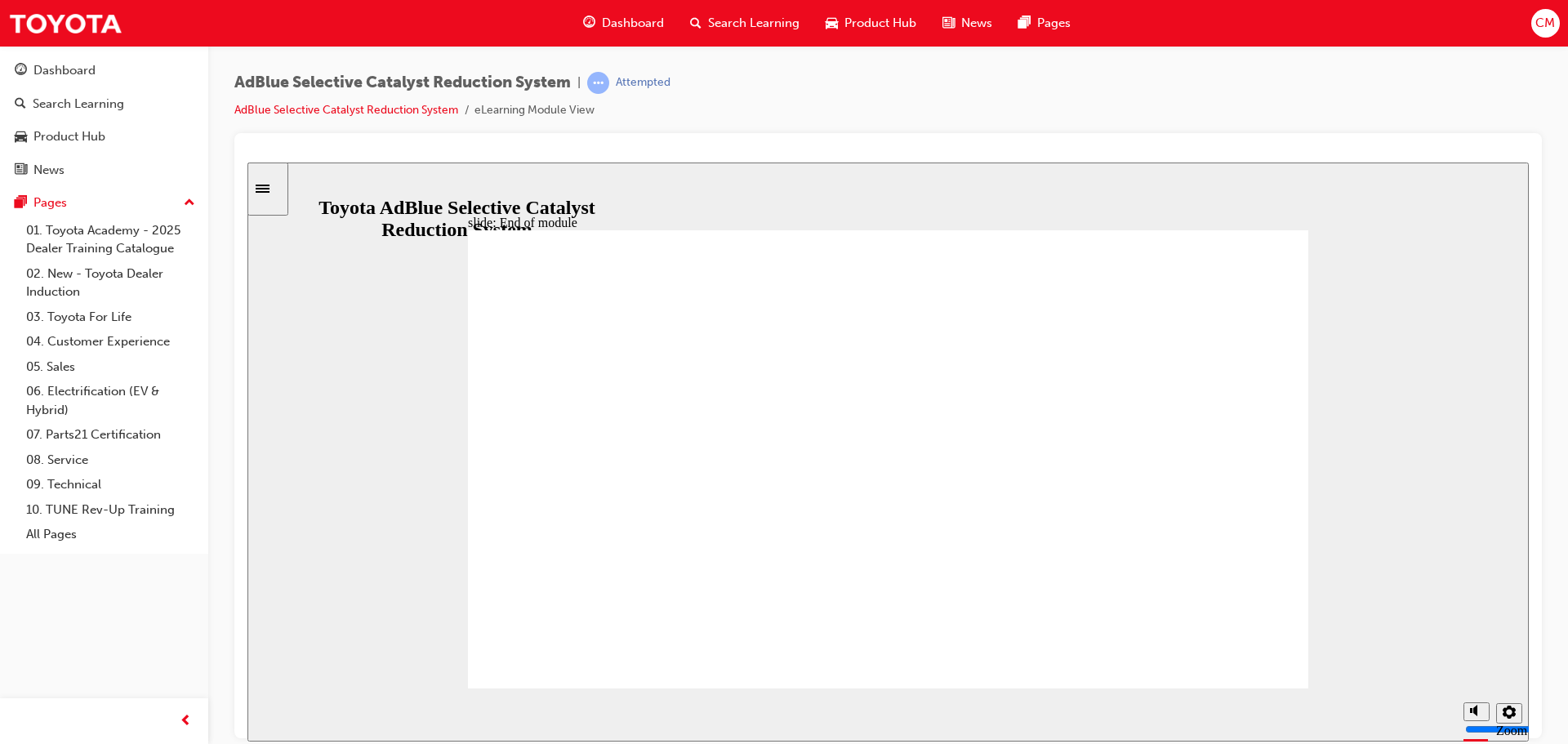 click 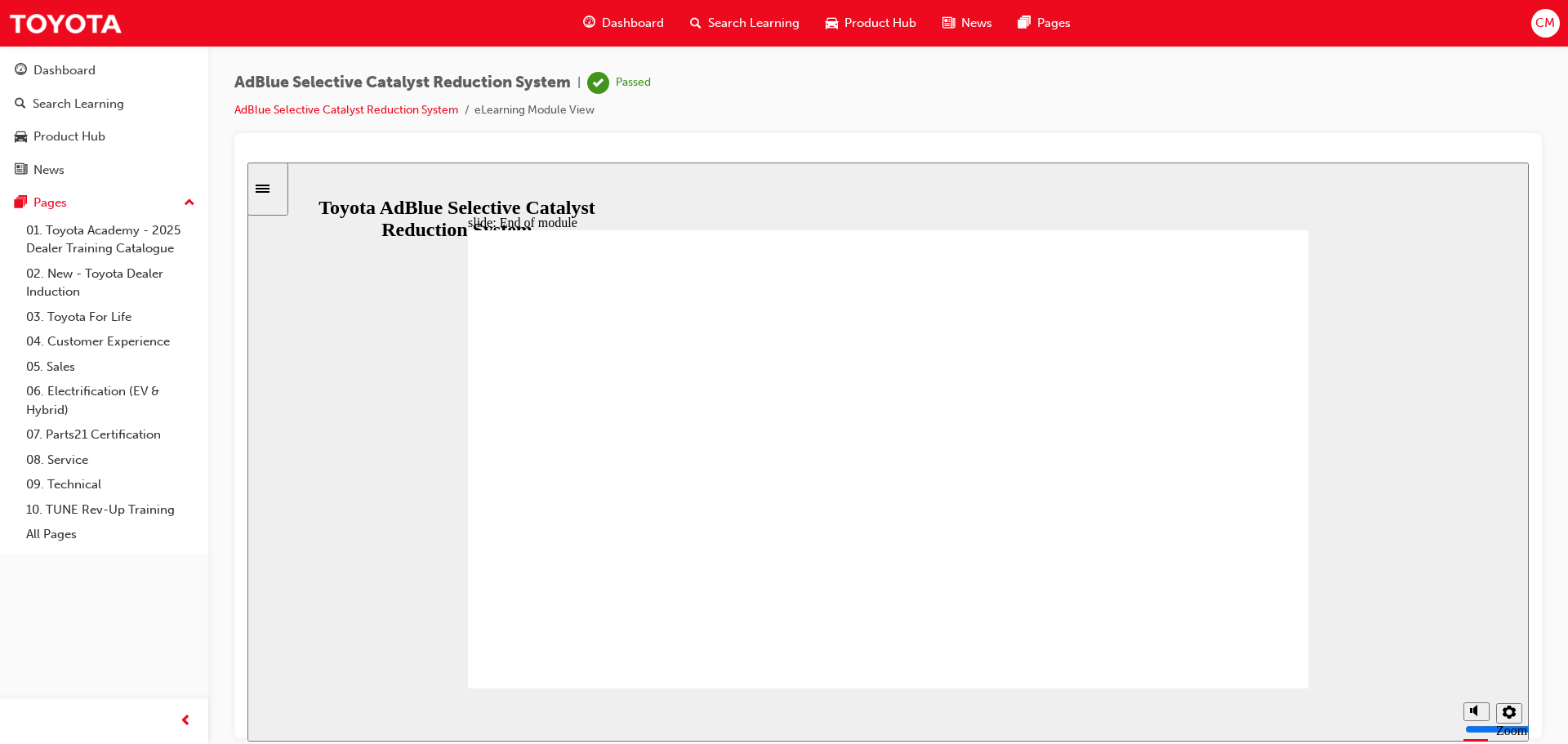 click on "Search Learning" at bounding box center (754, 23) 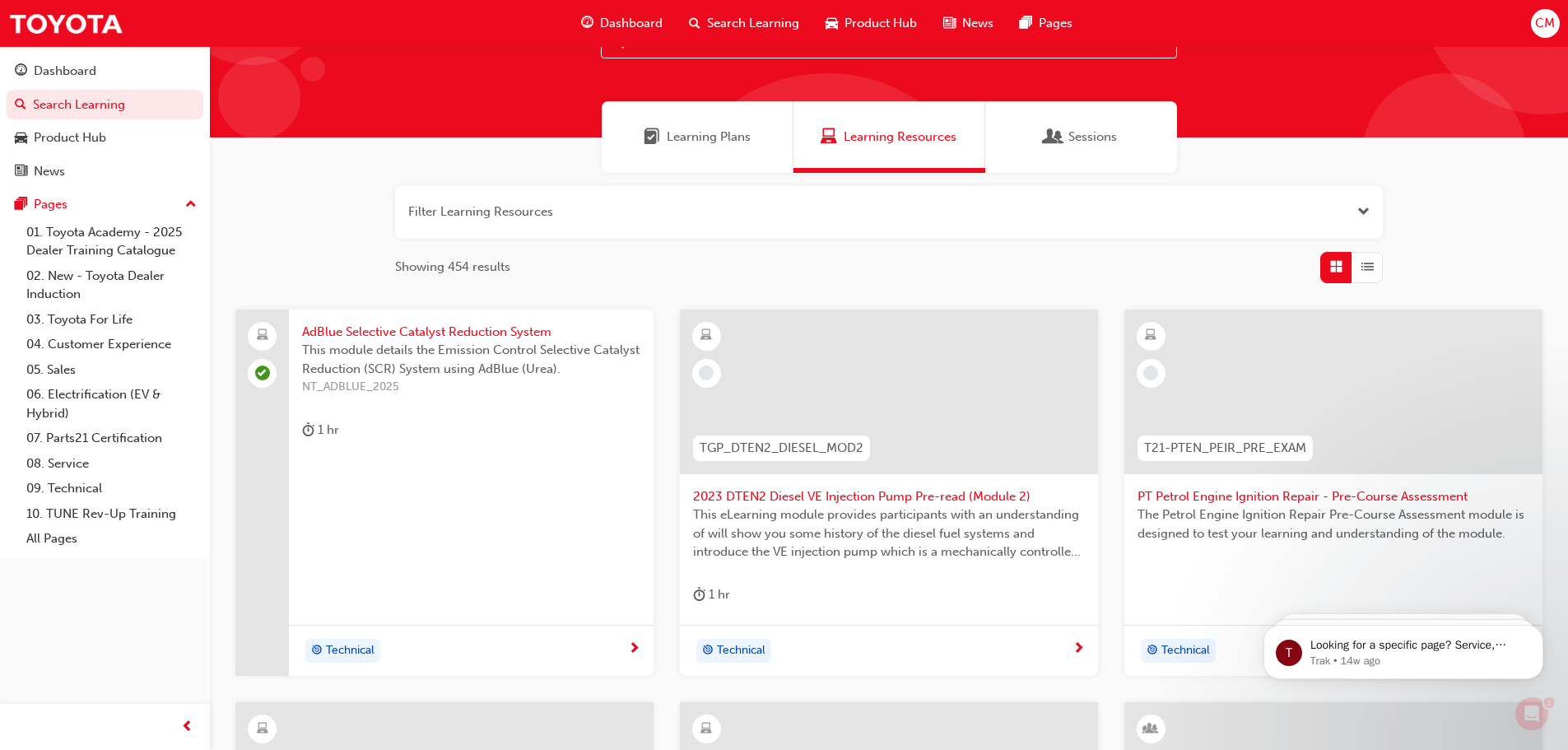 scroll, scrollTop: 165, scrollLeft: 0, axis: vertical 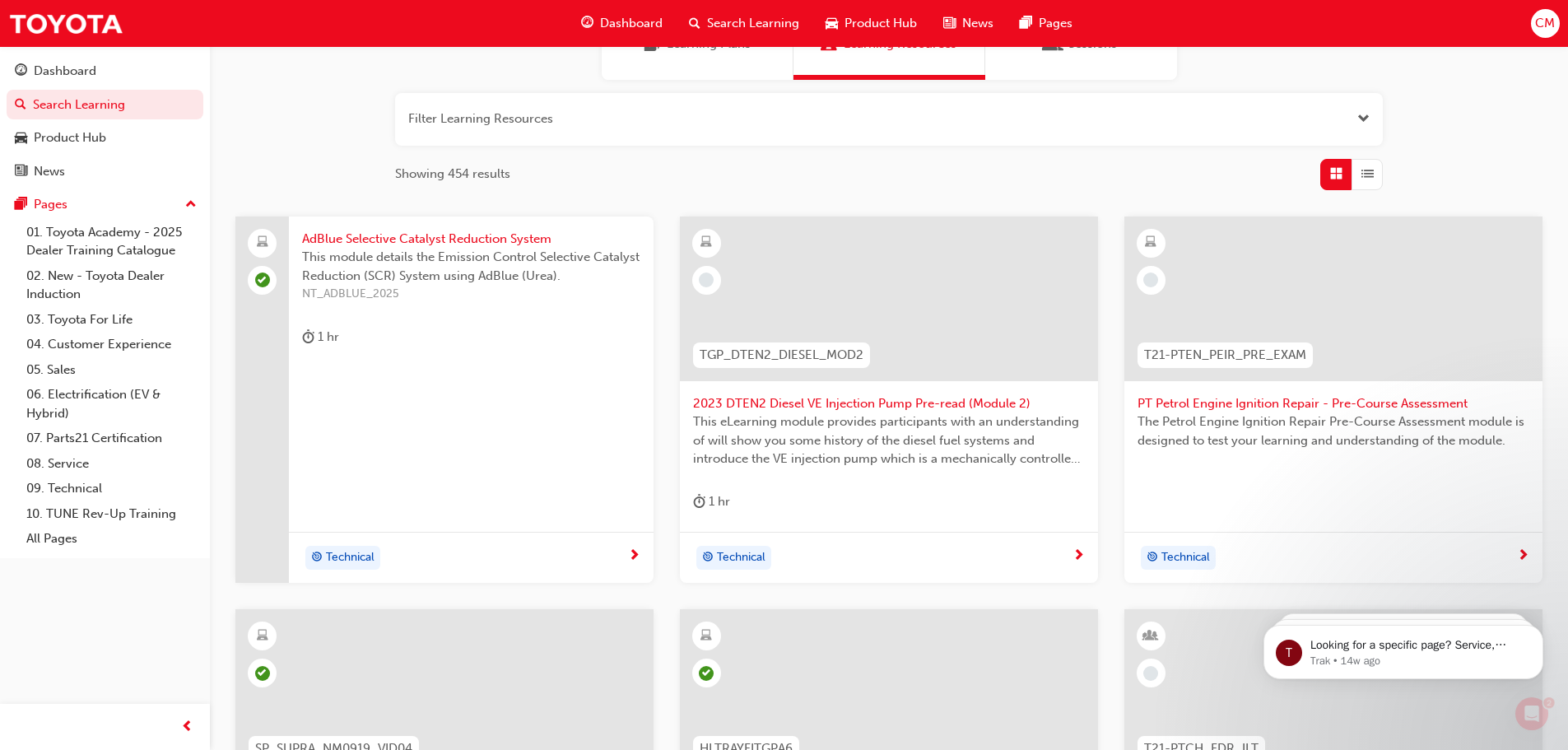 click at bounding box center [889, 299] 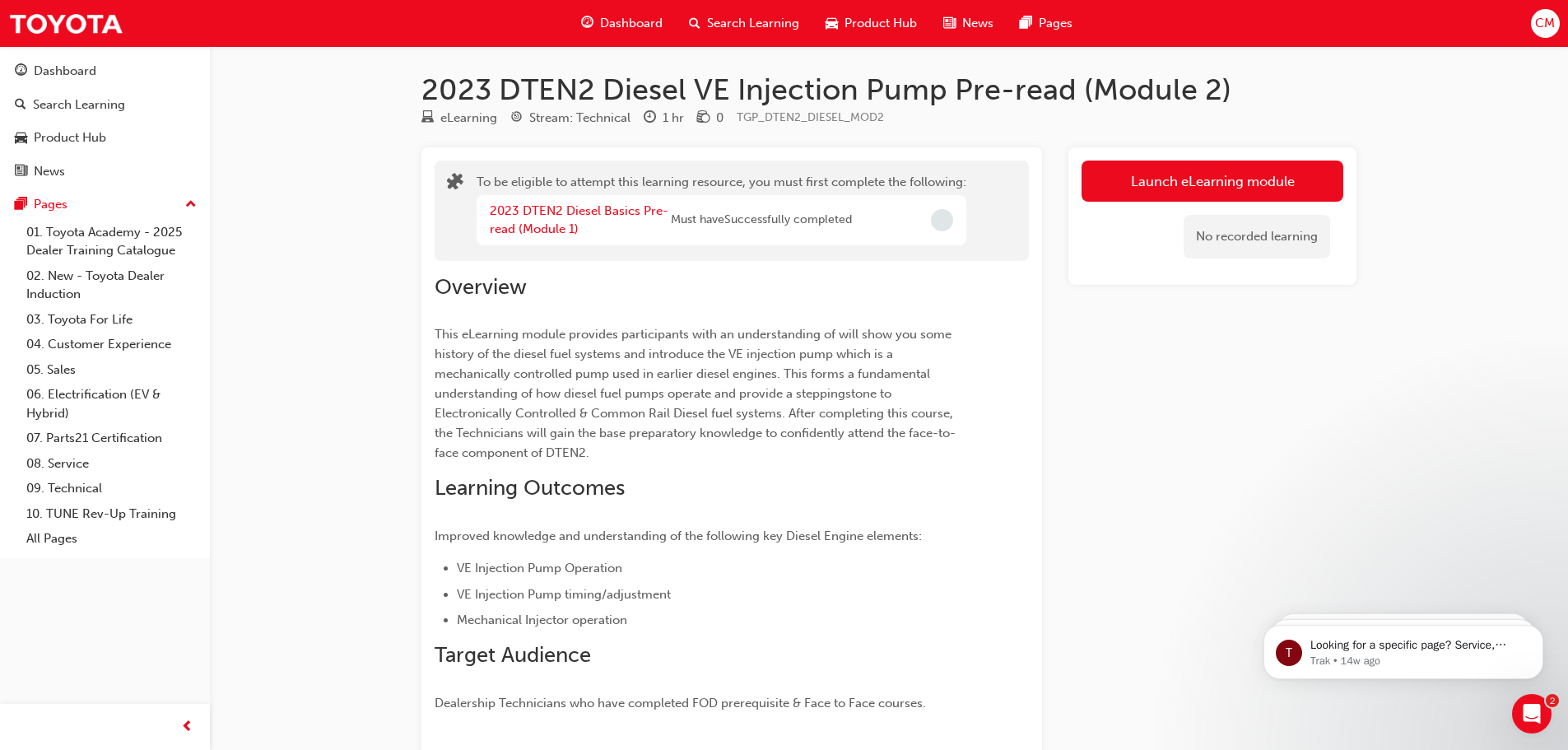 scroll, scrollTop: 0, scrollLeft: 0, axis: both 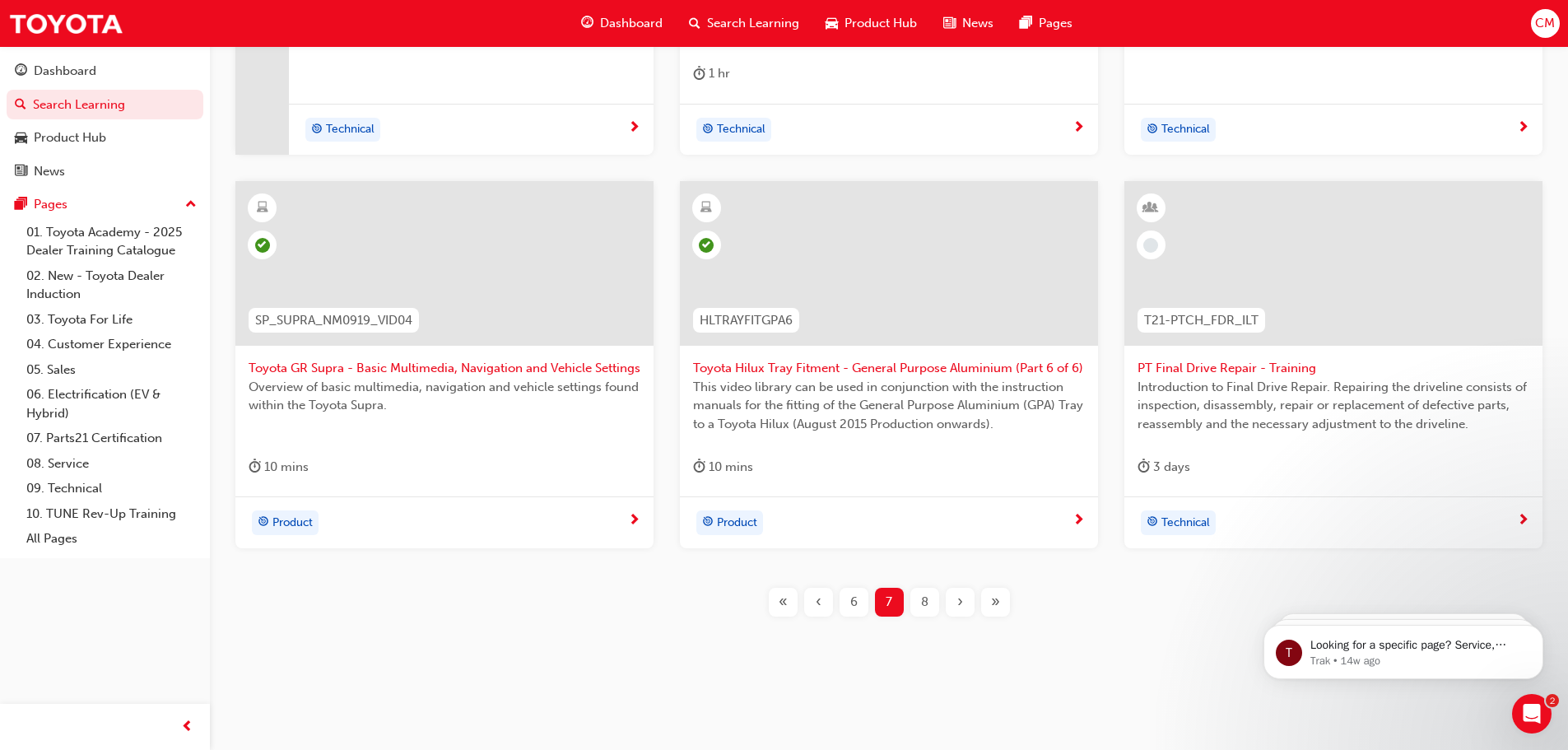 click on "8" at bounding box center [924, 602] 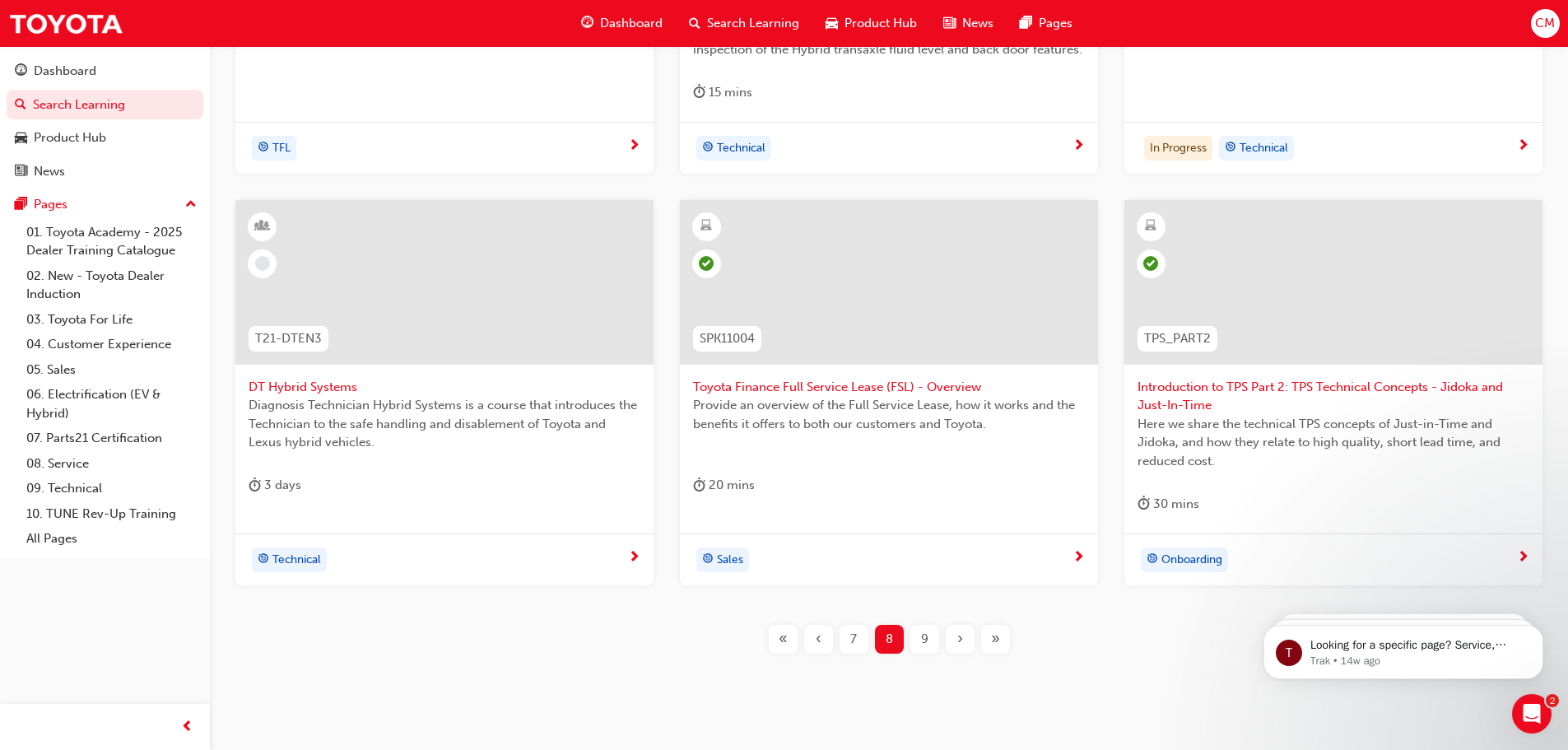 click at bounding box center [444, 282] 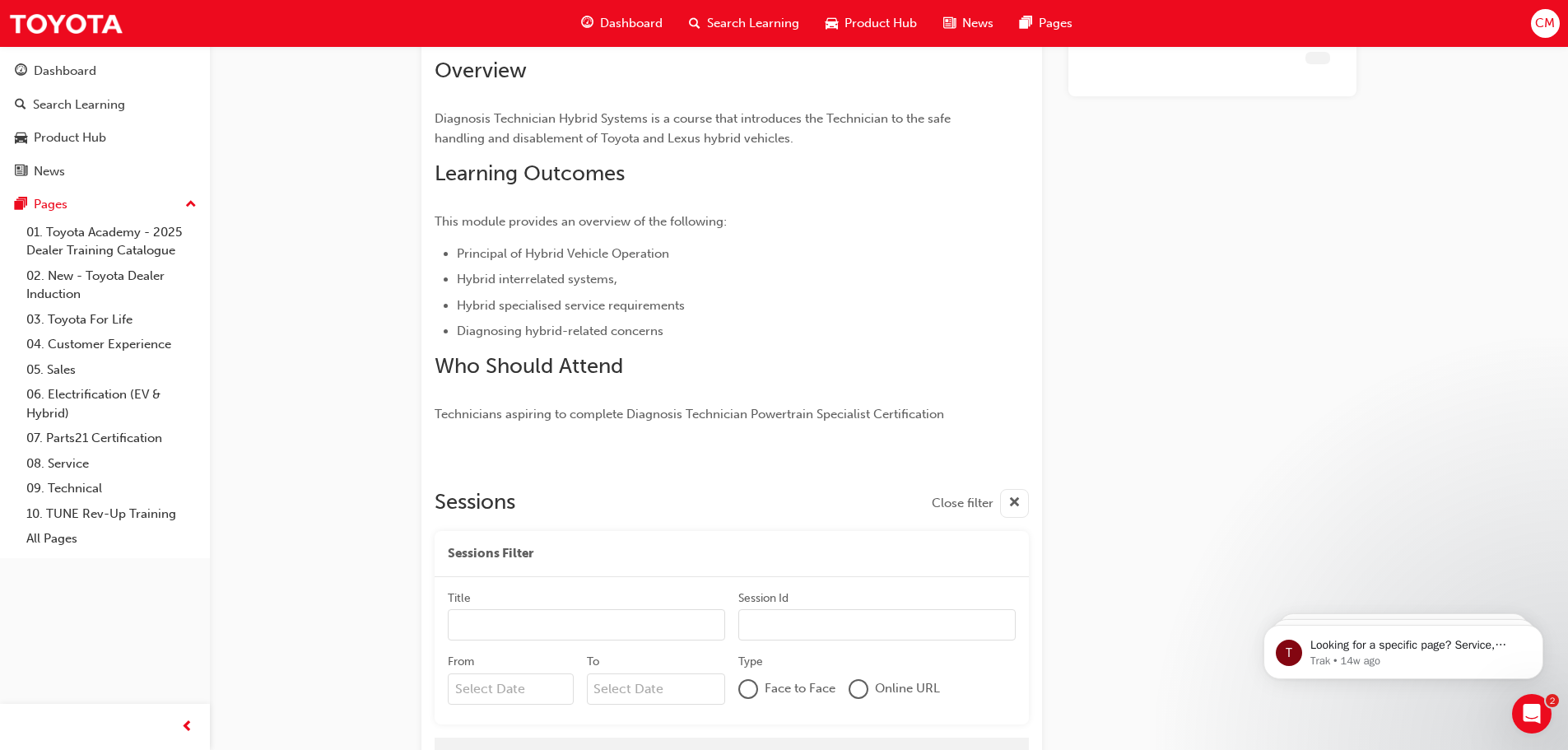 scroll, scrollTop: 236, scrollLeft: 0, axis: vertical 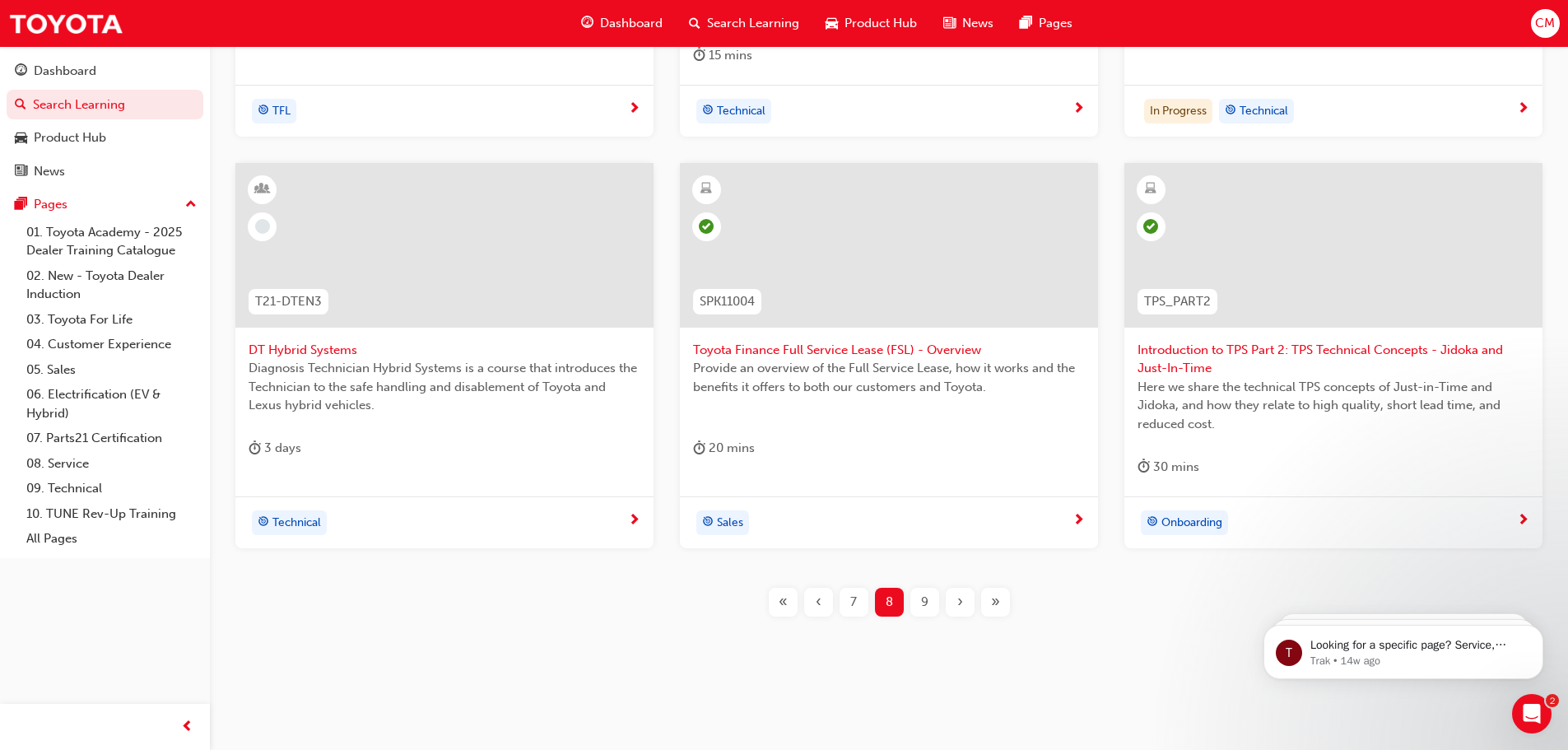 click on "9" at bounding box center [924, 602] 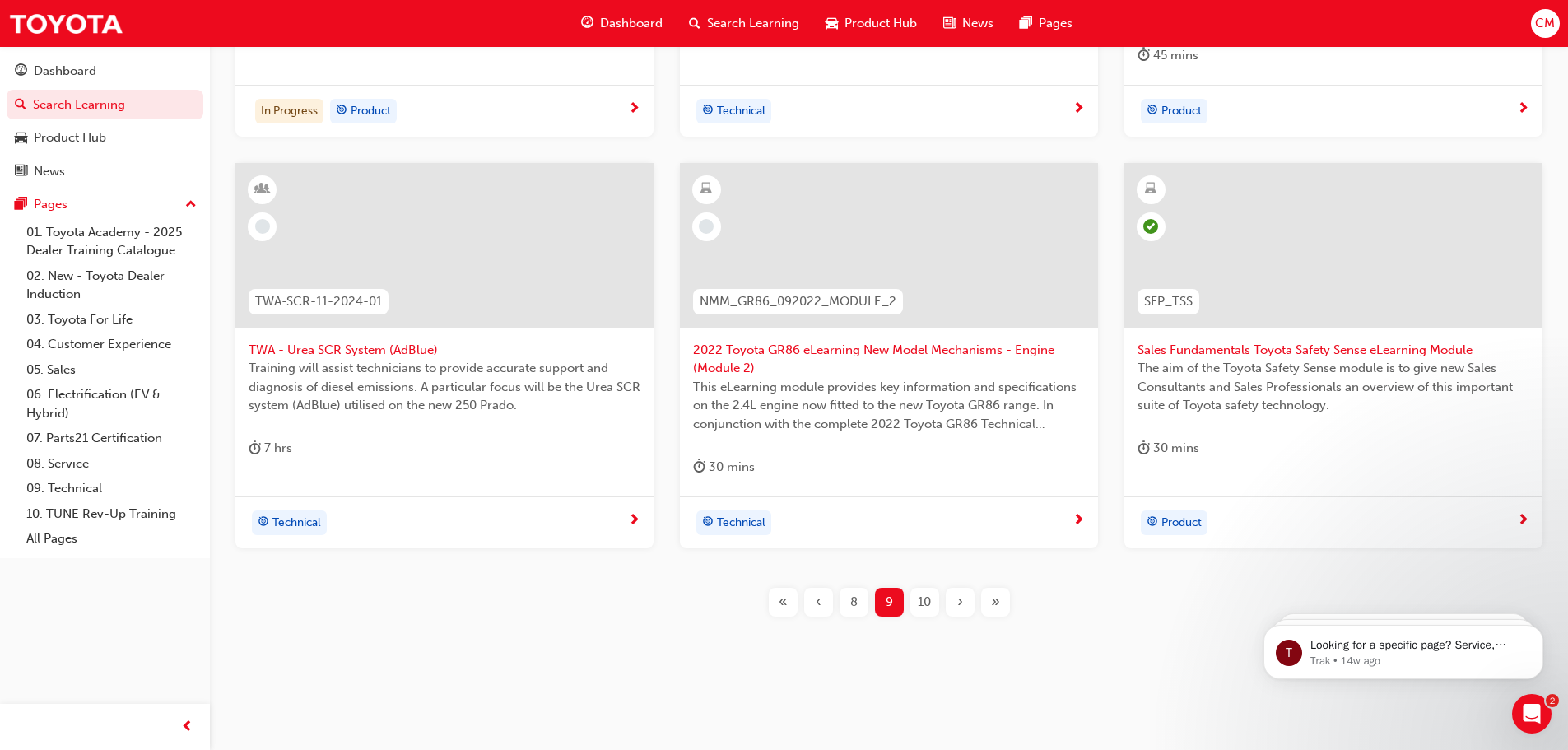 click at bounding box center [444, 245] 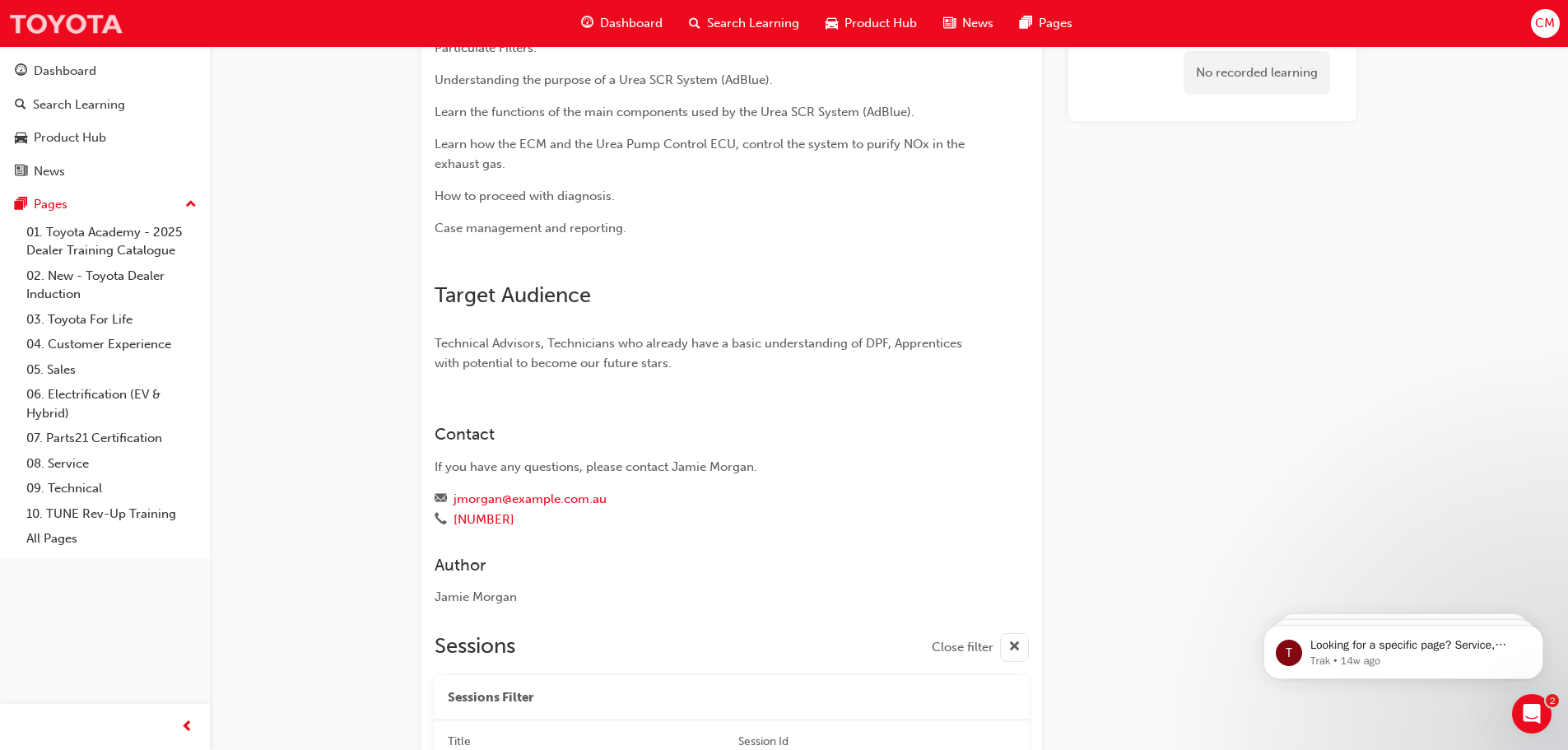 scroll, scrollTop: 596, scrollLeft: 0, axis: vertical 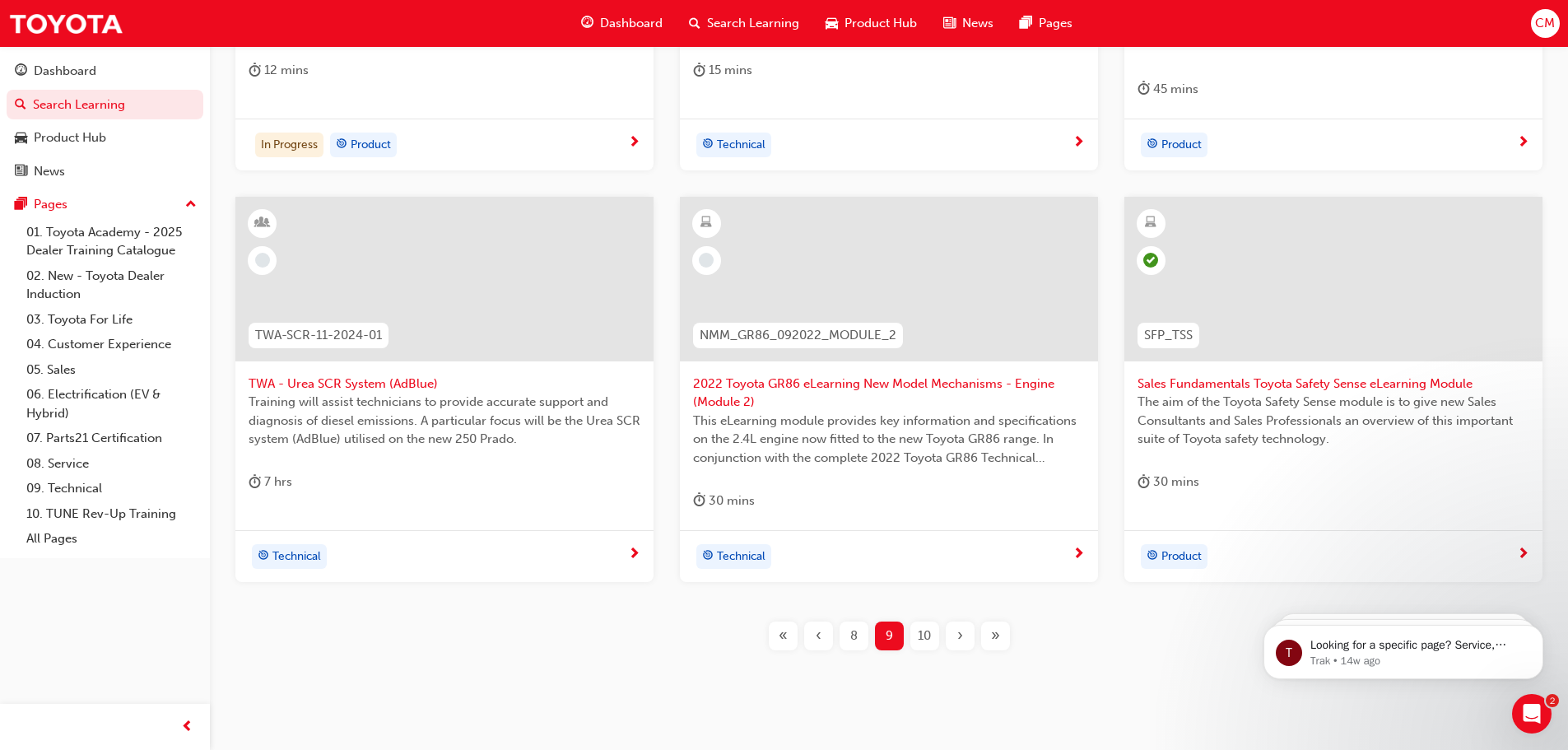 click on "NMM_GR86_092022_MODULE_2" at bounding box center [798, 335] 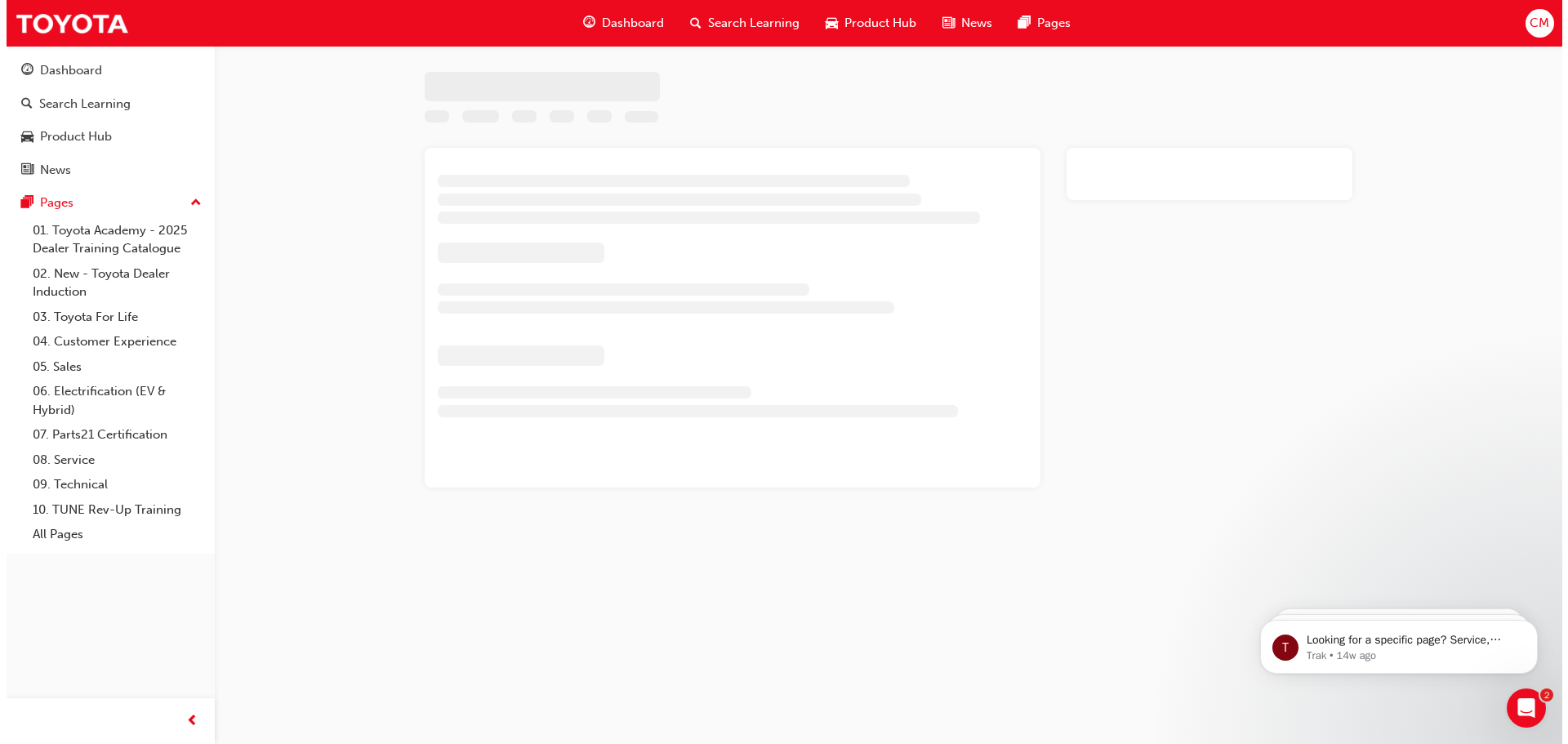 scroll, scrollTop: 0, scrollLeft: 0, axis: both 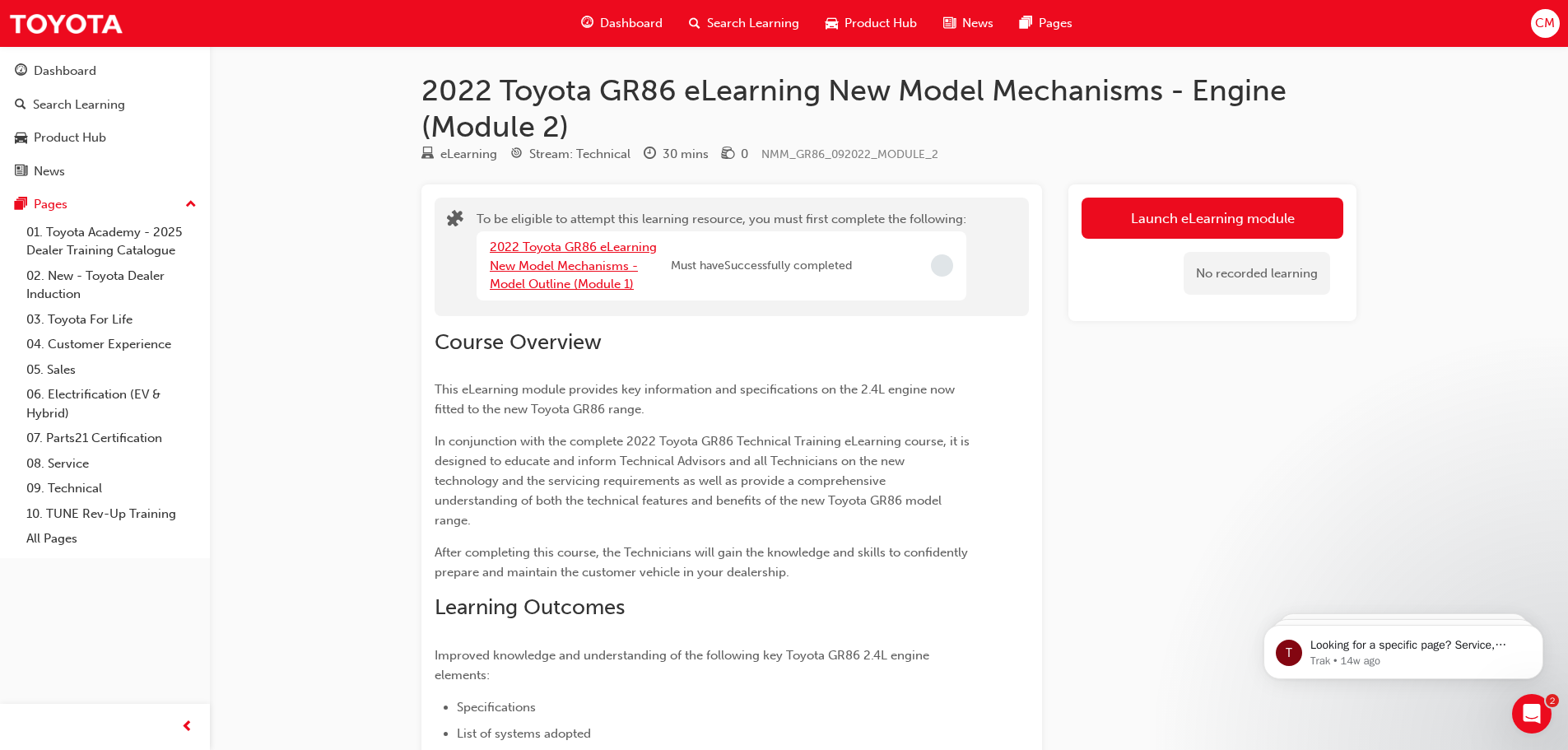 click on "2022 Toyota GR86 eLearning New Model Mechanisms - Model Outline (Module 1)" at bounding box center (573, 265) 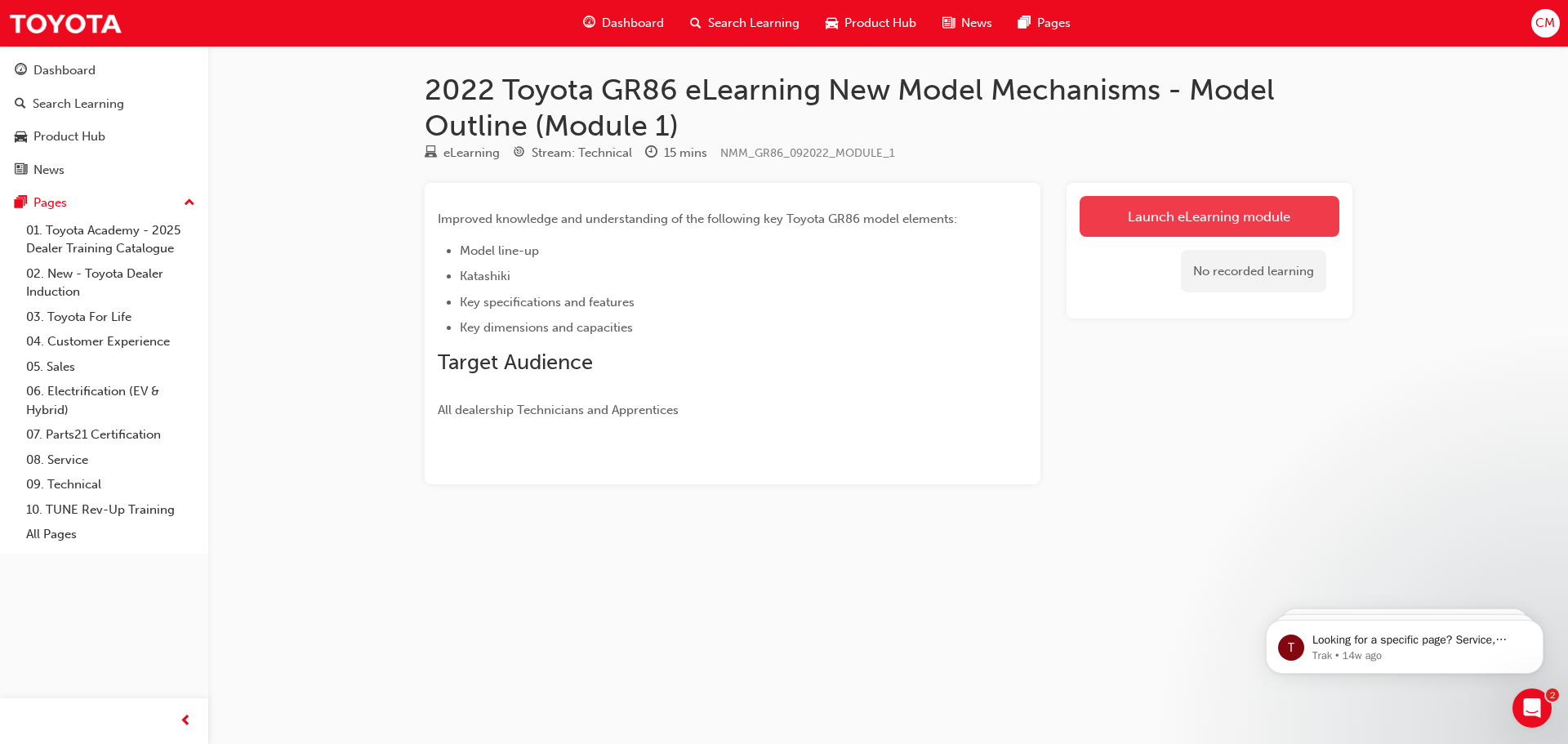 click on "Launch eLearning module" at bounding box center [1209, 216] 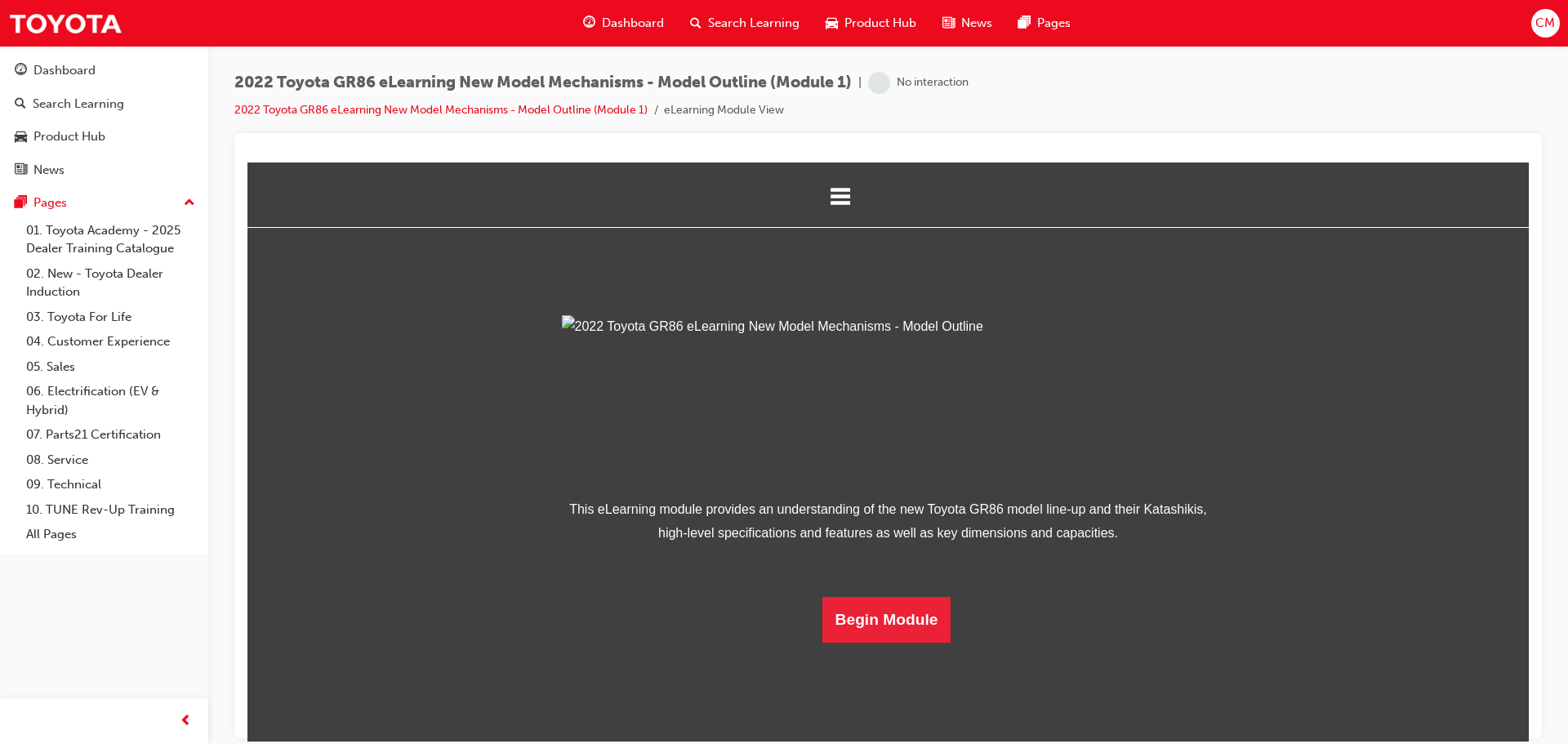 scroll, scrollTop: 246, scrollLeft: 0, axis: vertical 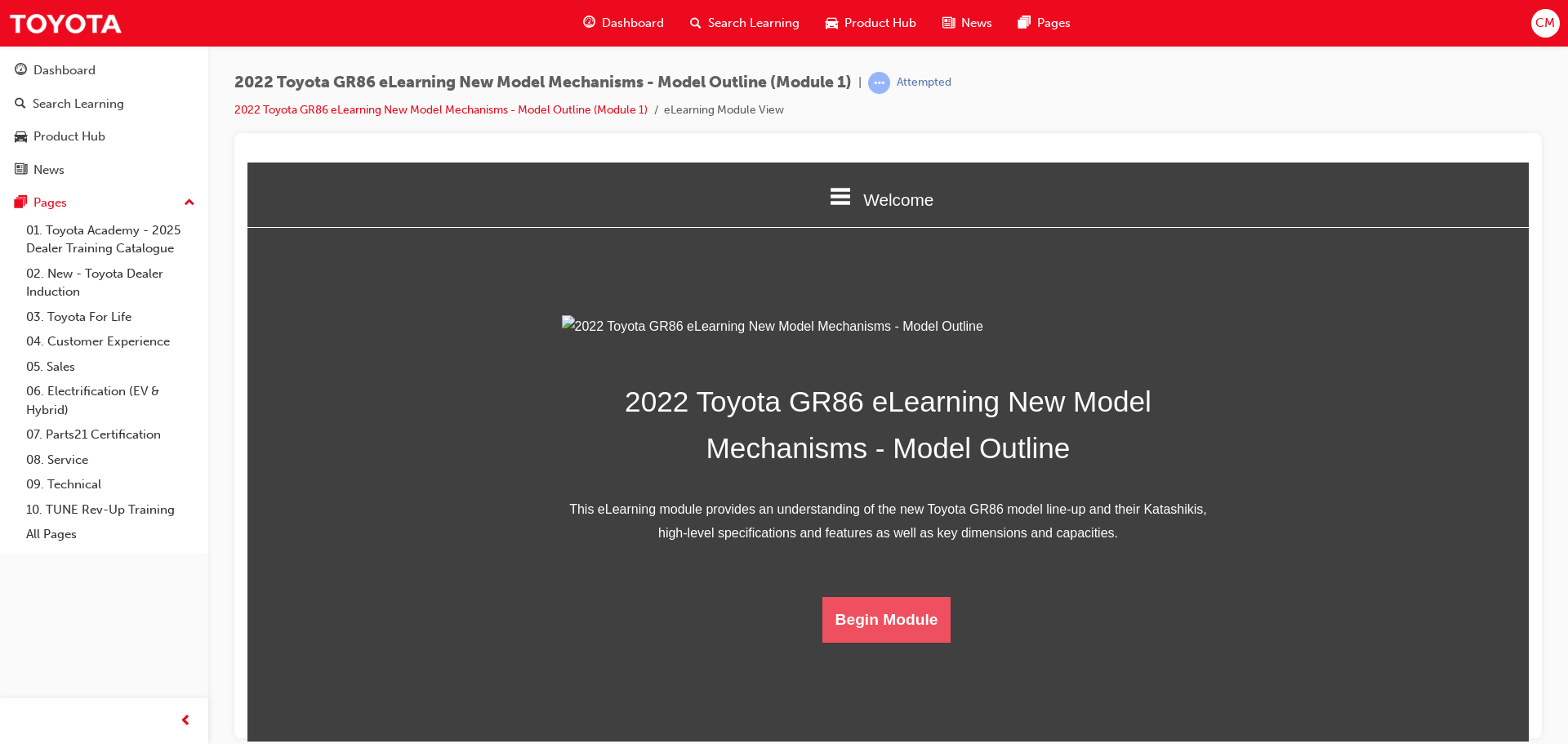 click on "Begin Module" at bounding box center [887, 619] 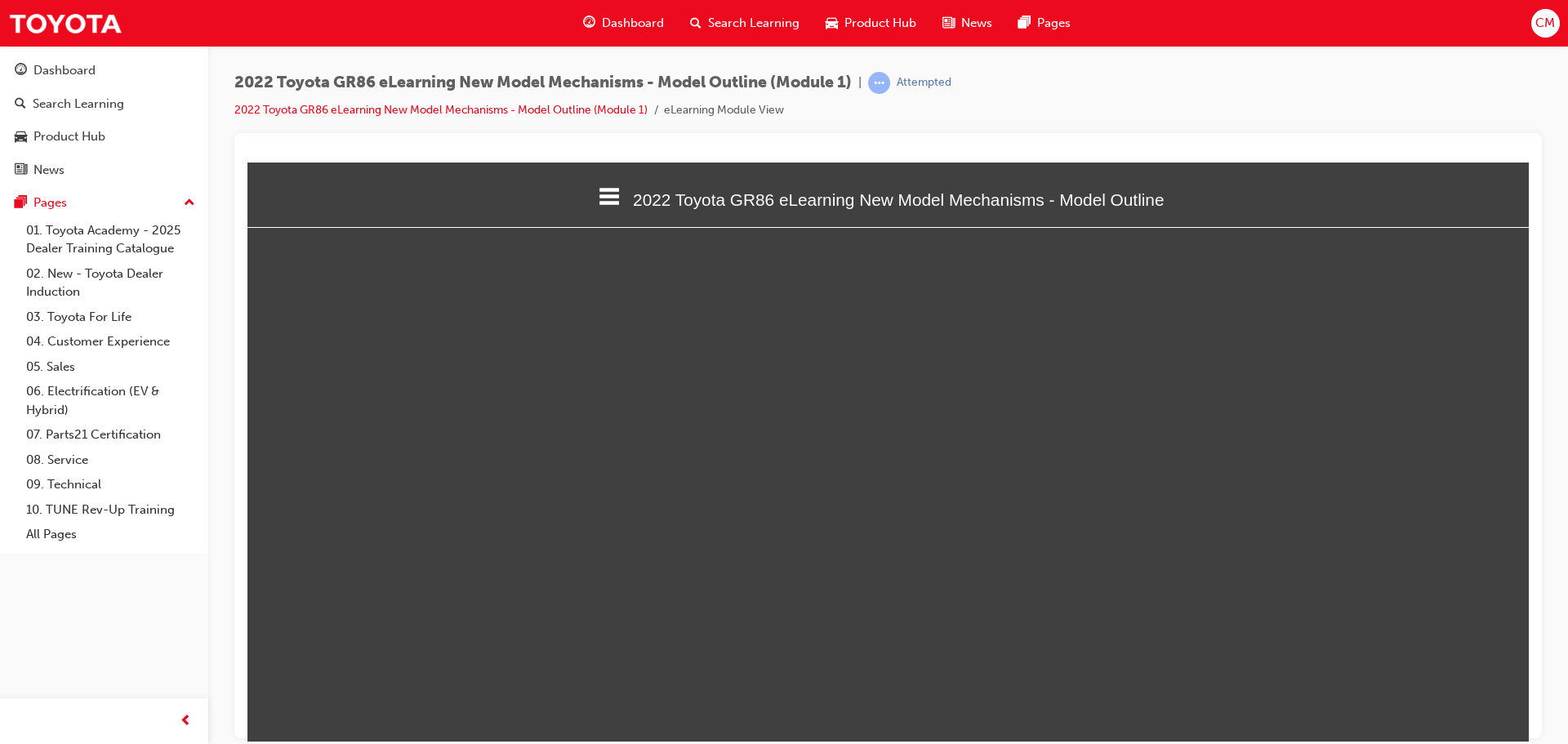 scroll, scrollTop: 8, scrollLeft: 8, axis: both 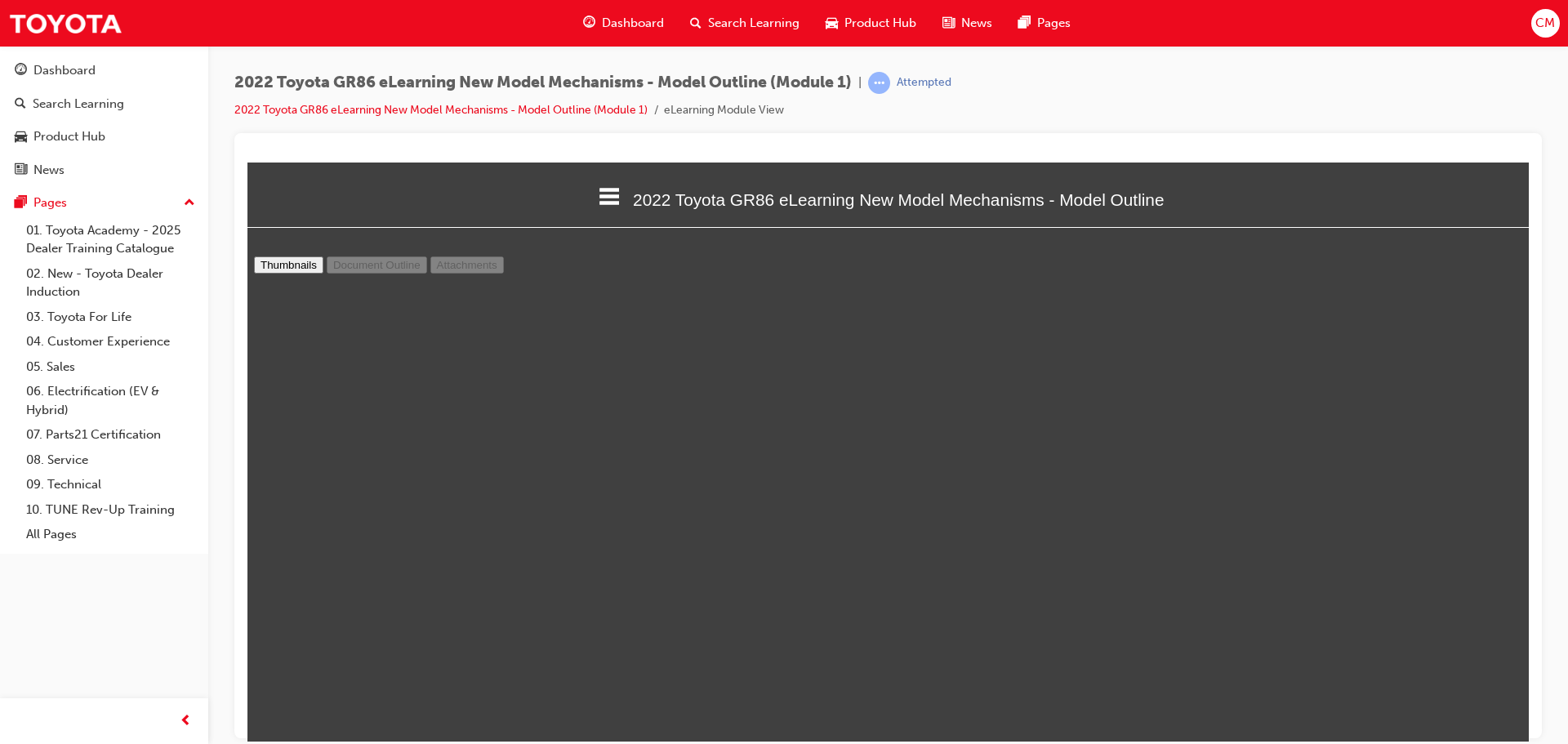 type on "11" 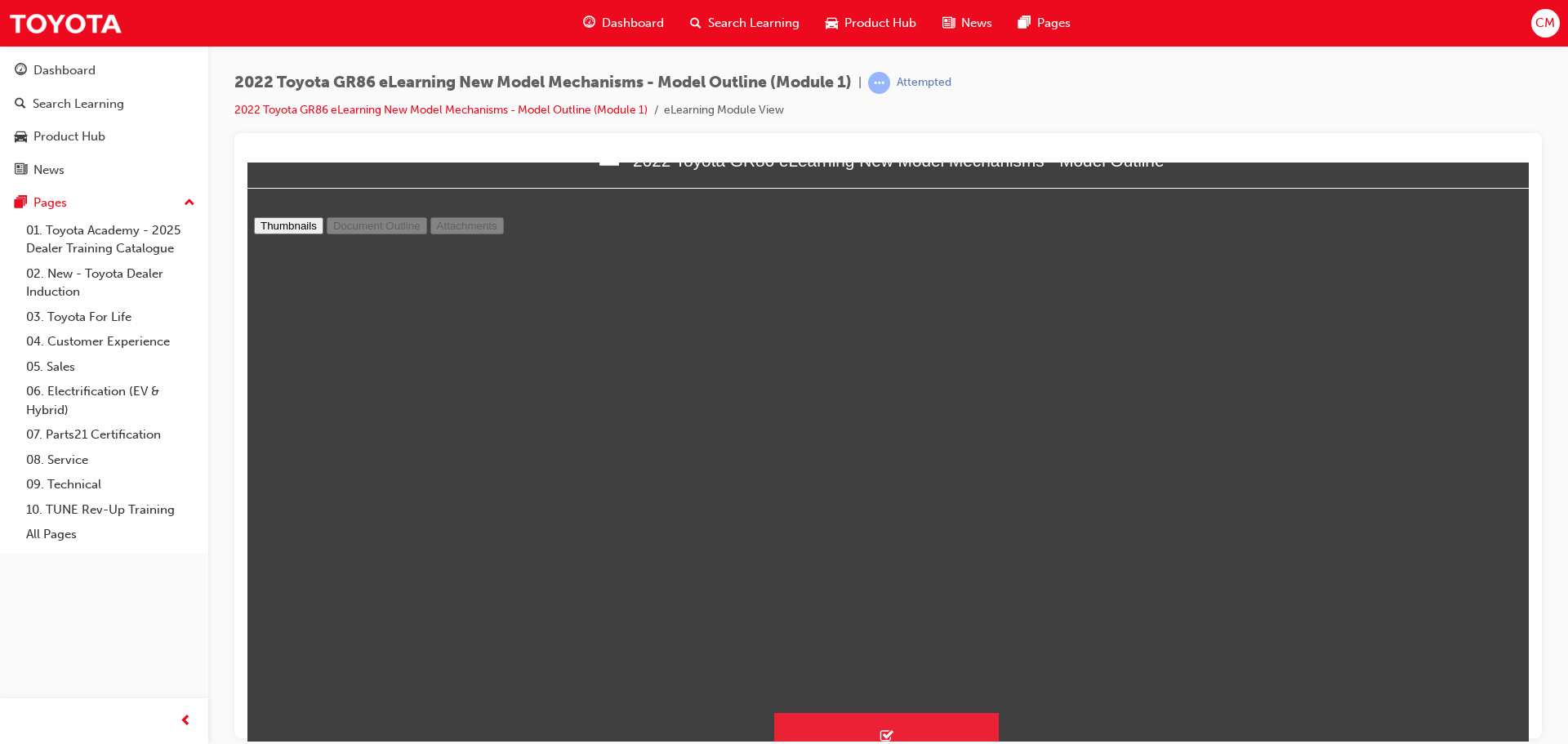 scroll, scrollTop: 75, scrollLeft: 0, axis: vertical 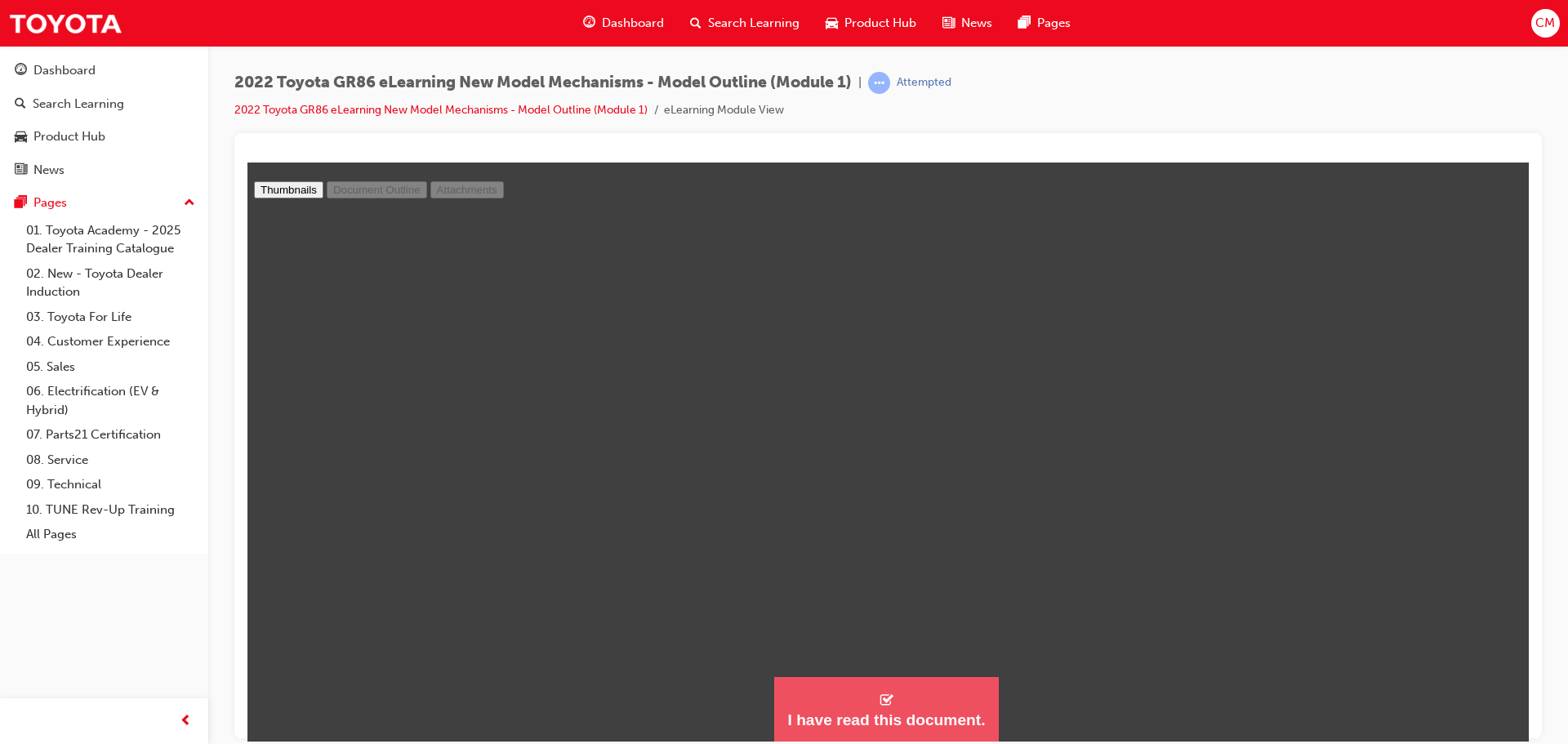 click on "I have read this document." at bounding box center [886, 709] 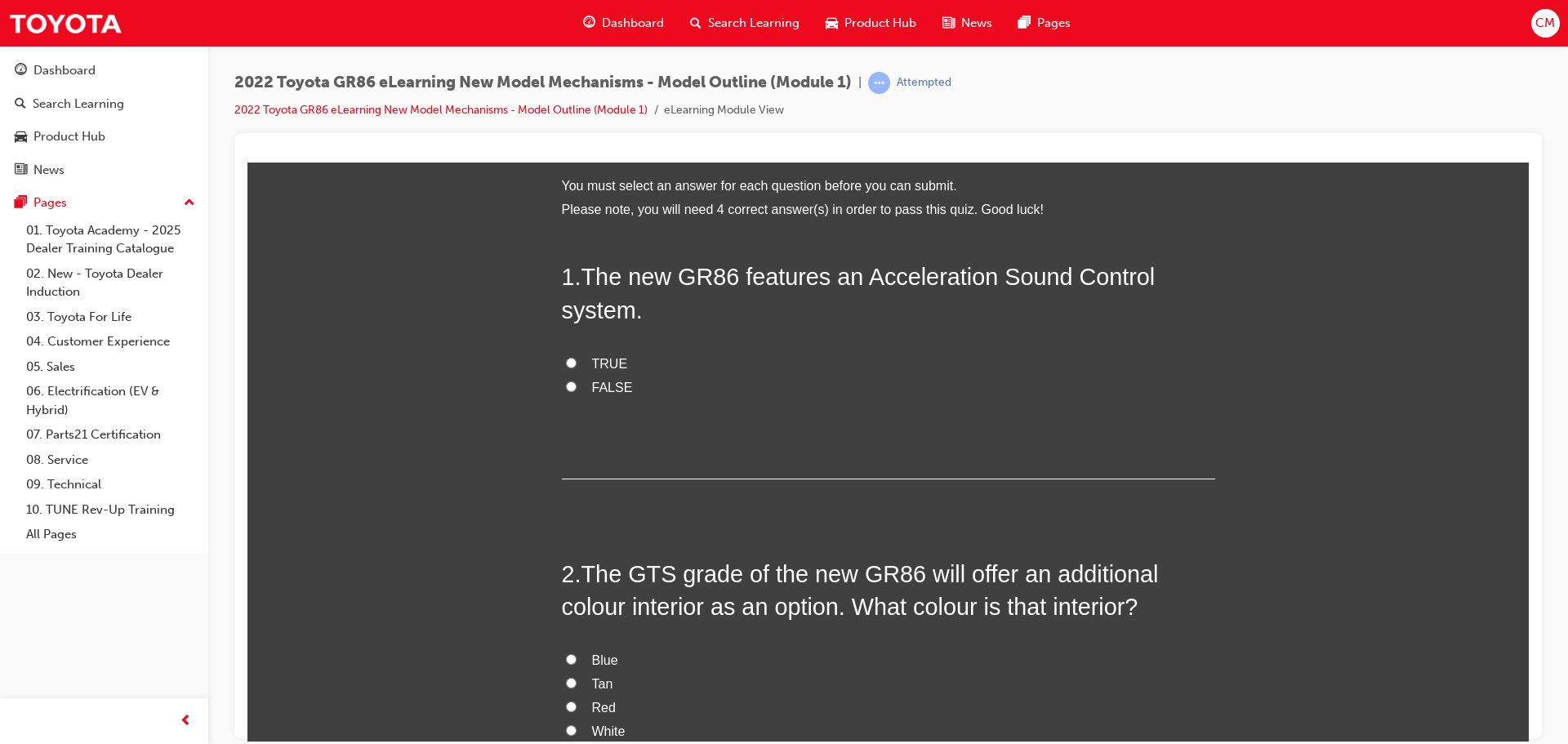 scroll, scrollTop: 0, scrollLeft: 0, axis: both 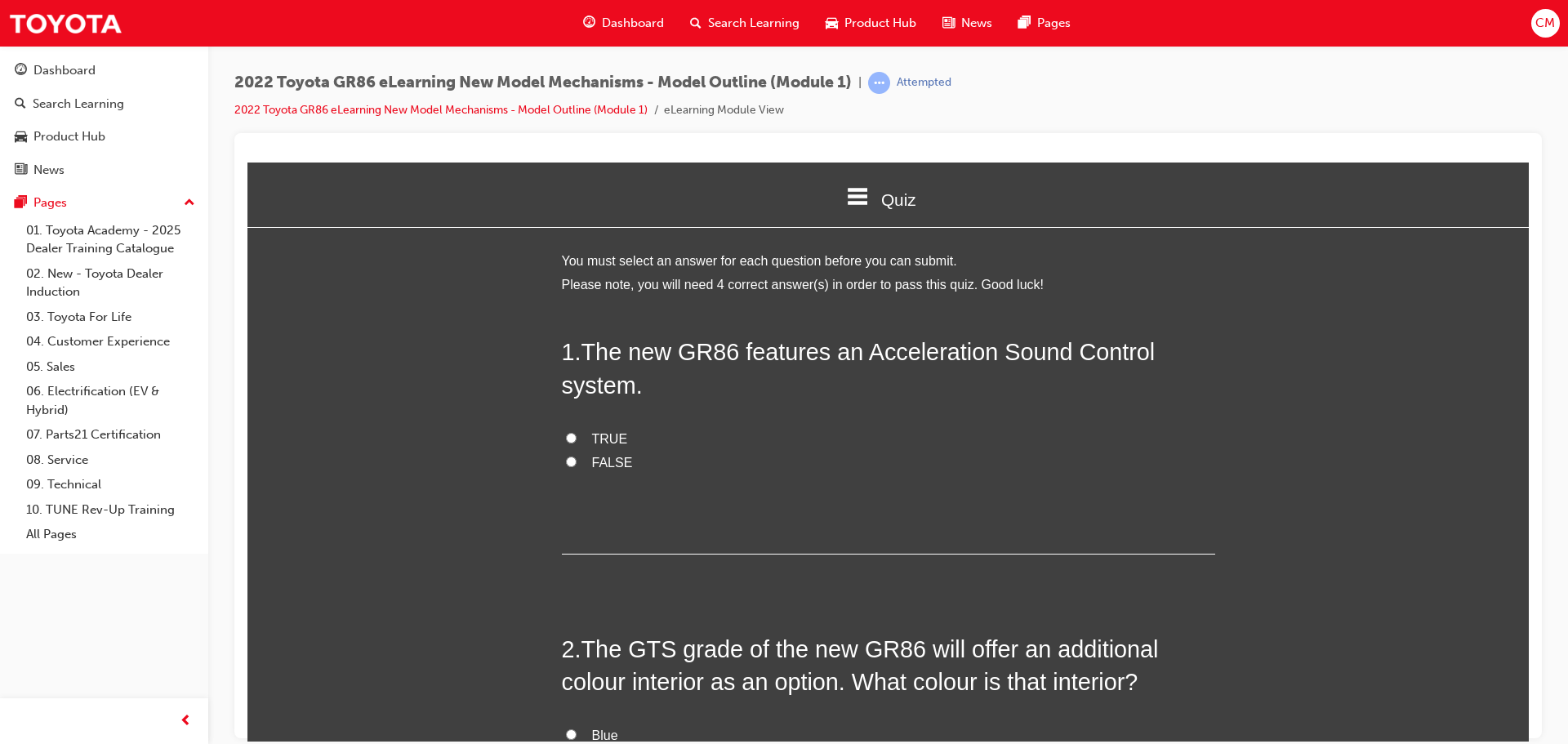 drag, startPoint x: 764, startPoint y: 421, endPoint x: 644, endPoint y: 430, distance: 120.337 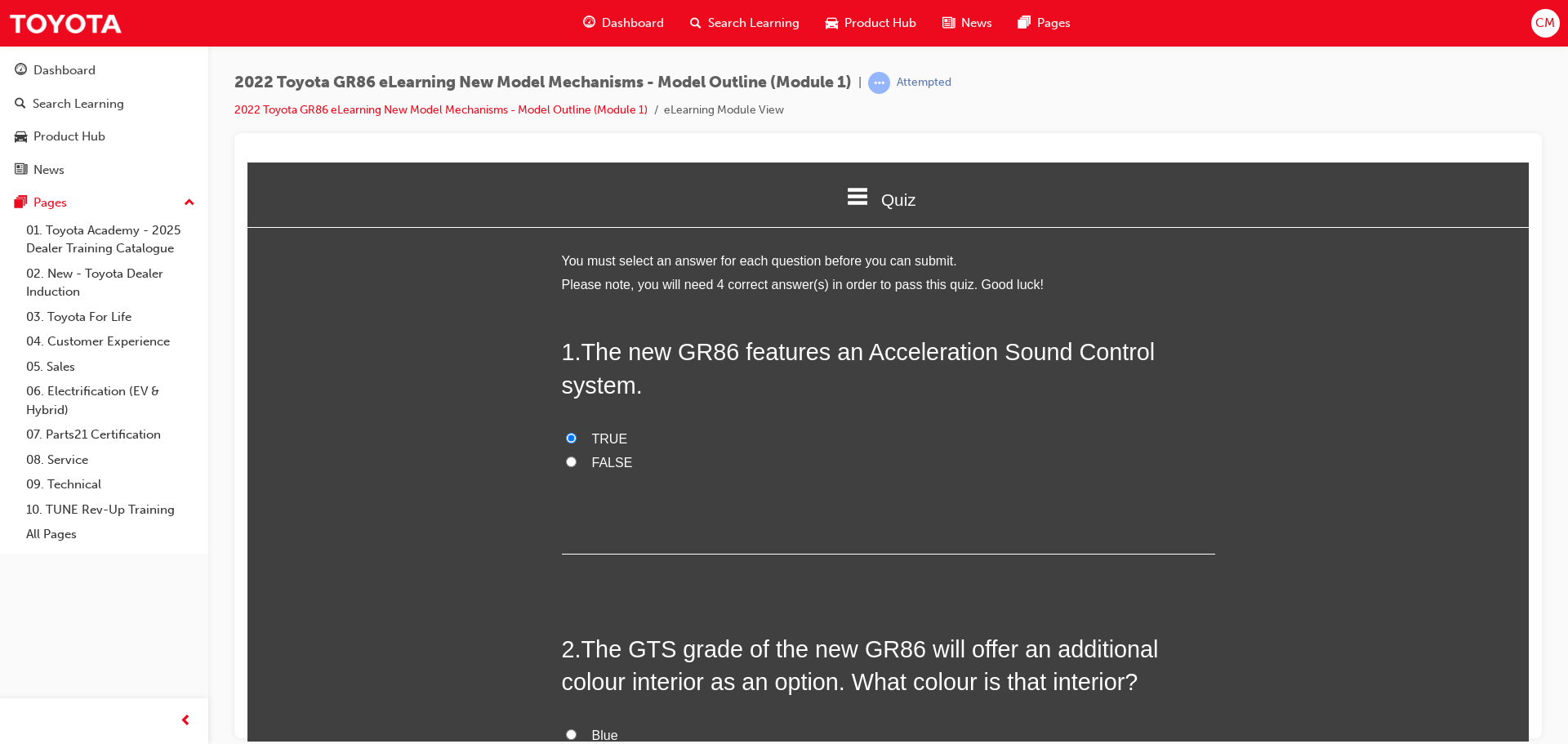 radio on "true" 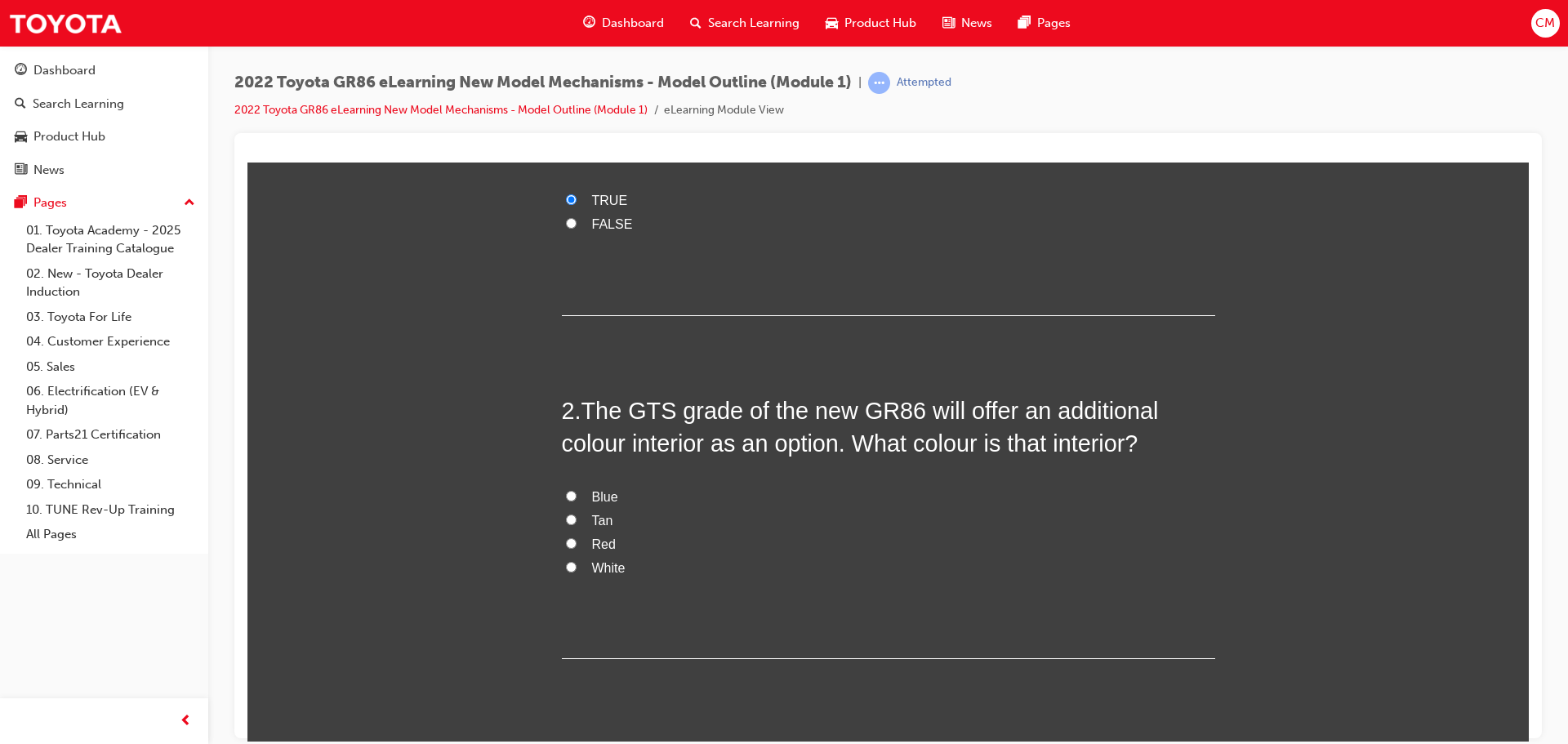 scroll, scrollTop: 245, scrollLeft: 0, axis: vertical 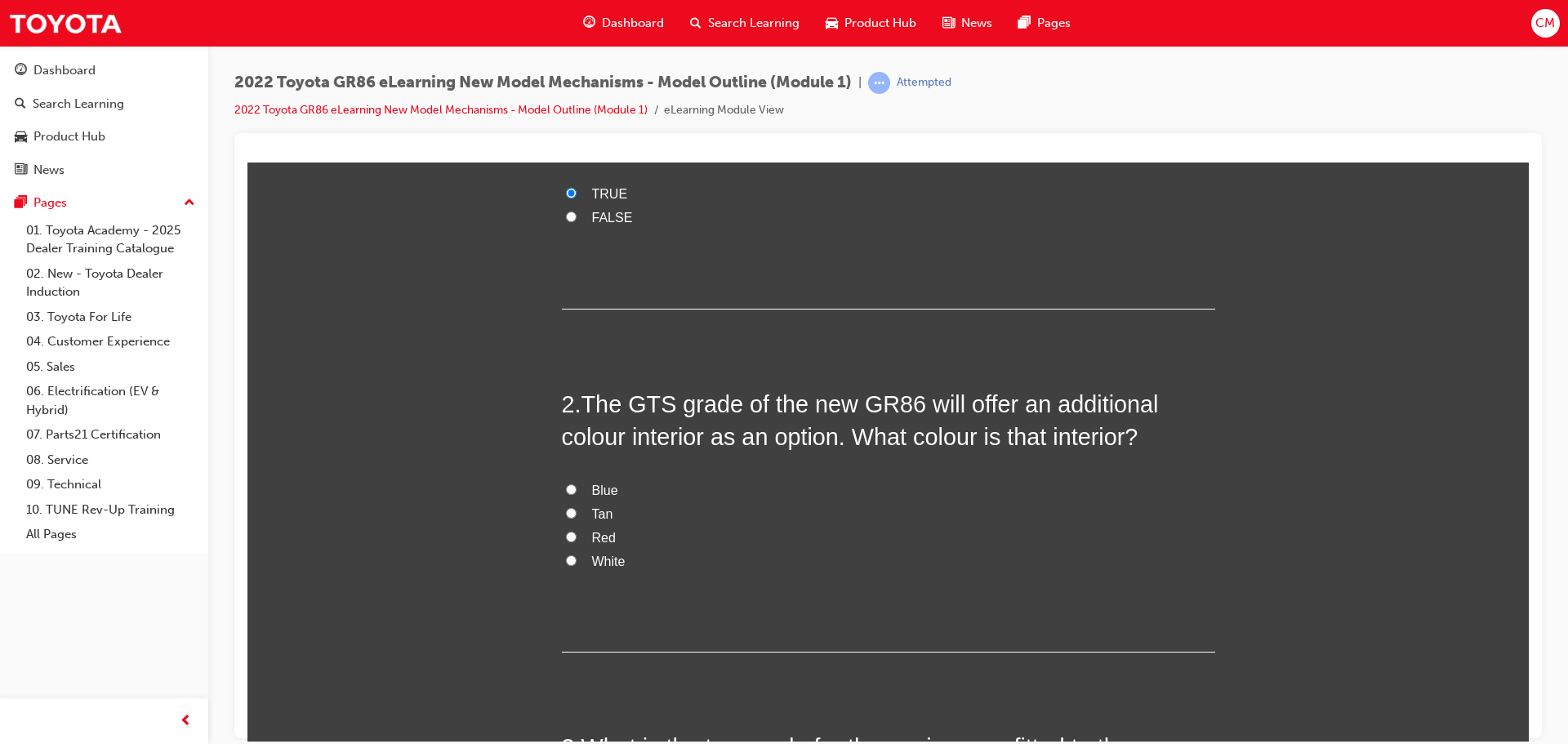 click on "Tan" at bounding box center (571, 512) 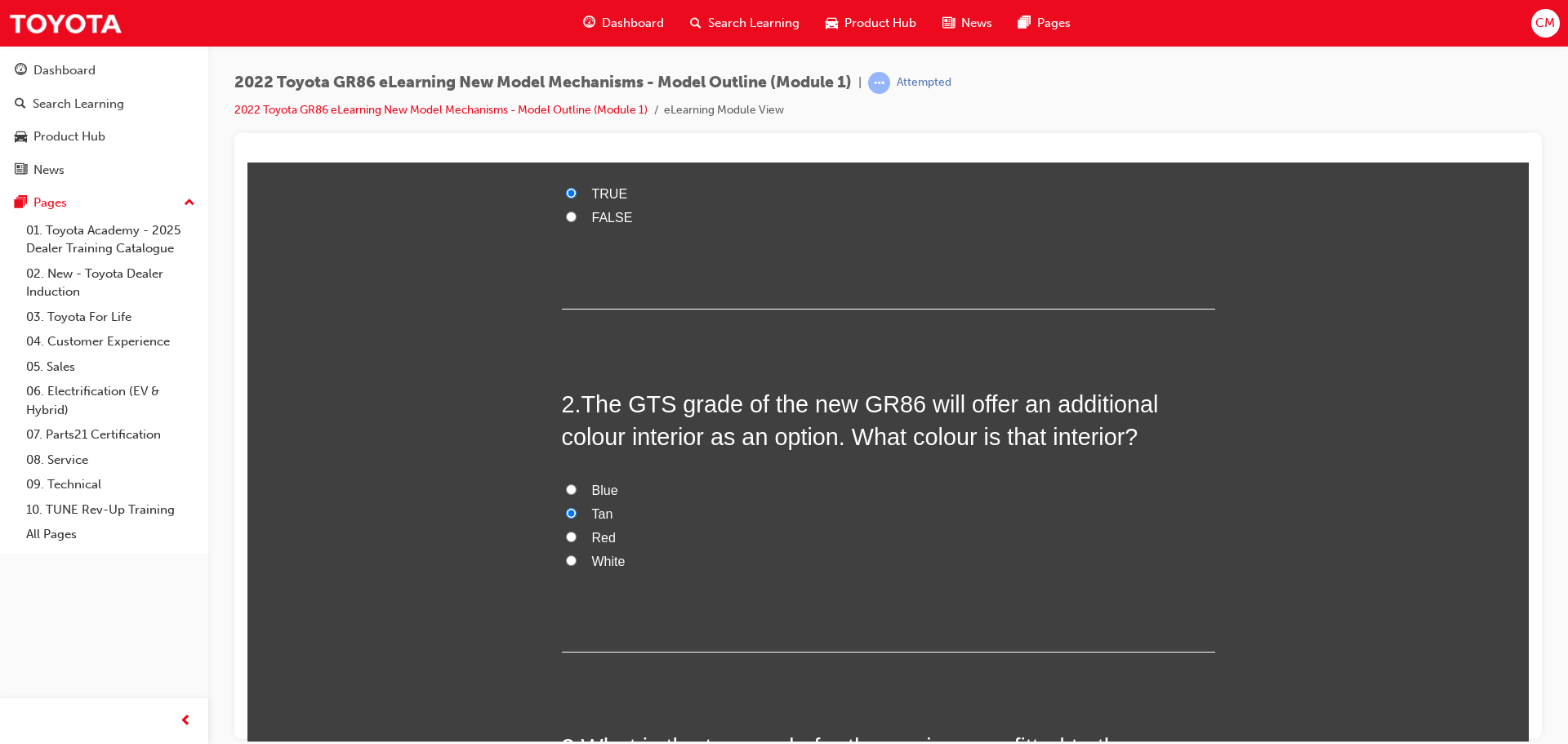 radio on "true" 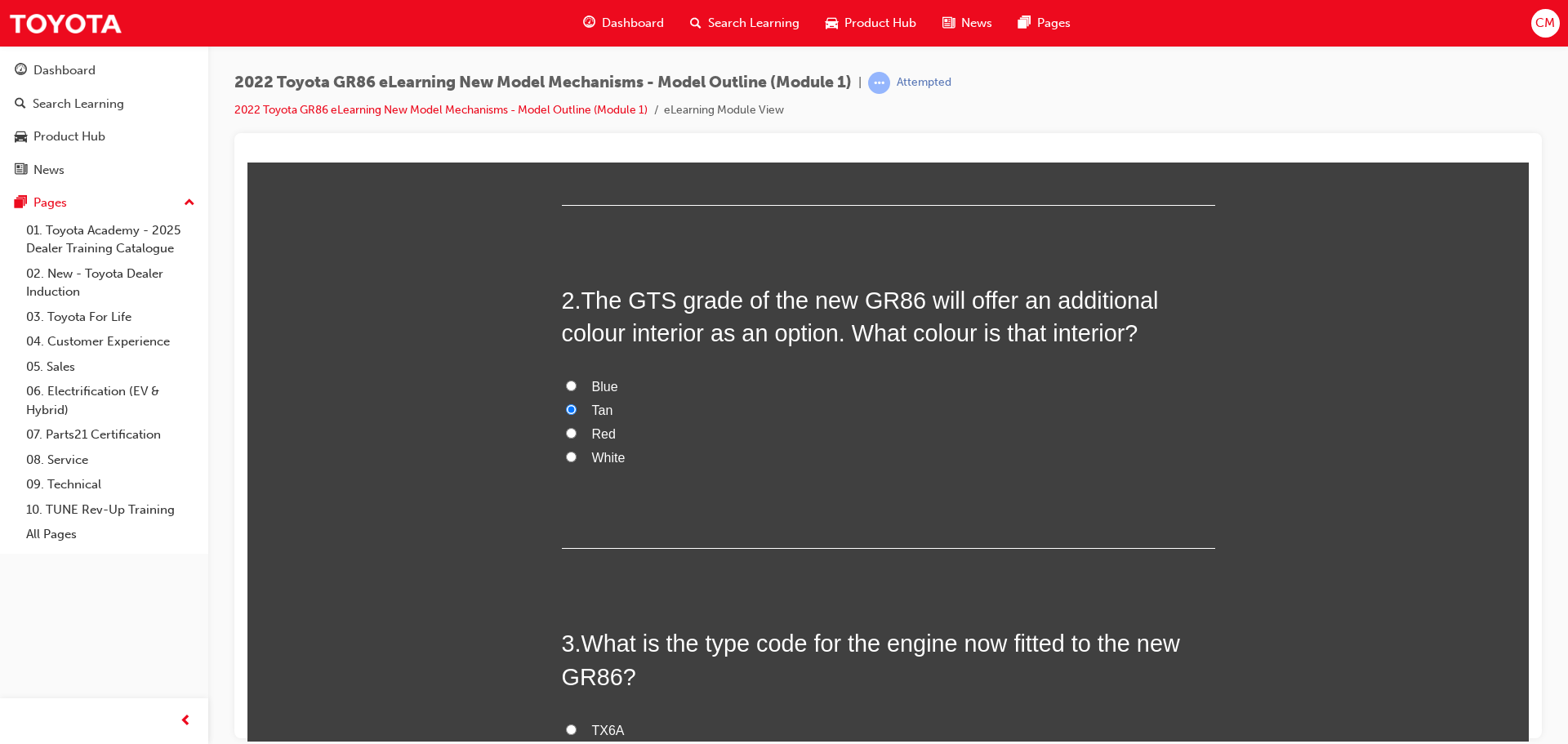 scroll, scrollTop: 327, scrollLeft: 0, axis: vertical 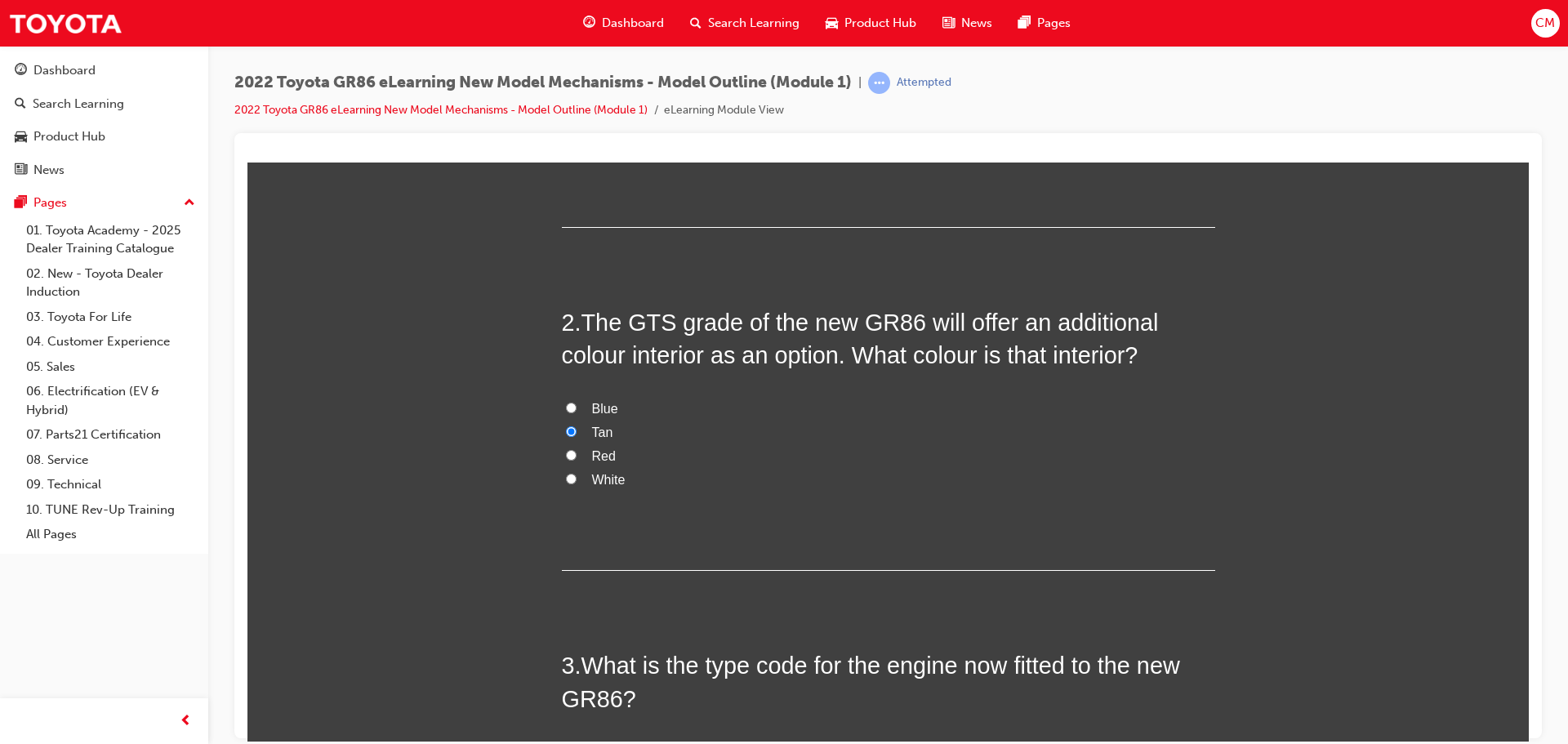 click on "Red" at bounding box center (571, 454) 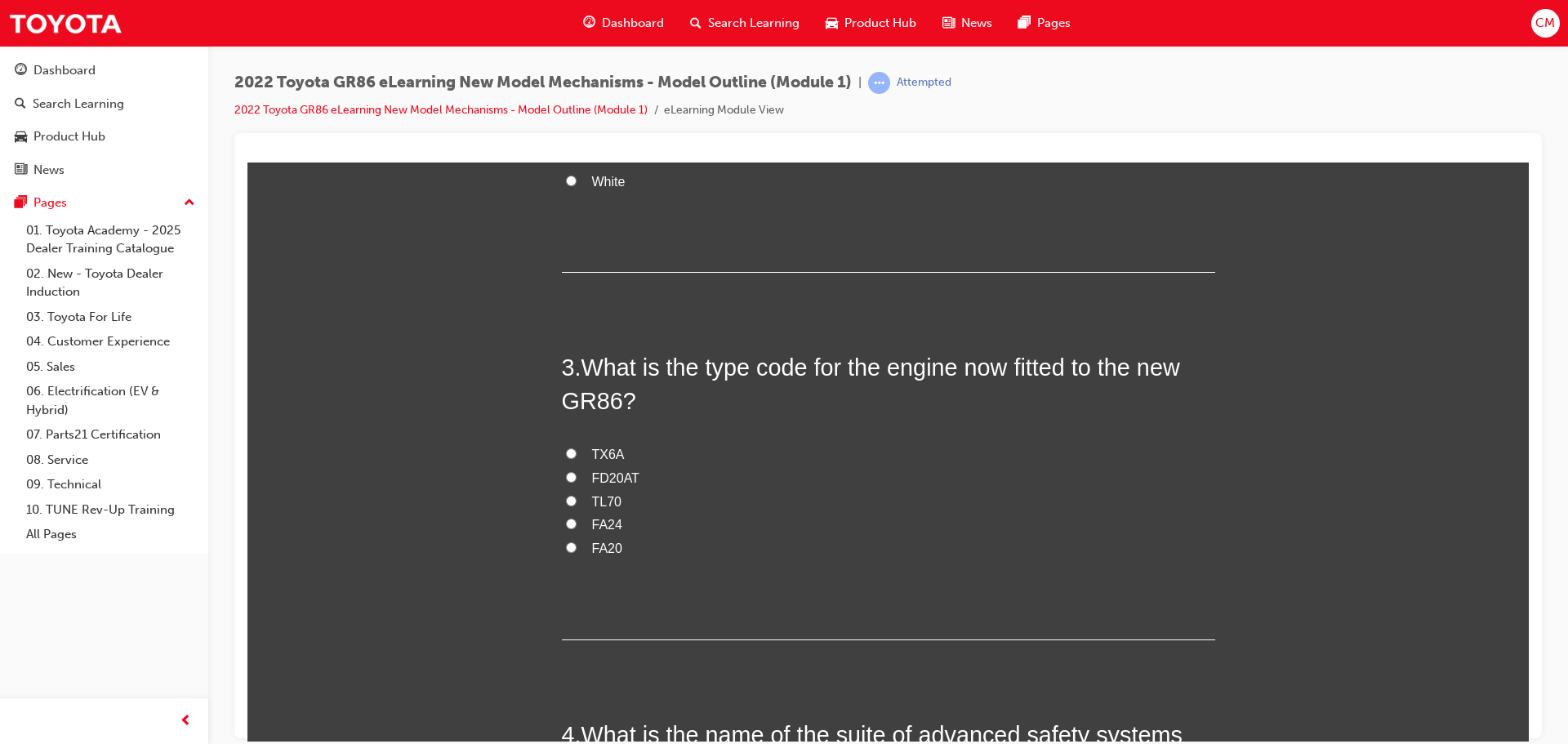 scroll, scrollTop: 653, scrollLeft: 0, axis: vertical 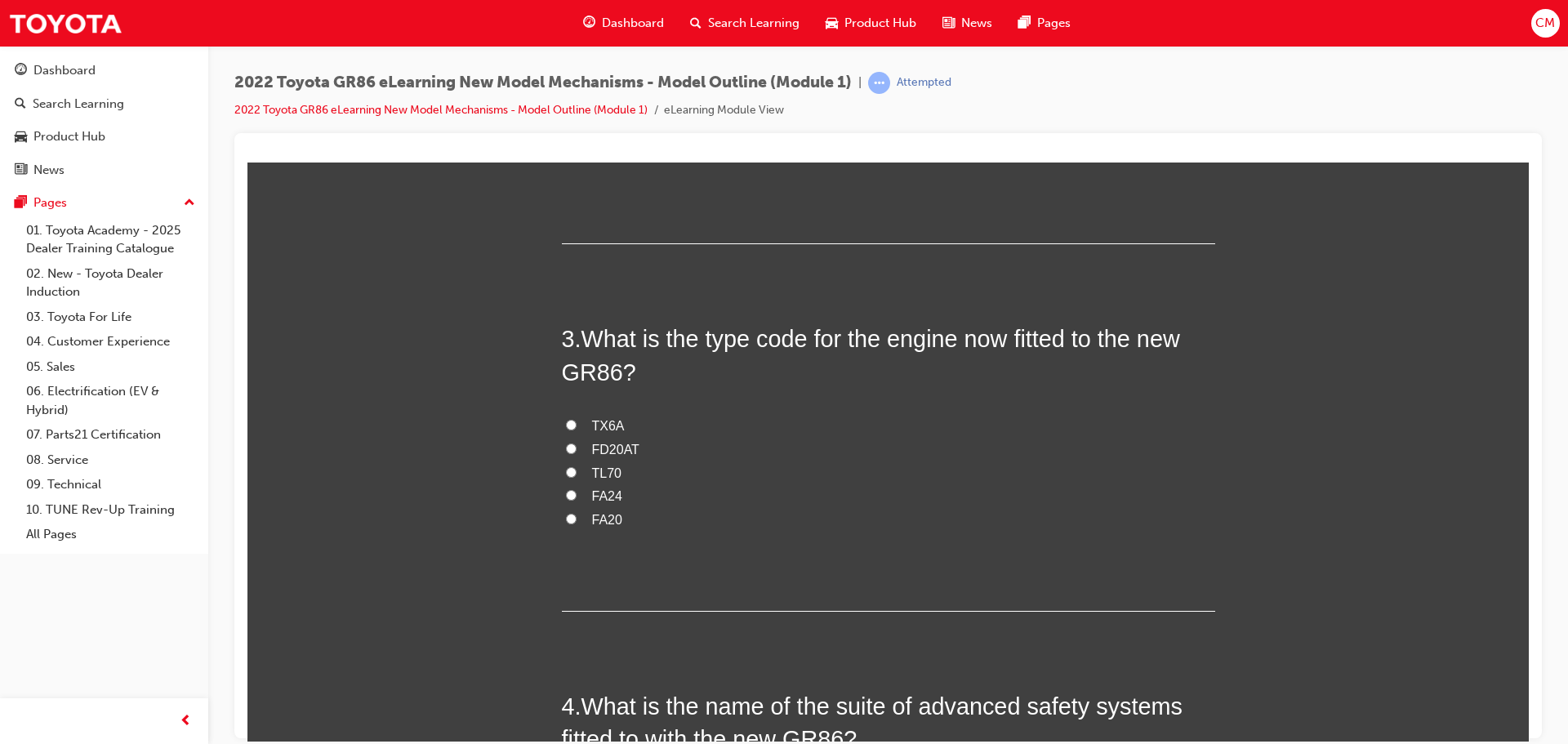 click on "TL70" at bounding box center (571, 471) 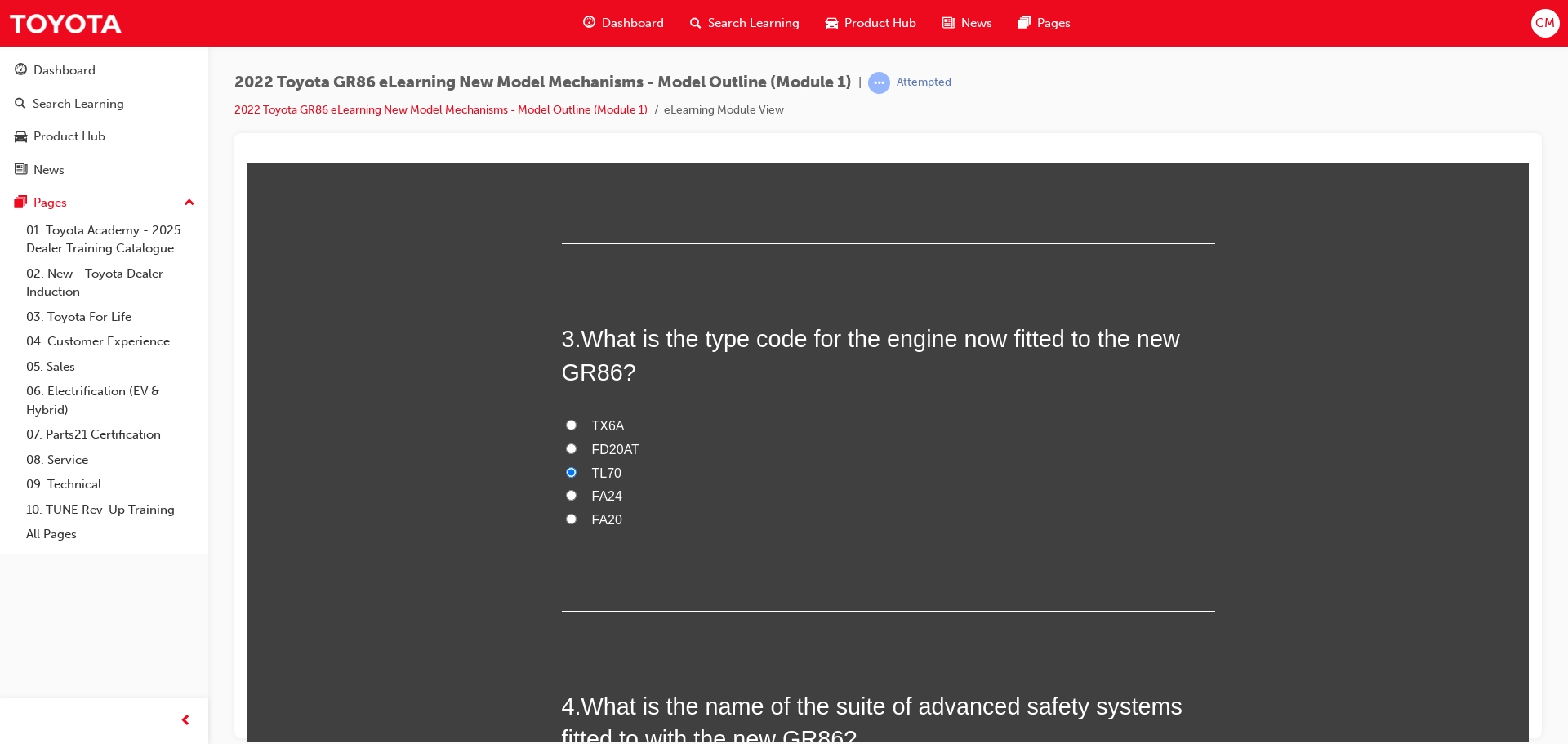 radio on "true" 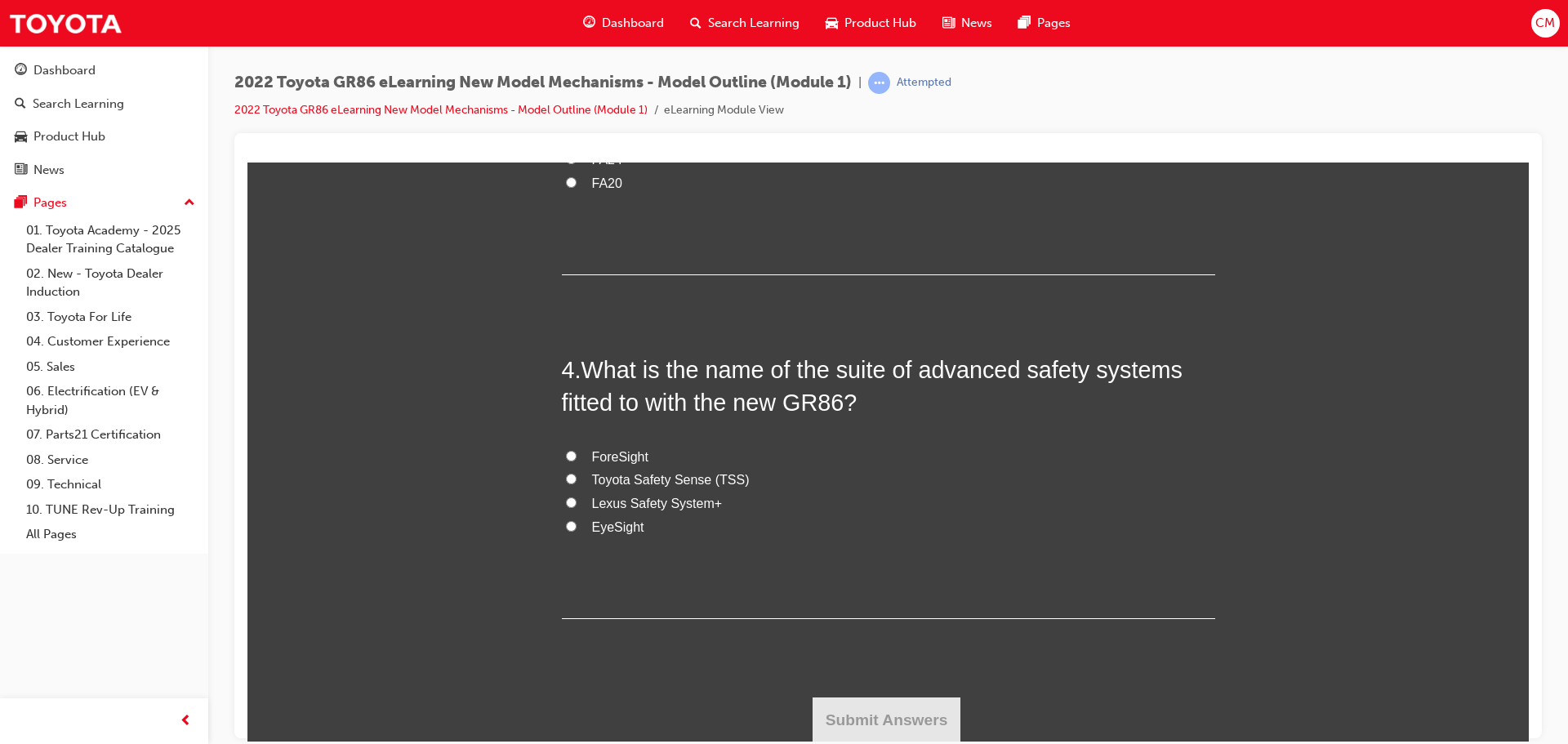 scroll, scrollTop: 991, scrollLeft: 0, axis: vertical 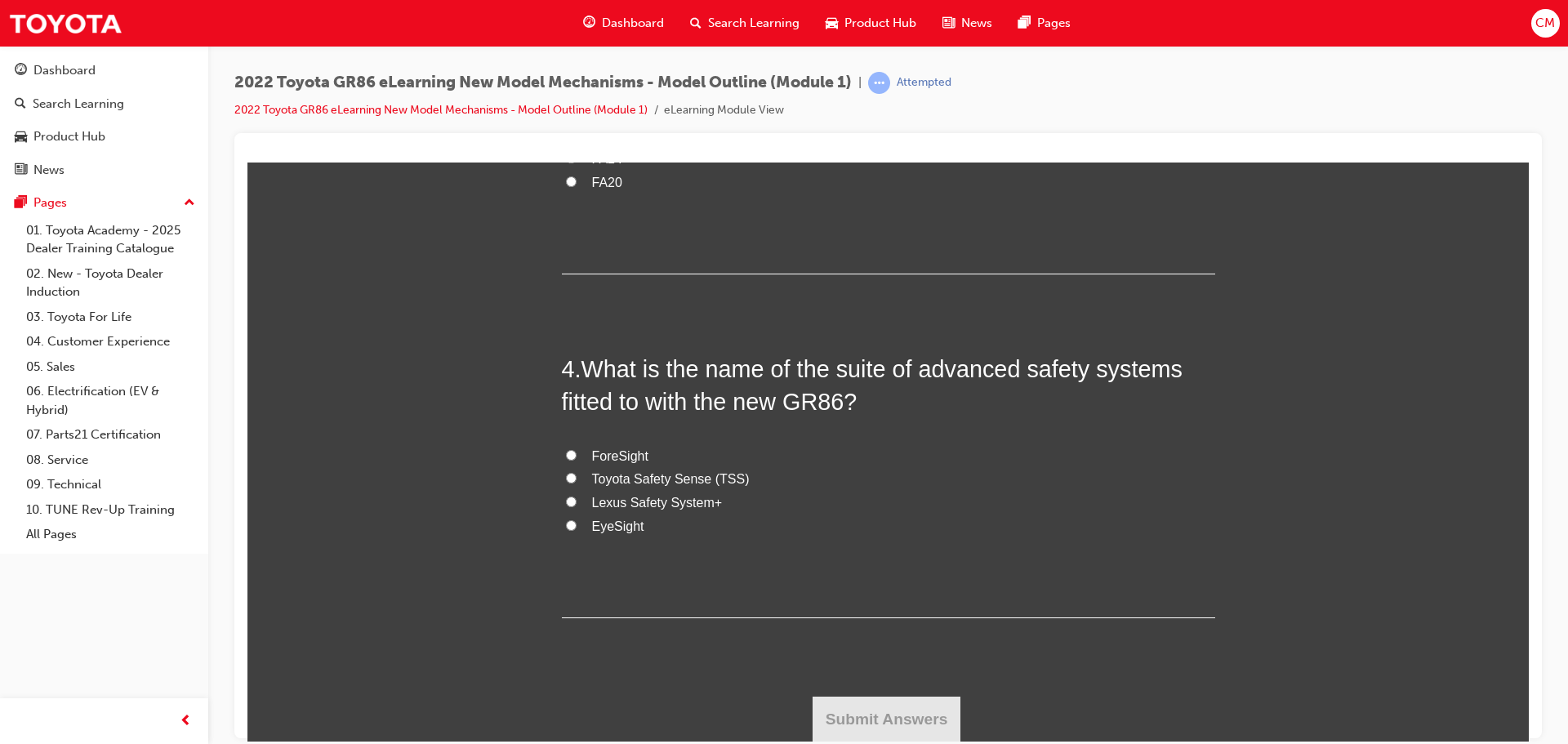 click on "Toyota Safety Sense (TSS)" at bounding box center [571, 477] 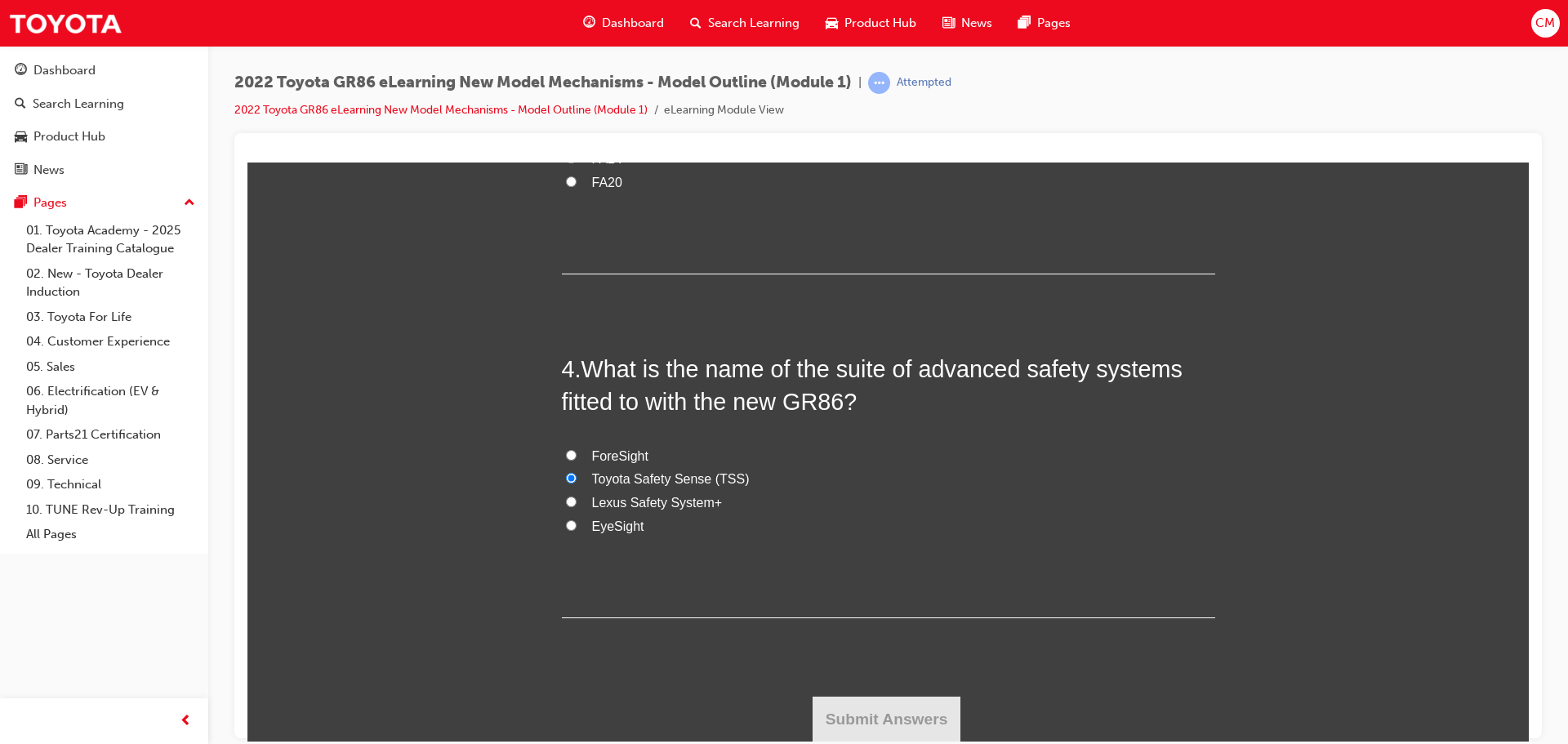 radio on "true" 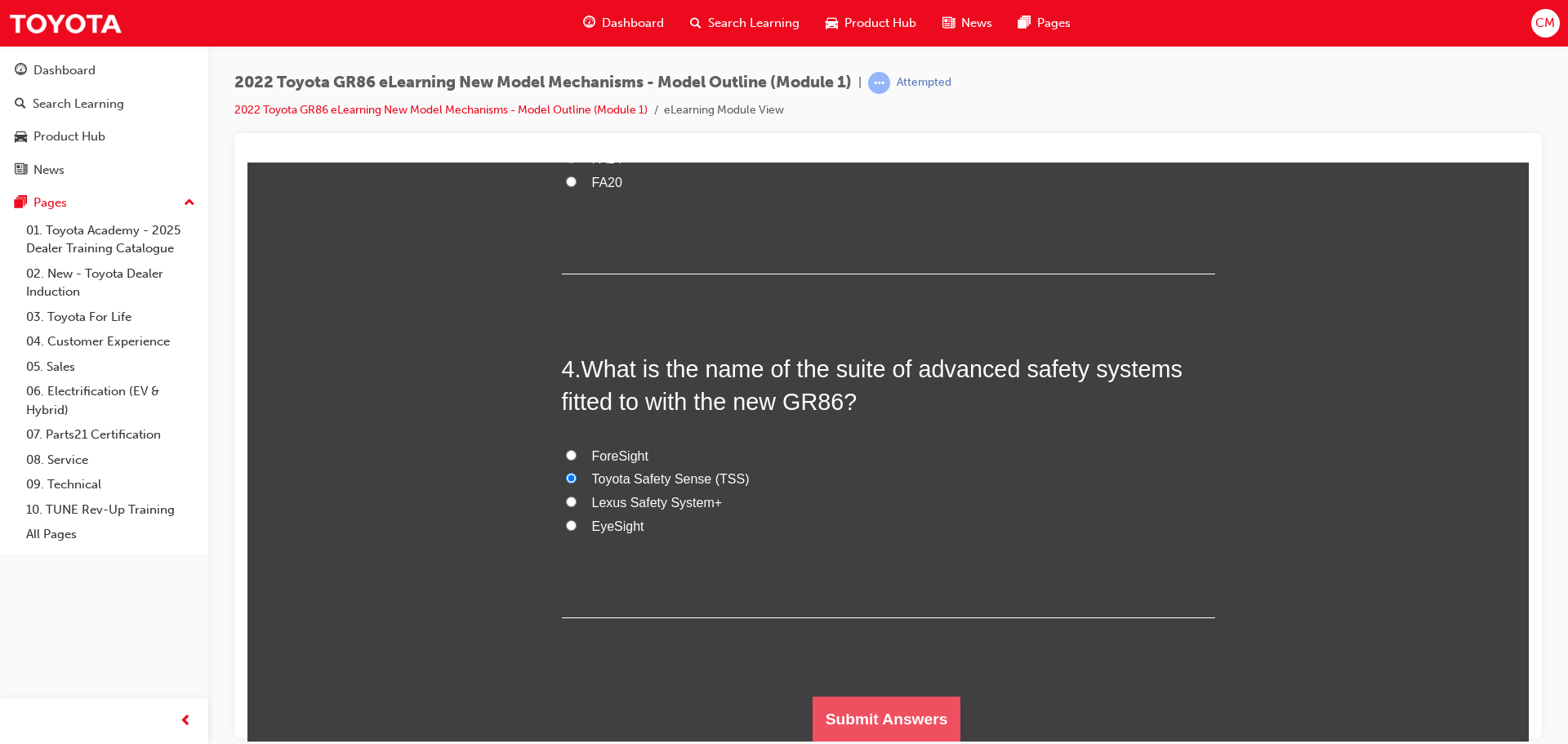 click on "Submit Answers" at bounding box center [887, 719] 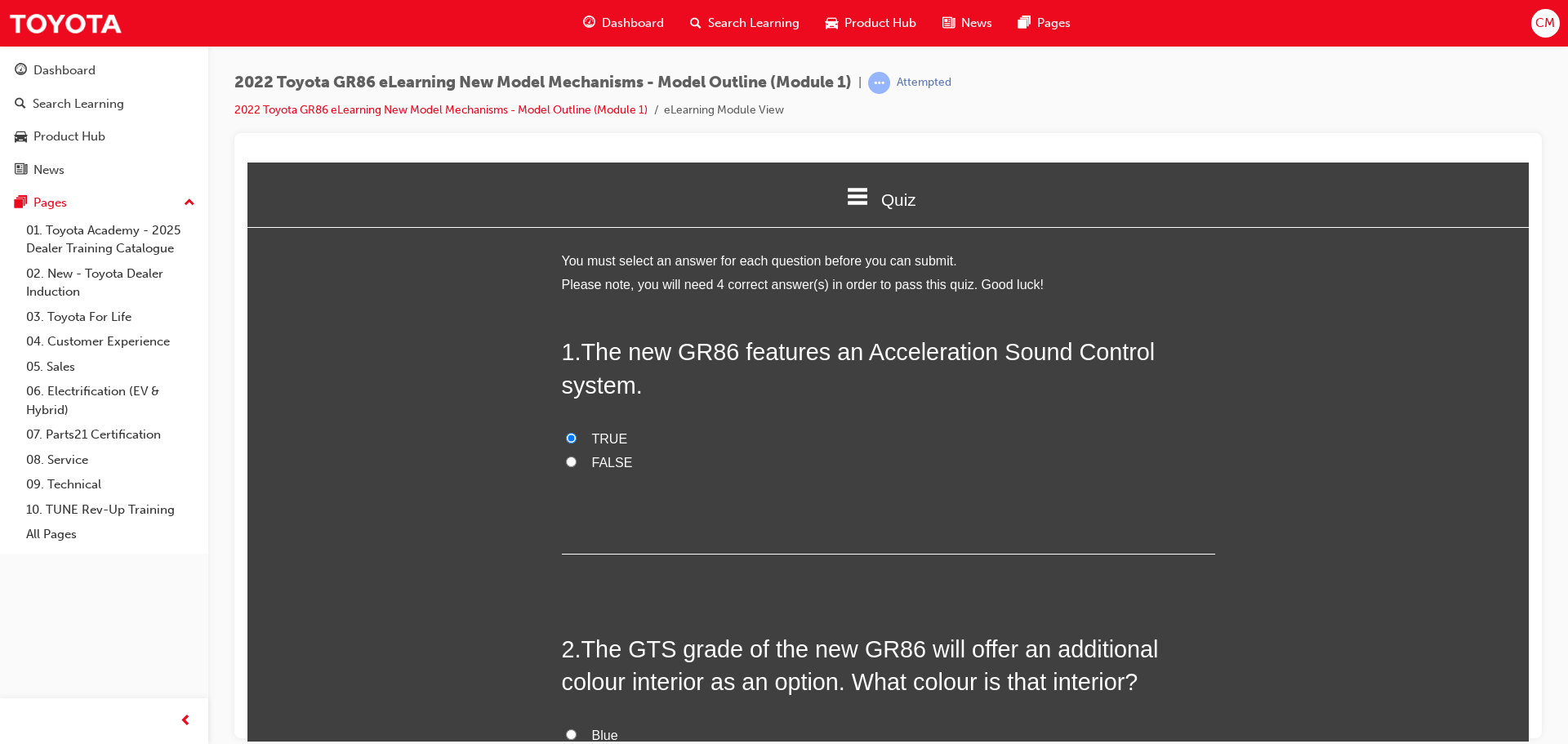 scroll, scrollTop: 217, scrollLeft: 1307, axis: both 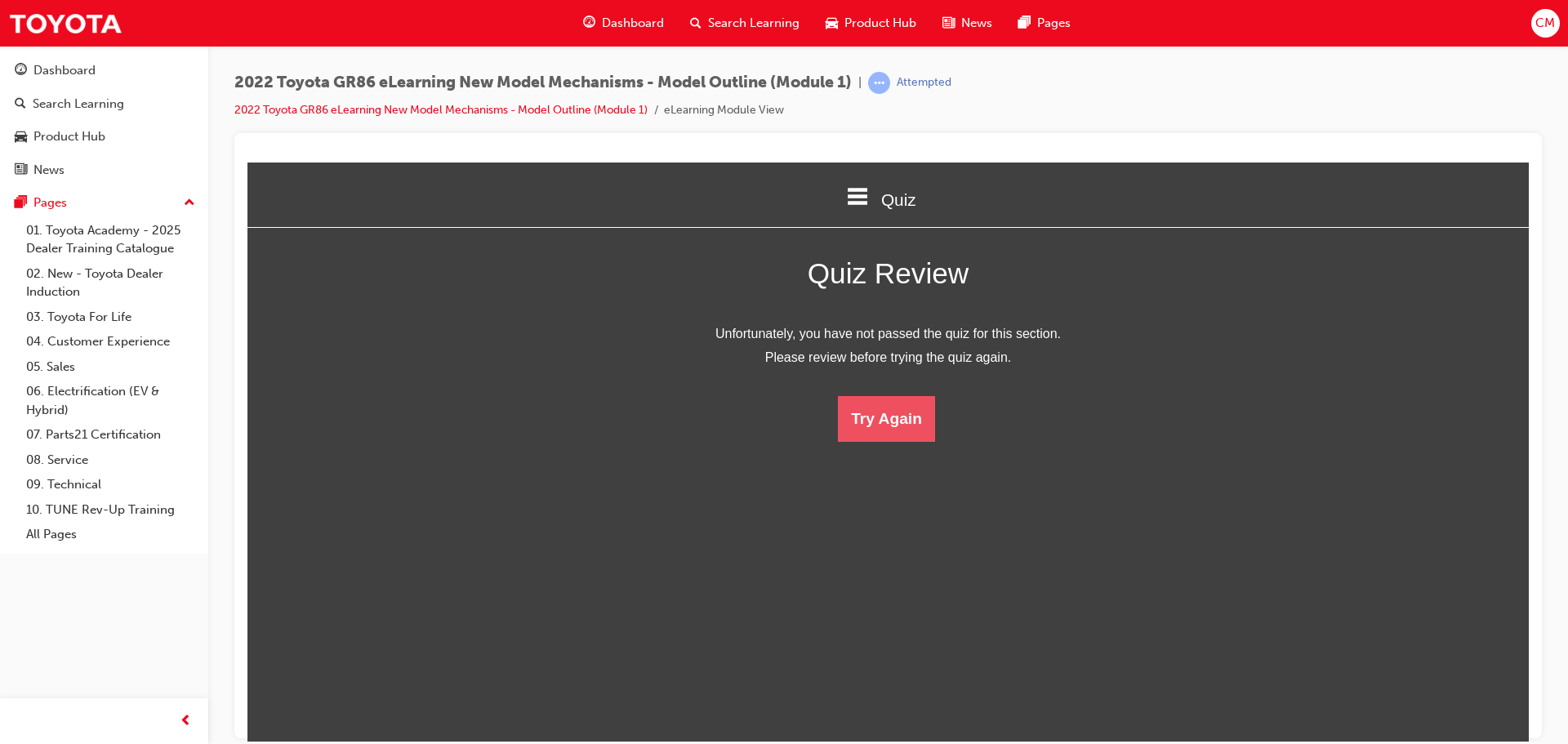 click on "Try Again" at bounding box center [886, 418] 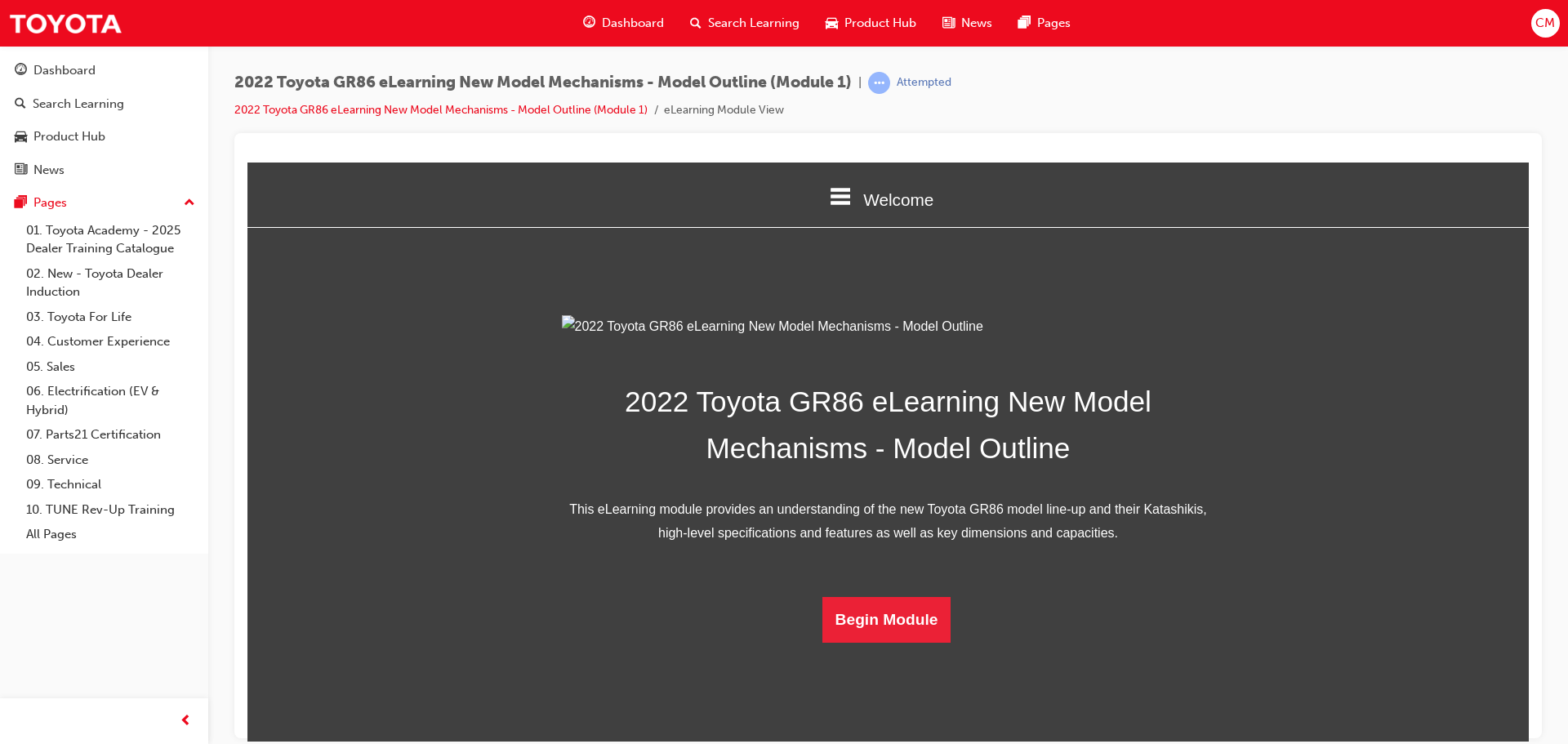 scroll, scrollTop: 246, scrollLeft: 0, axis: vertical 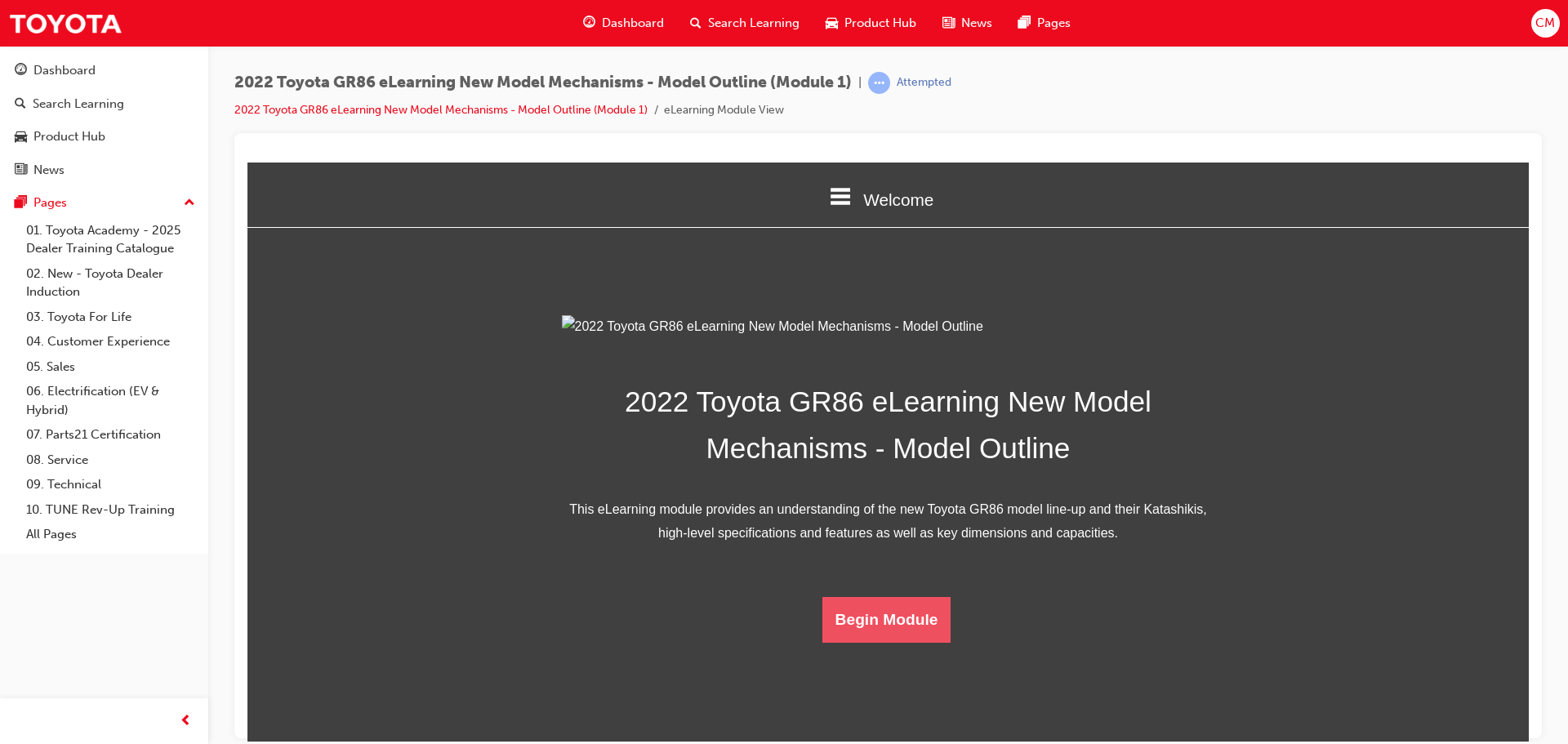 click on "Begin Module" at bounding box center (887, 619) 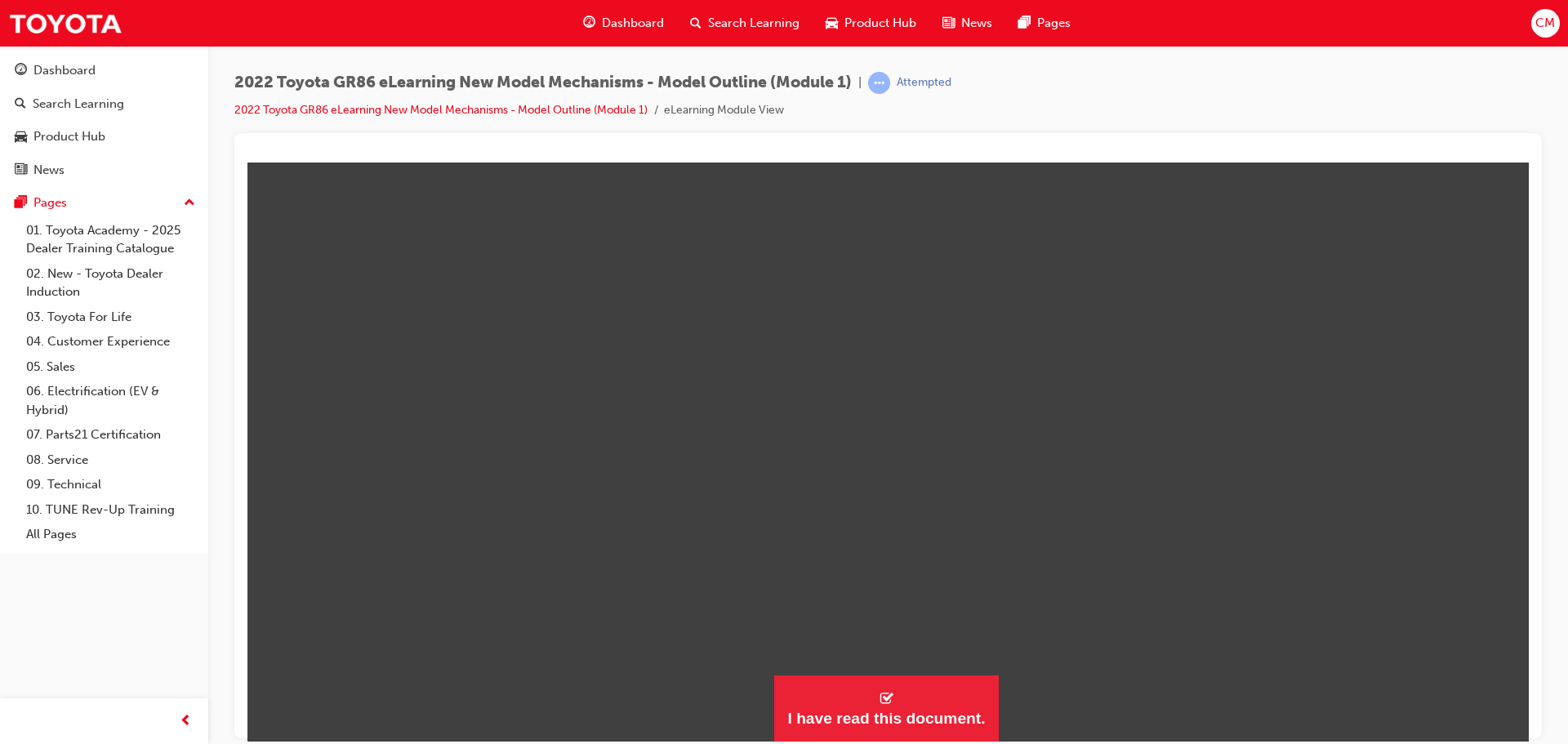 scroll, scrollTop: 0, scrollLeft: 0, axis: both 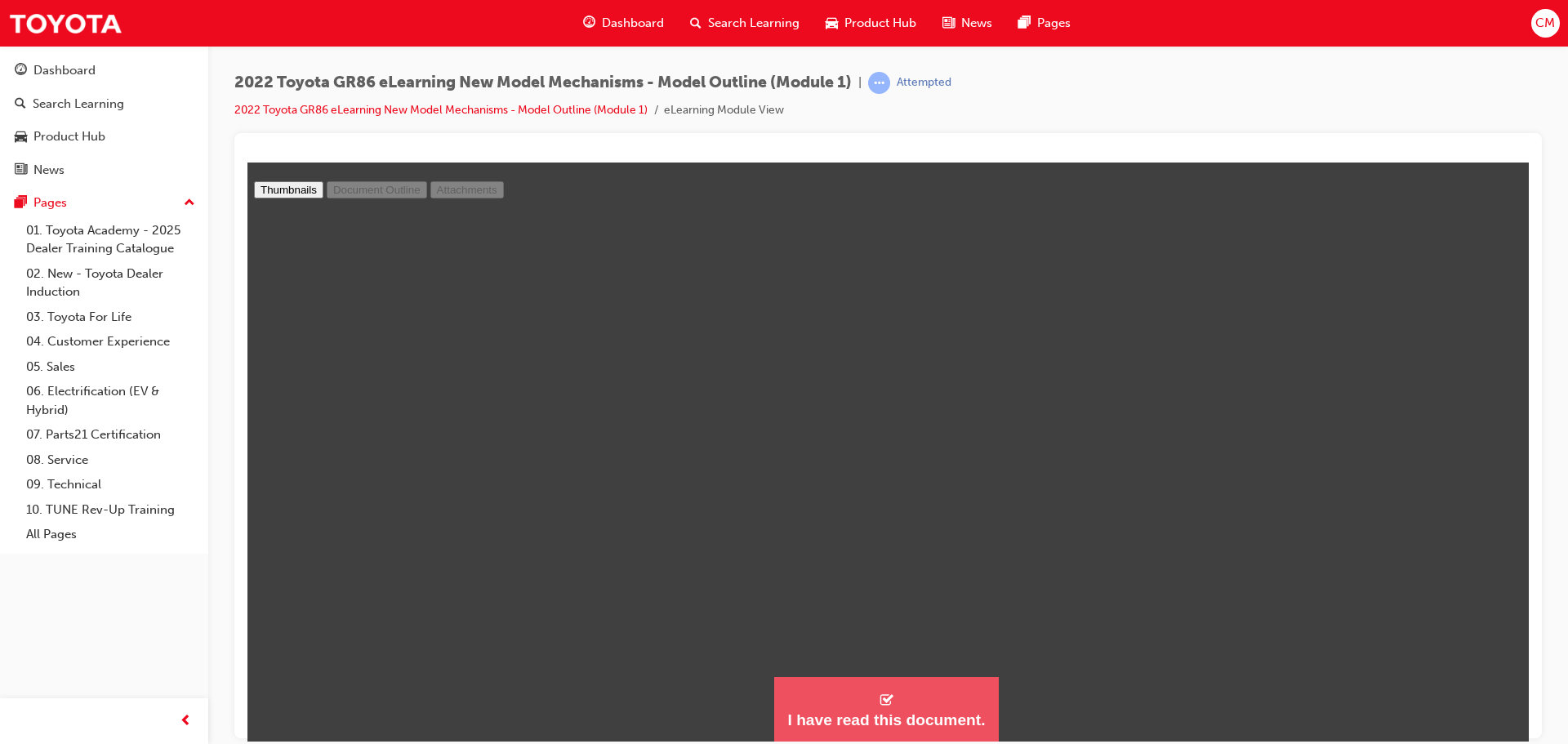 click on "I have read this document." at bounding box center (886, 709) 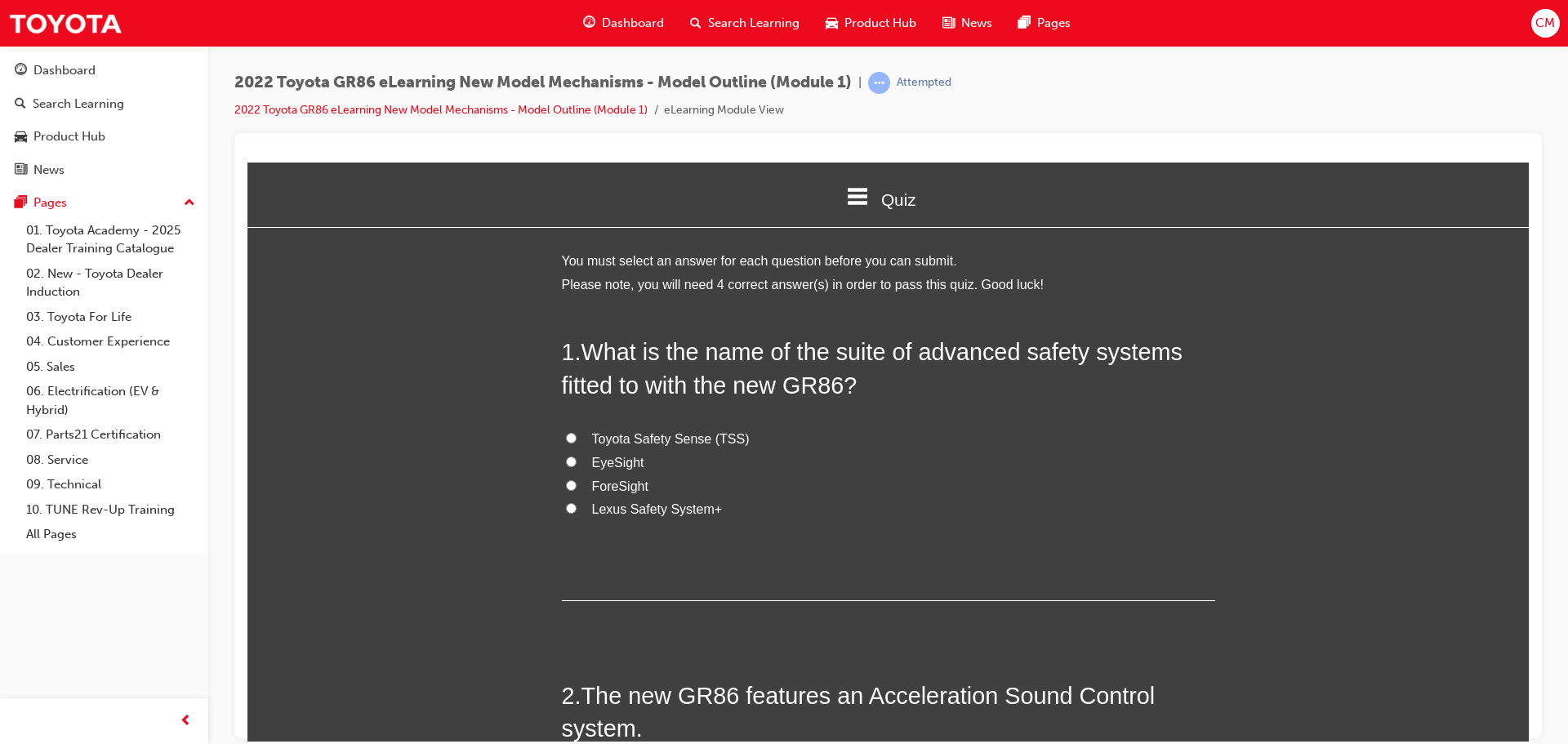 click on "Toyota Safety Sense (TSS)" at bounding box center [571, 437] 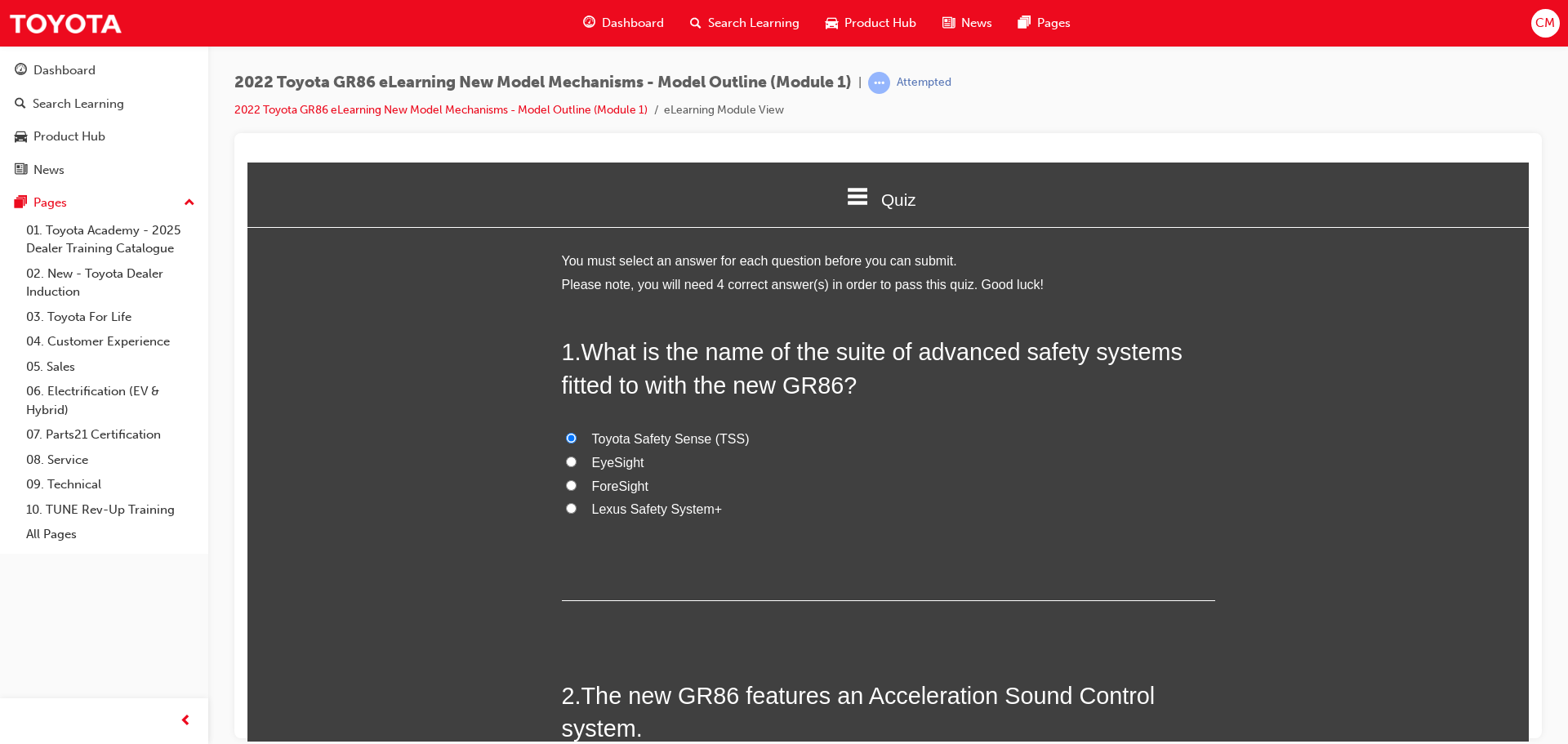 radio on "true" 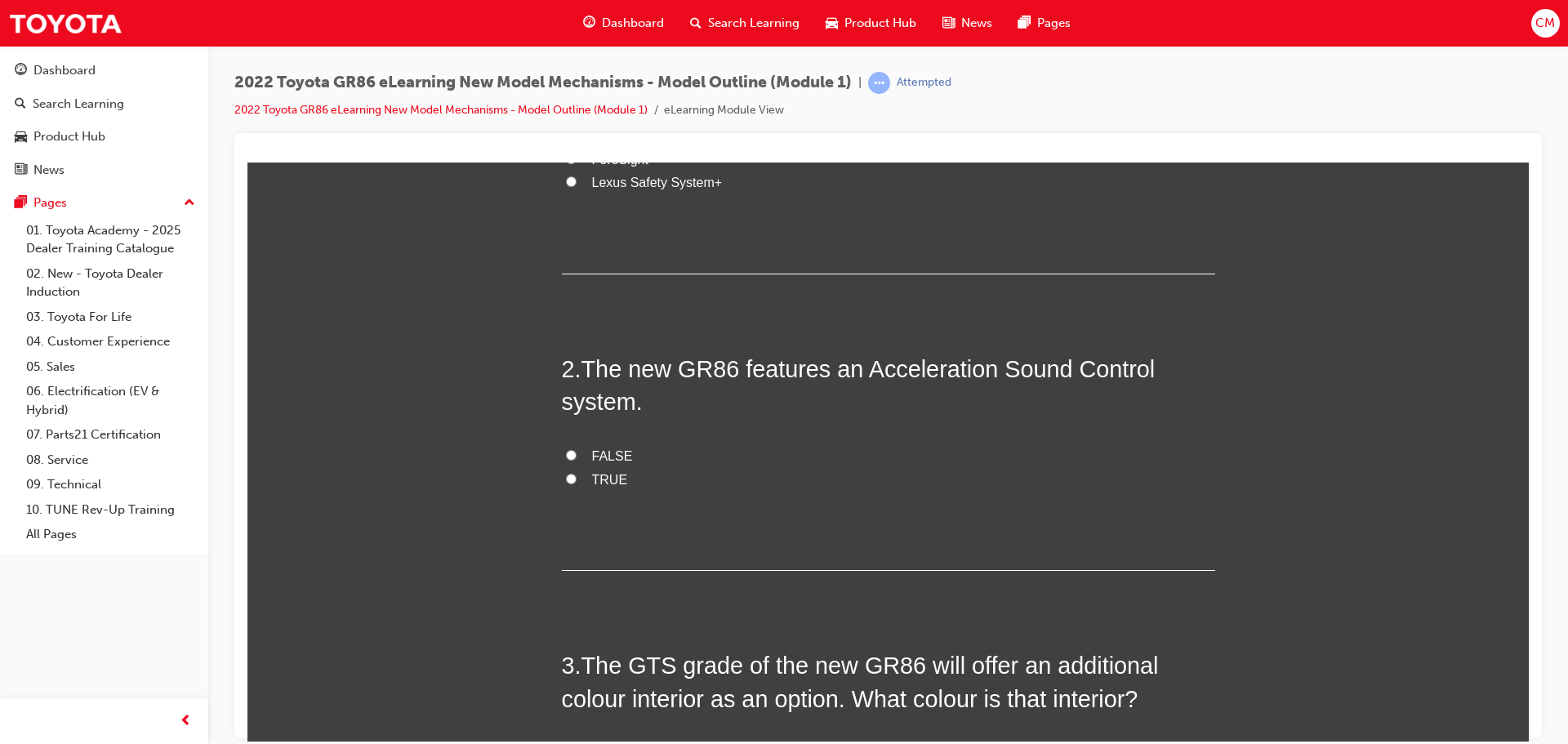 click on "FALSE" at bounding box center [571, 454] 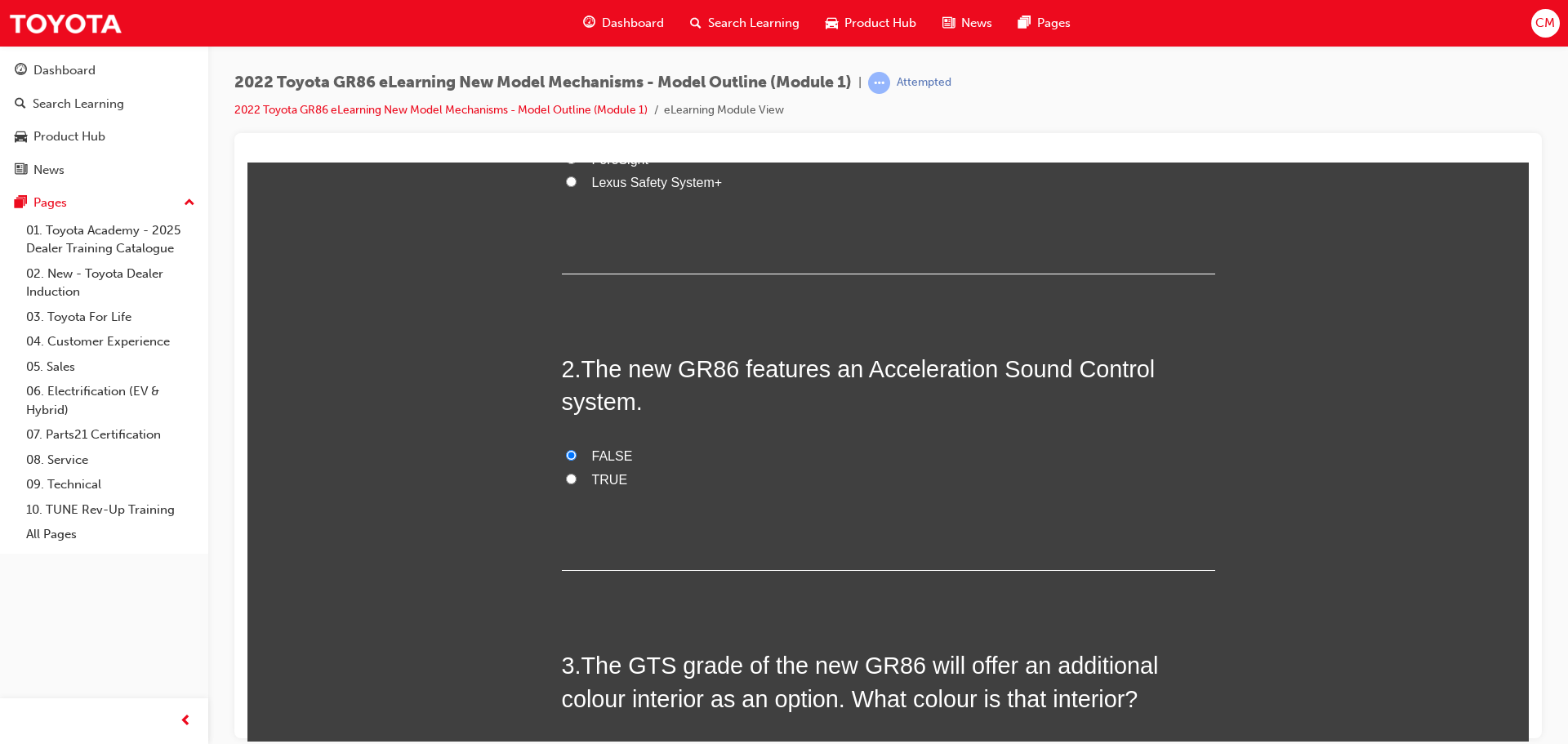 radio on "true" 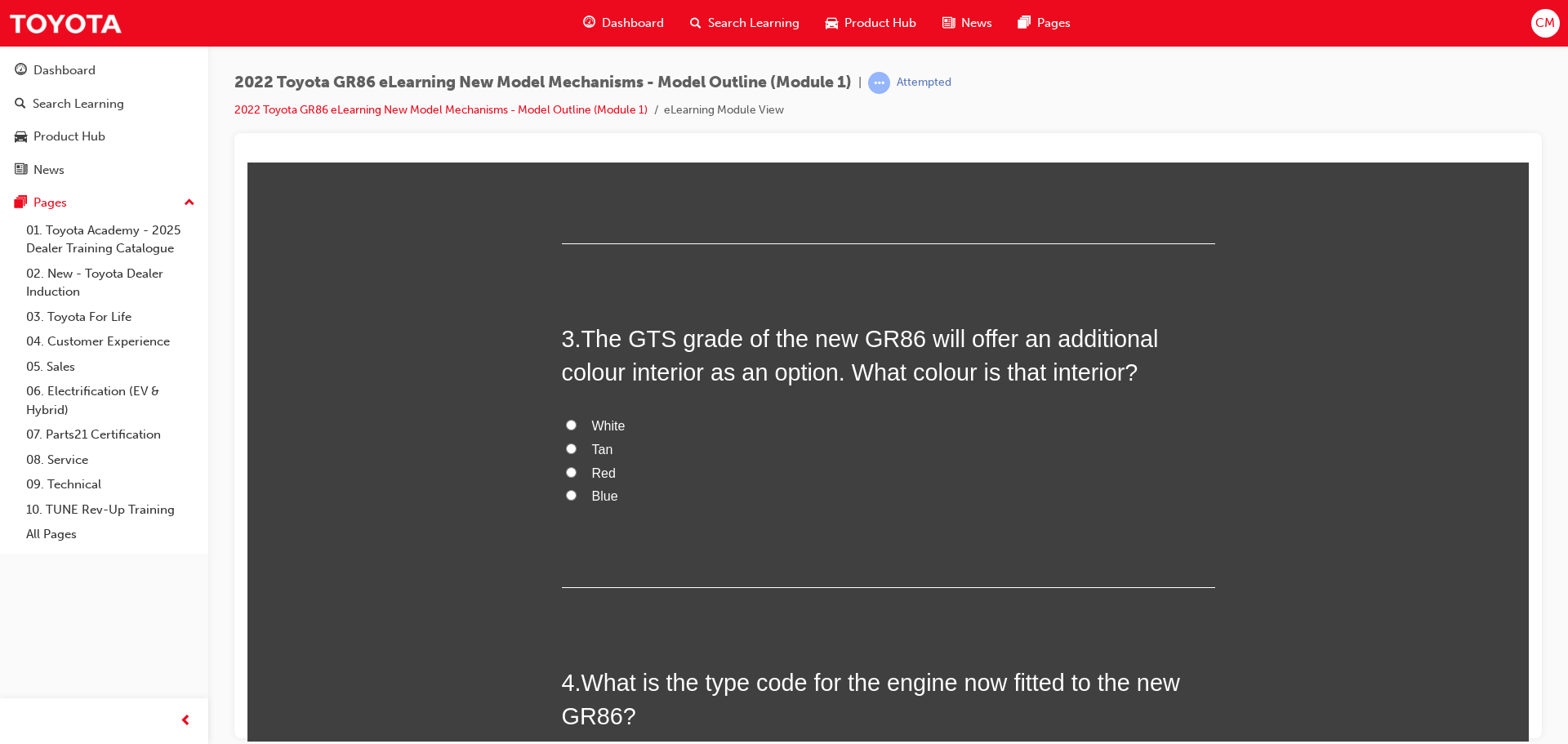 click on "Red" at bounding box center [571, 471] 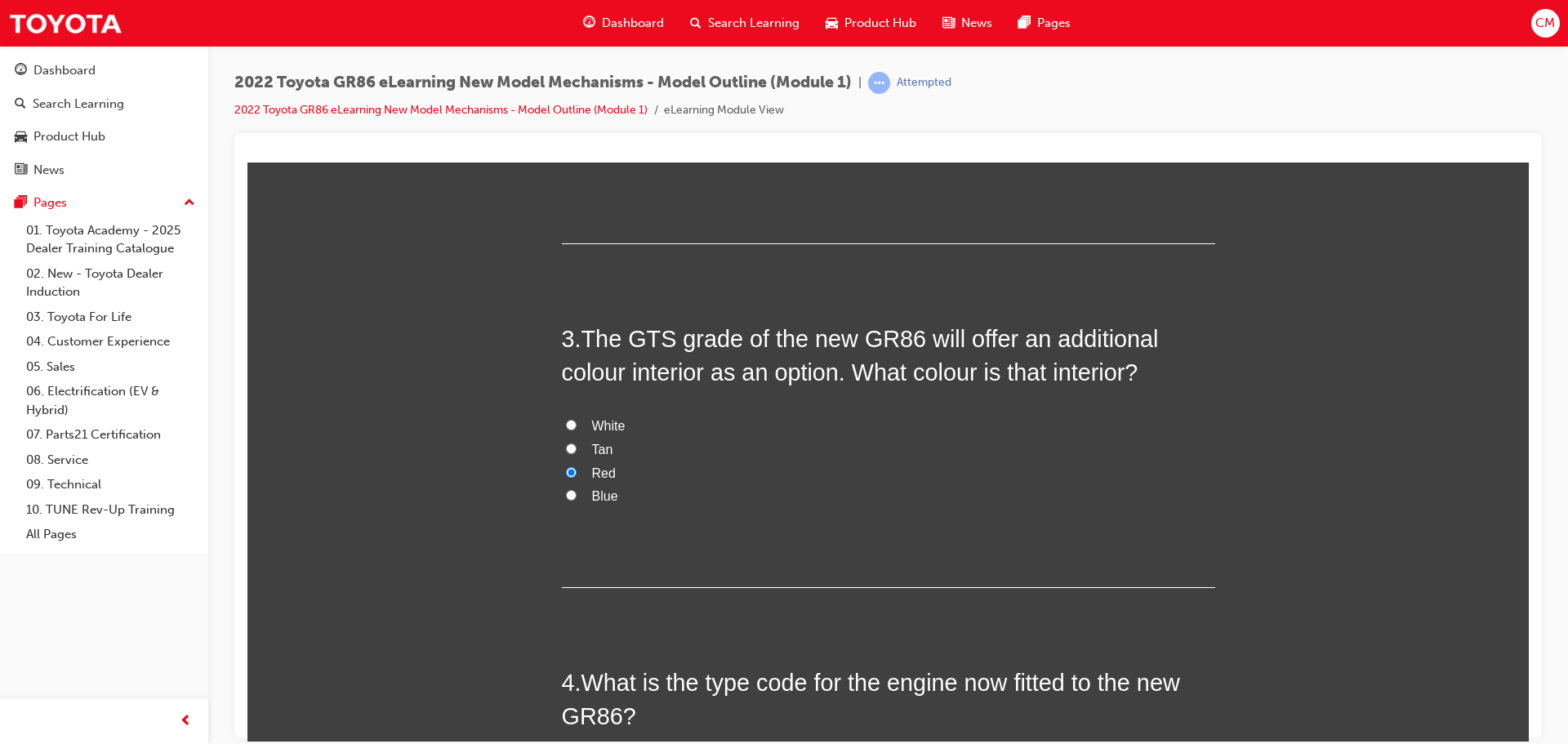 radio on "true" 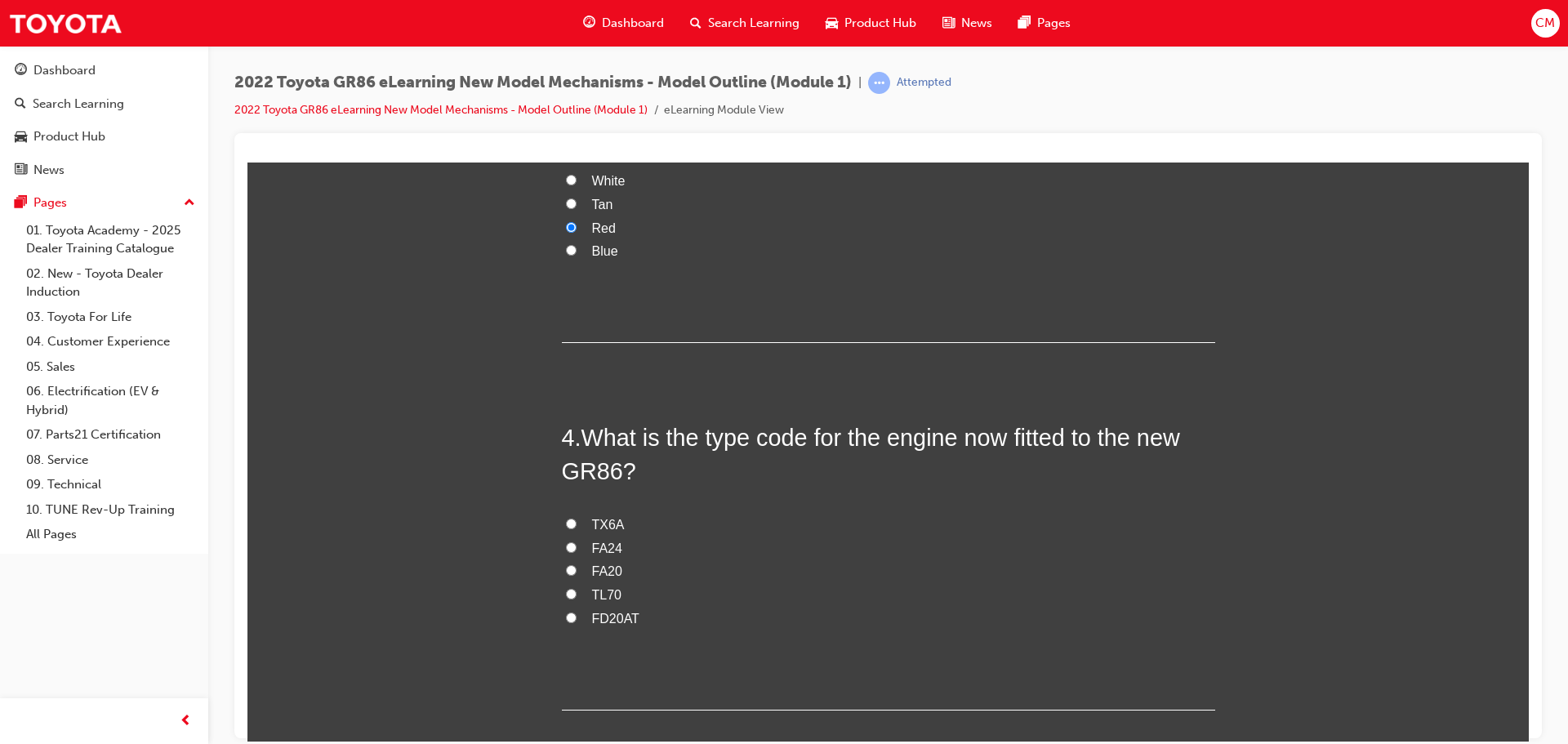 click on "FA24" at bounding box center (571, 546) 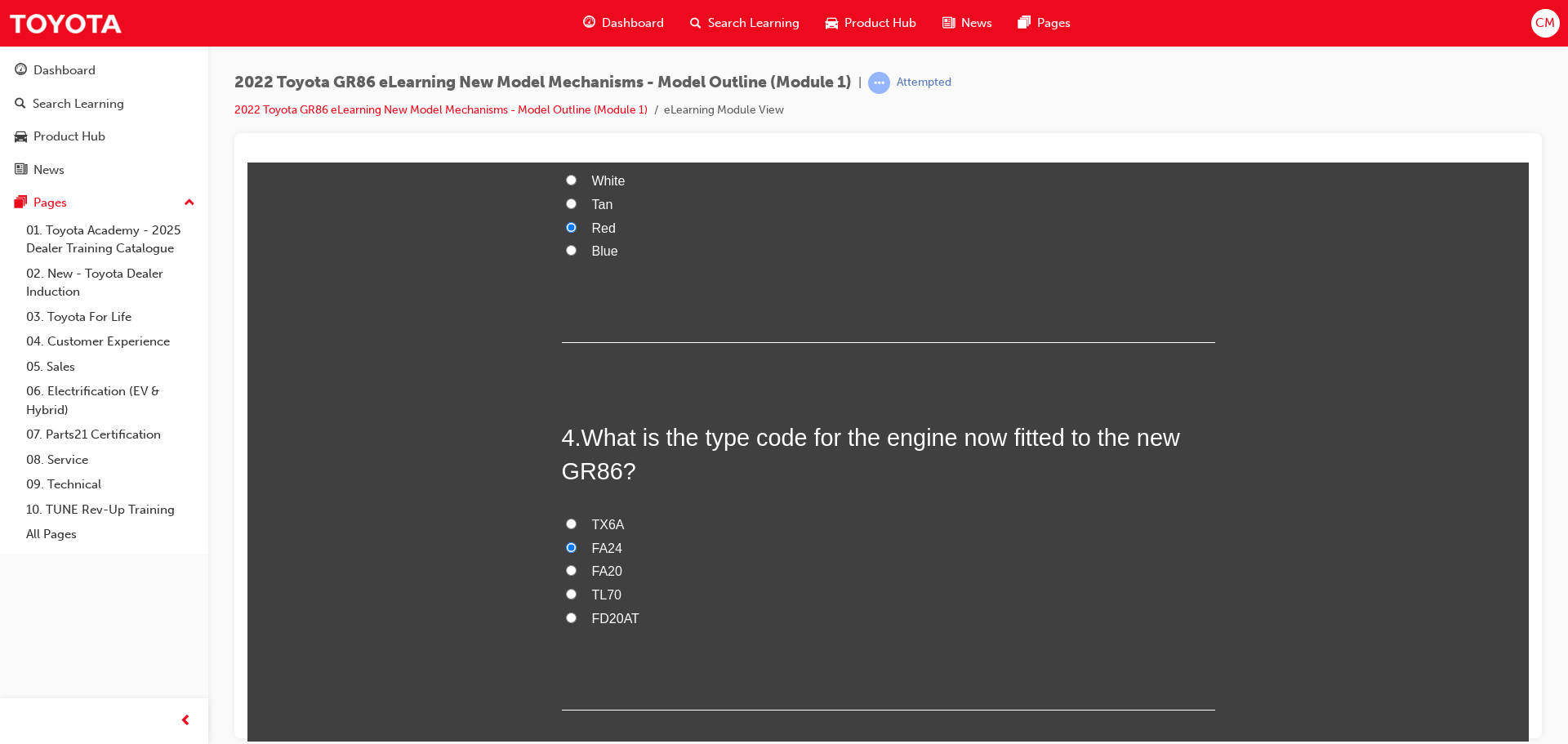 radio on "true" 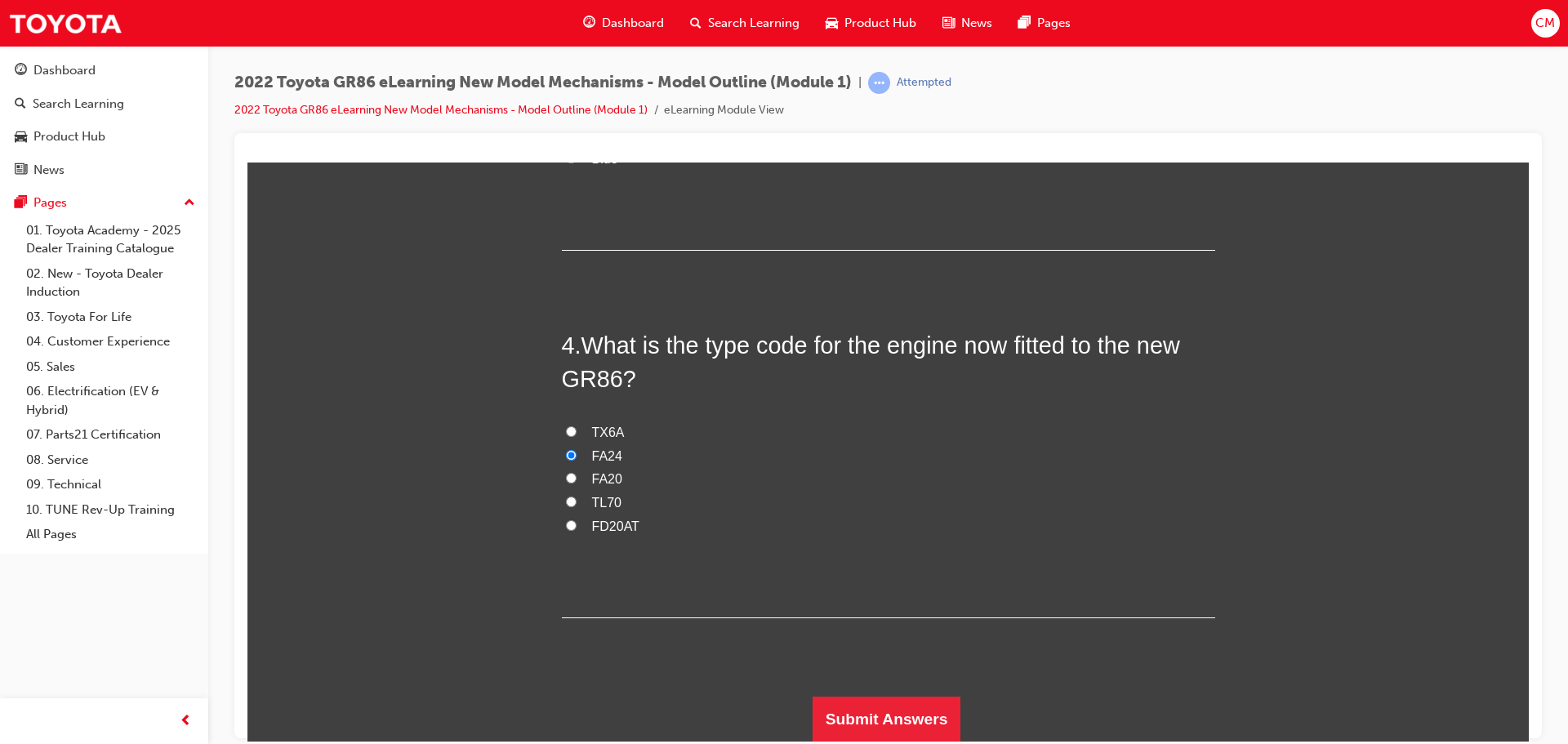 click on "1 . What is the name of the suite of advanced safety systems fitted to with the new GR86? Toyota Safety Sense (TSS) EyeSight ForeSight Lexus Safety System+ 2 . The new GR86 features an Acceleration Sound Control system. FALSE TRUE 3 . The GTS grade of the new GR86 will offer an additional colour interior as an option. What colour is that interior? White Tan Red Blue 4 . What is the type code for the engine now fitted to the new GR86? TX6A FA24 FA20 TL70 FD20AT Submit Answers" at bounding box center (889, 42) 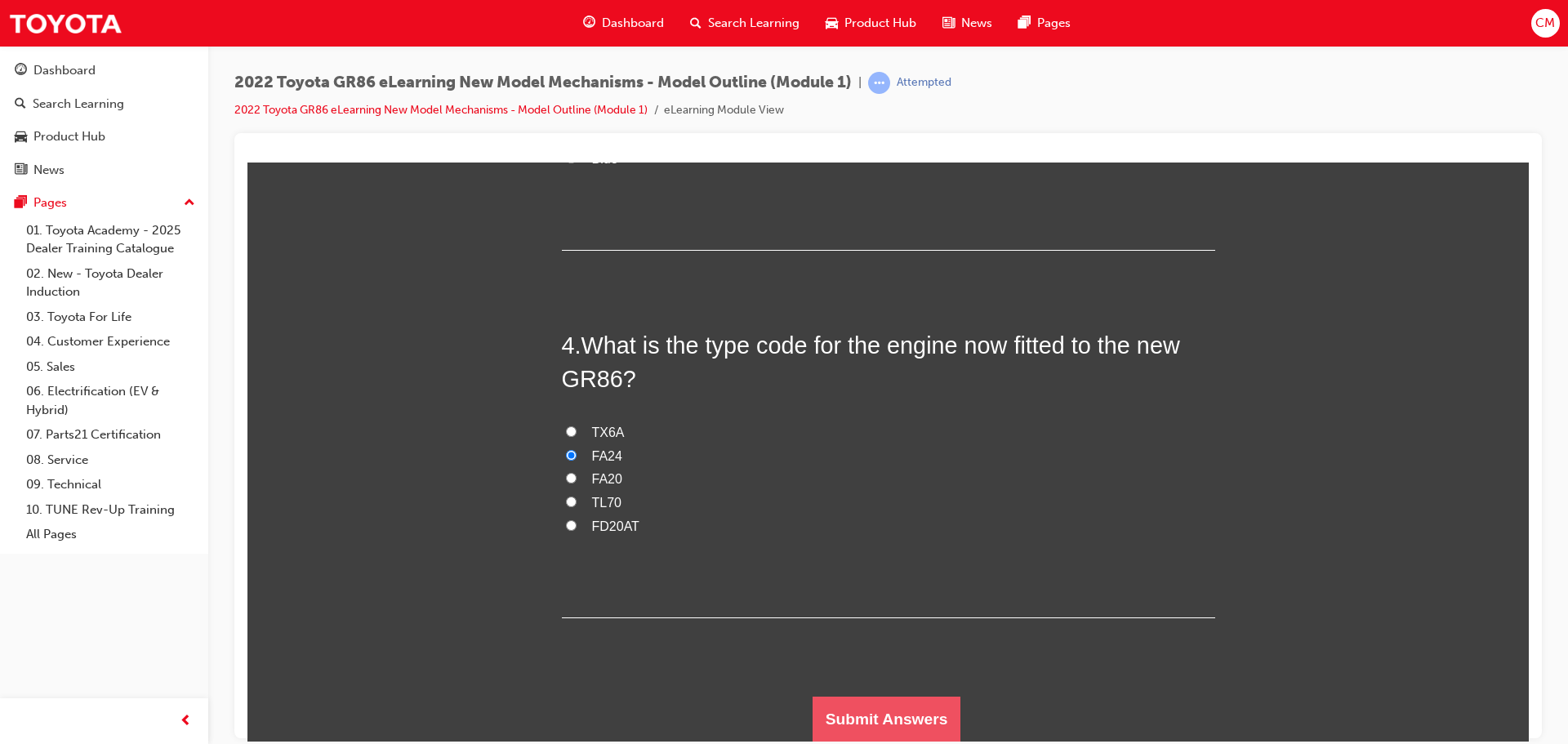 click on "Submit Answers" at bounding box center [887, 719] 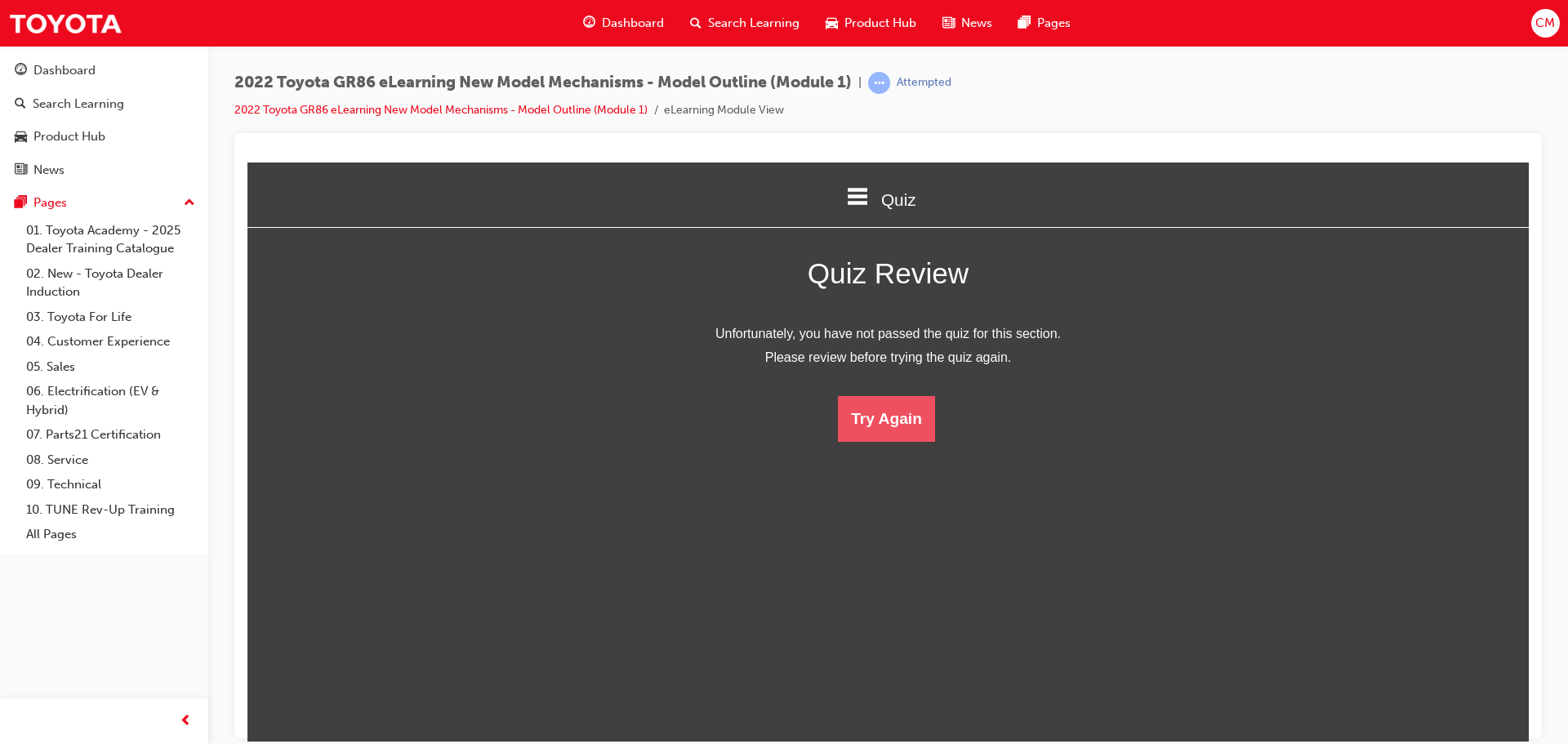 click on "Try Again" at bounding box center (886, 418) 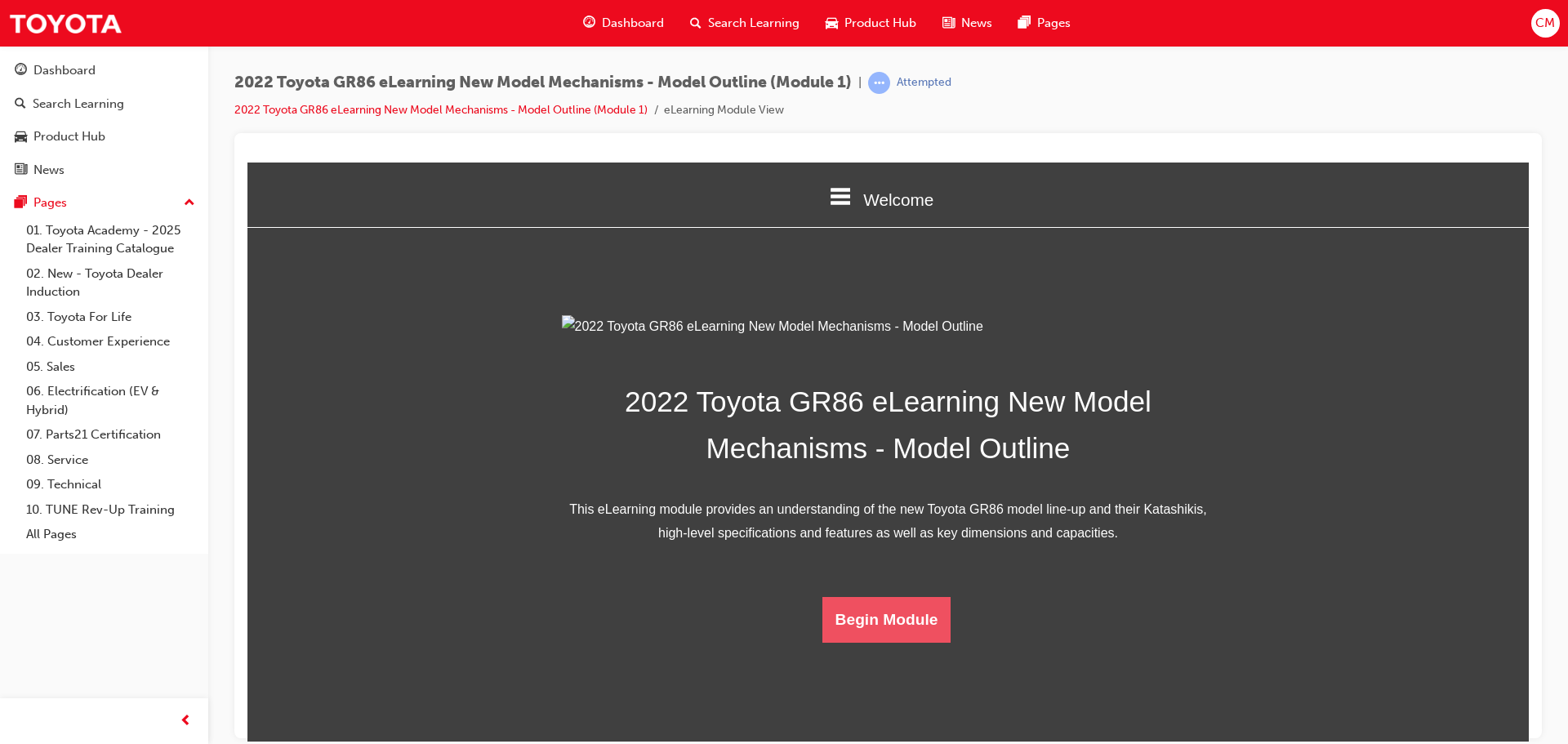 click on "Begin Module" at bounding box center [887, 619] 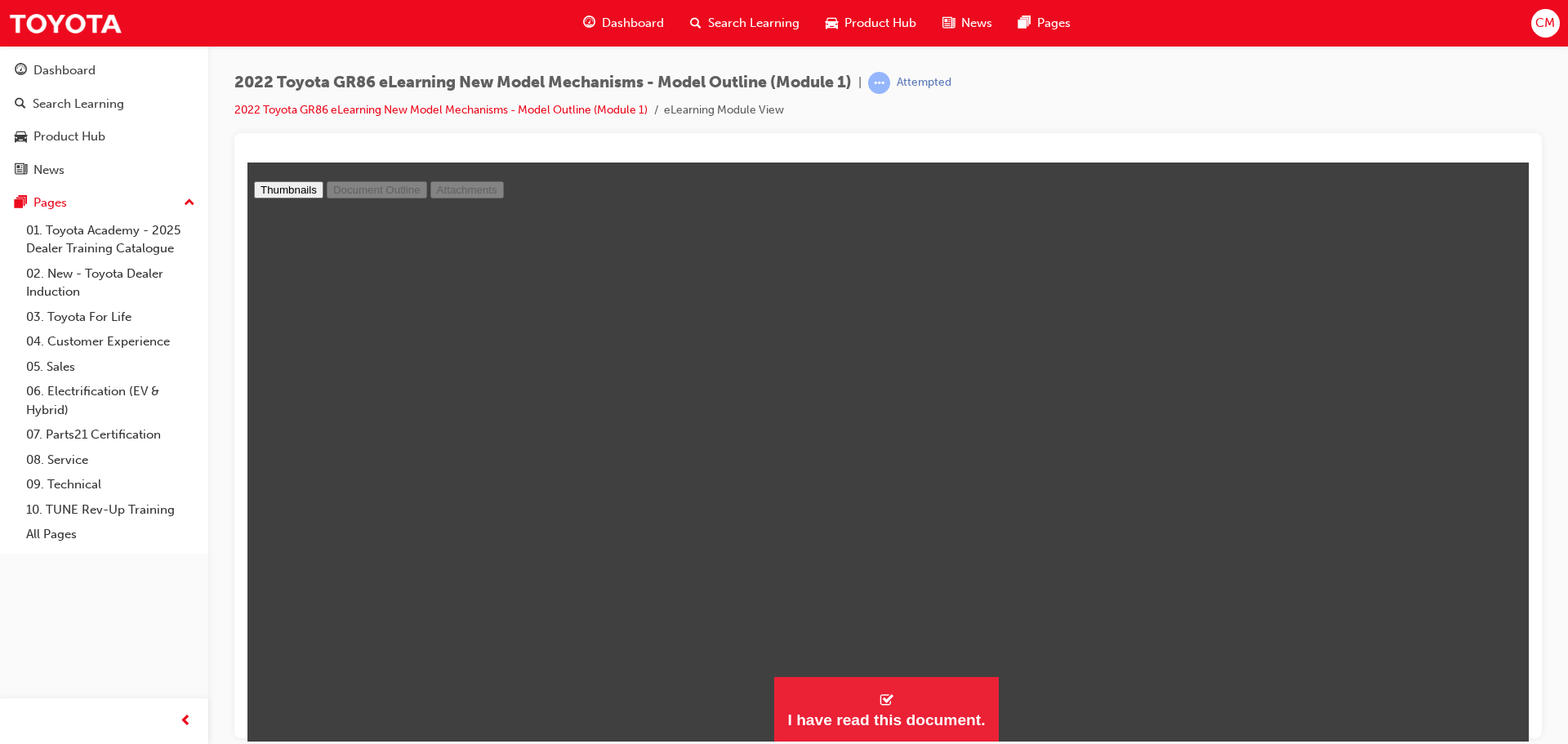type on "11" 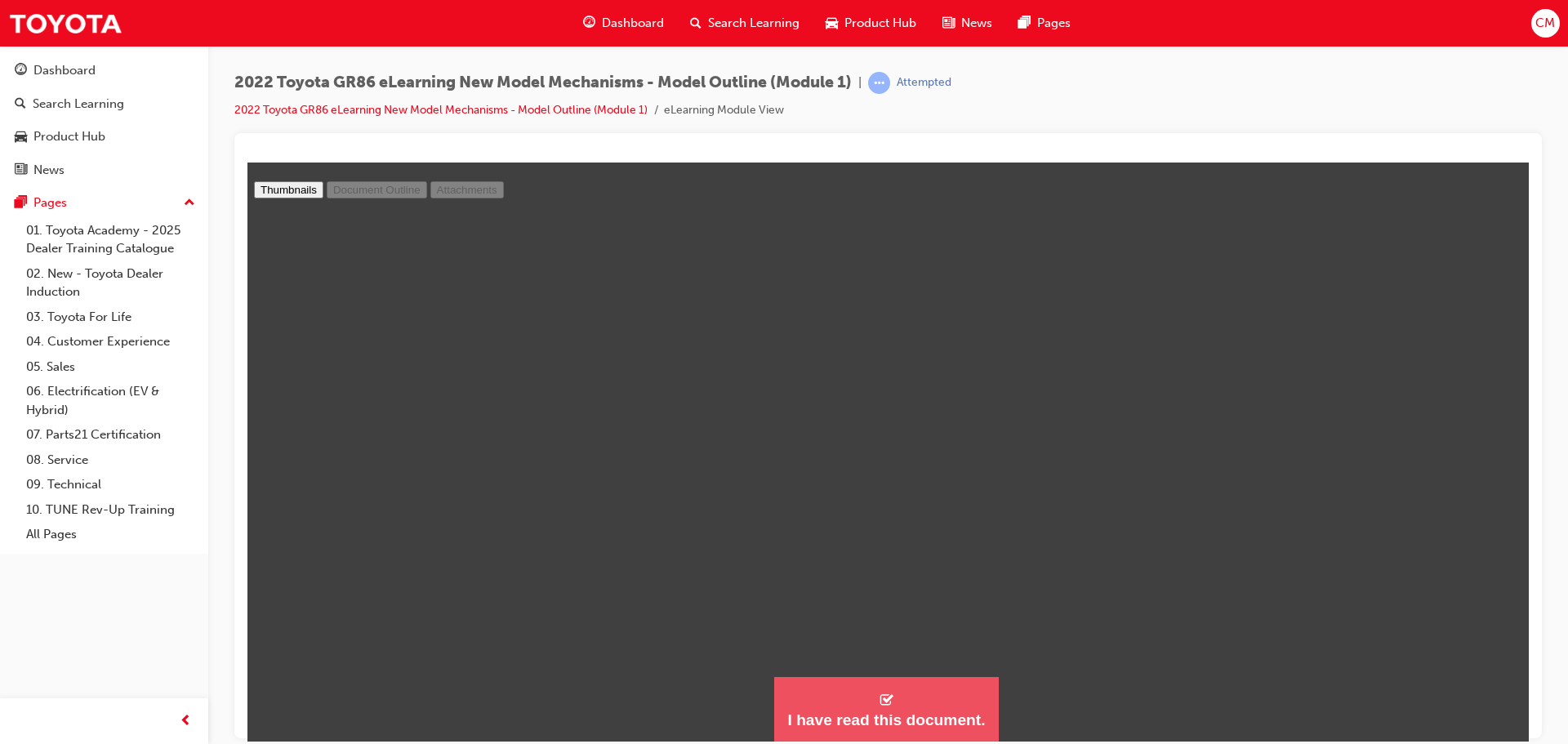 click on "I have read this document." at bounding box center (886, 709) 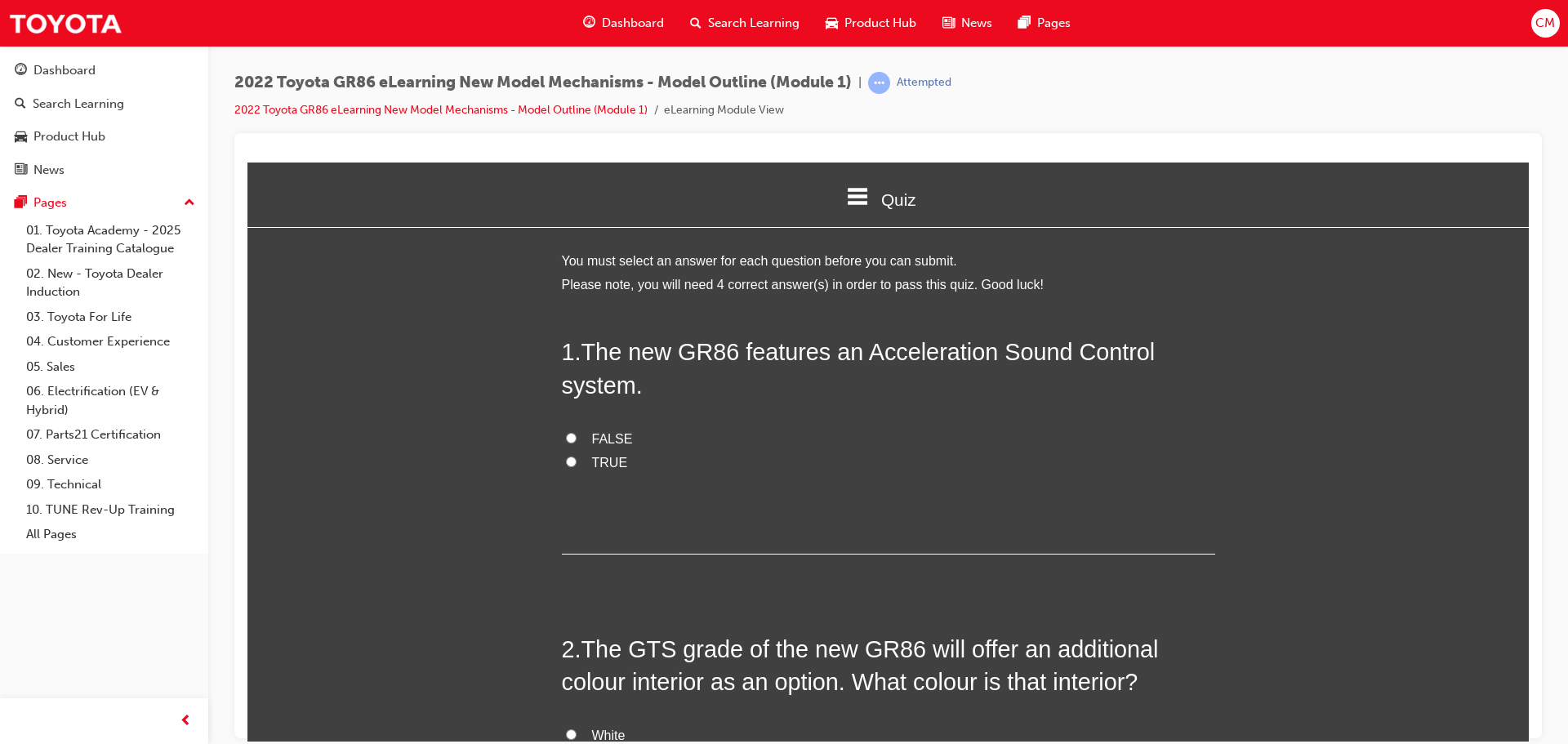 click on "TRUE" at bounding box center (571, 461) 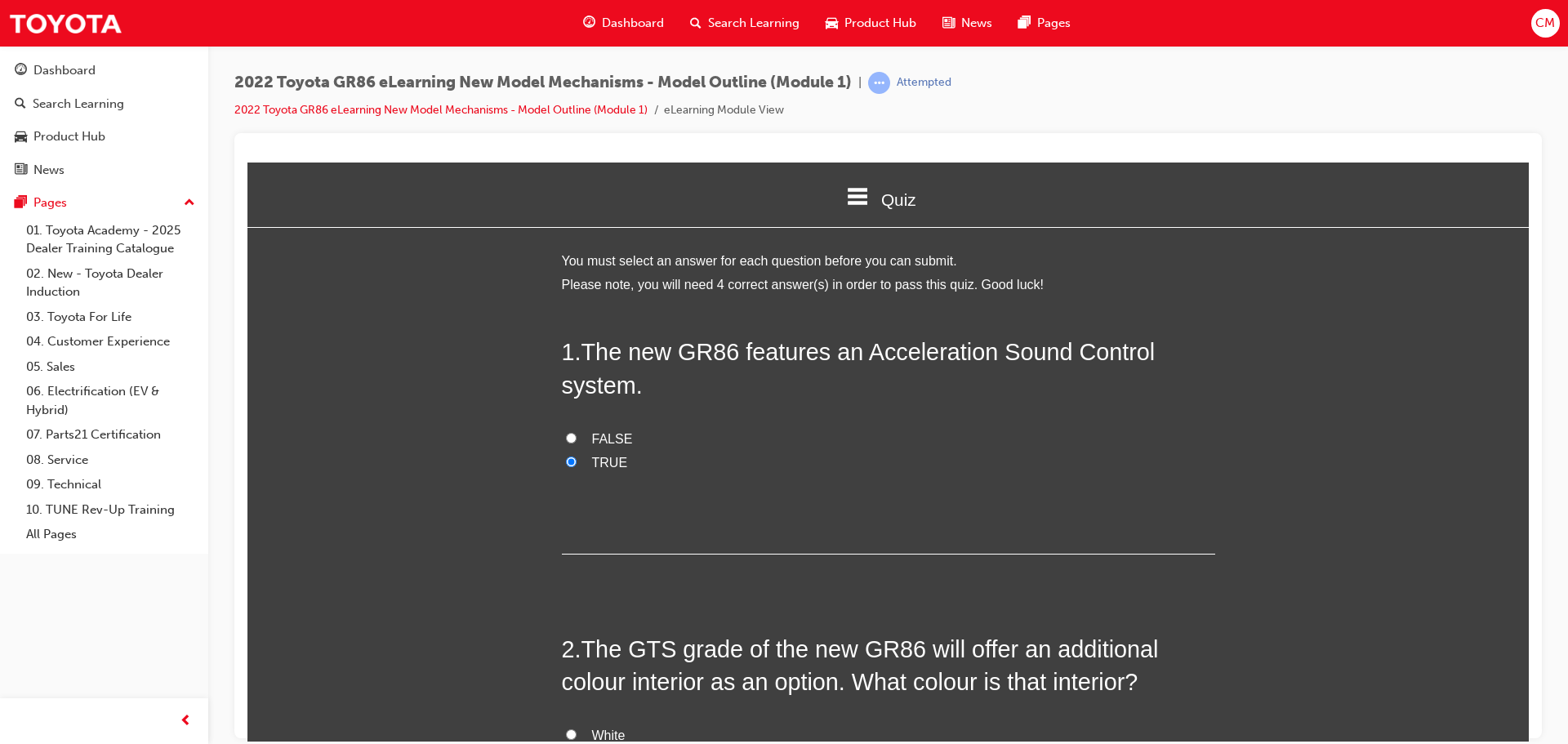 radio on "true" 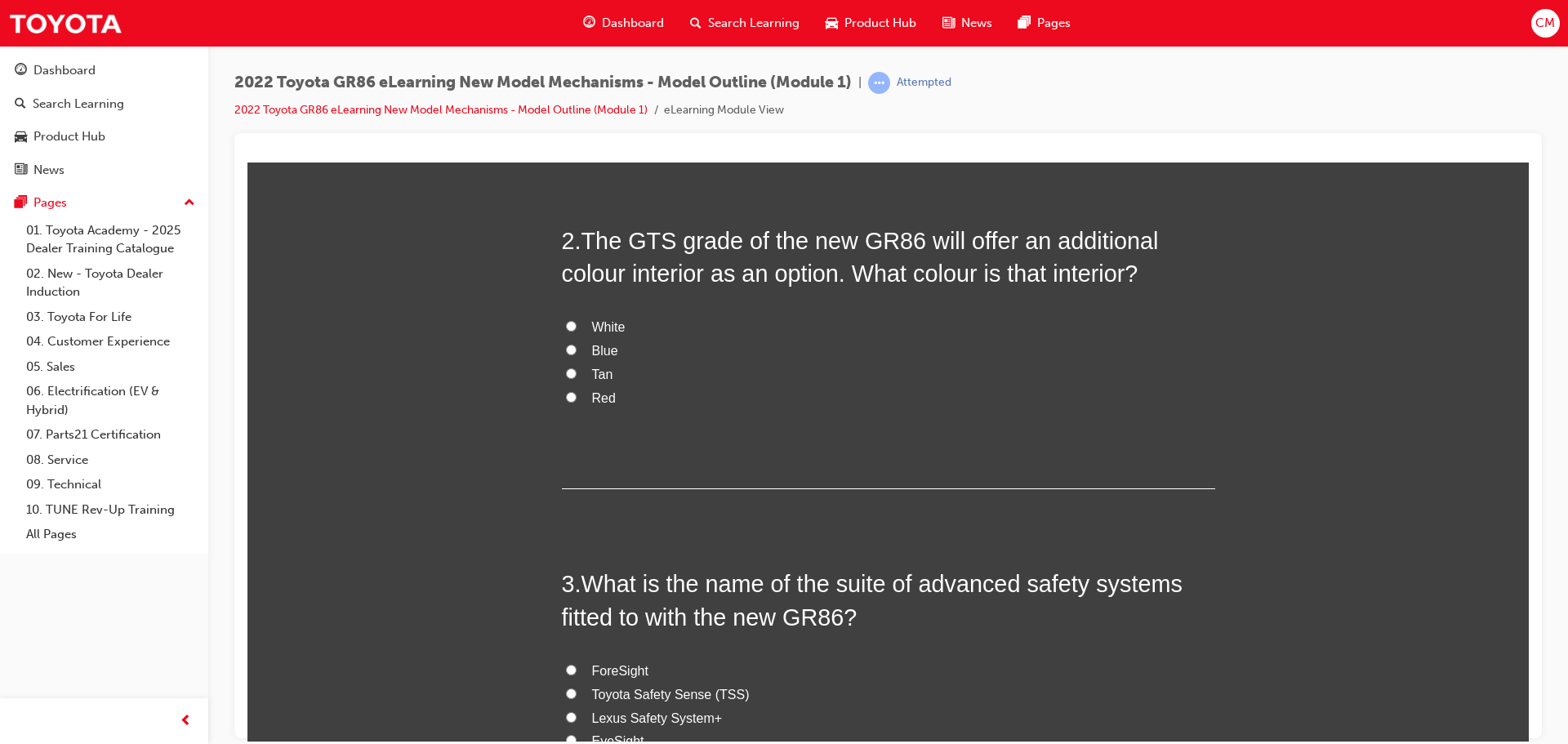 click on "Red" at bounding box center [571, 396] 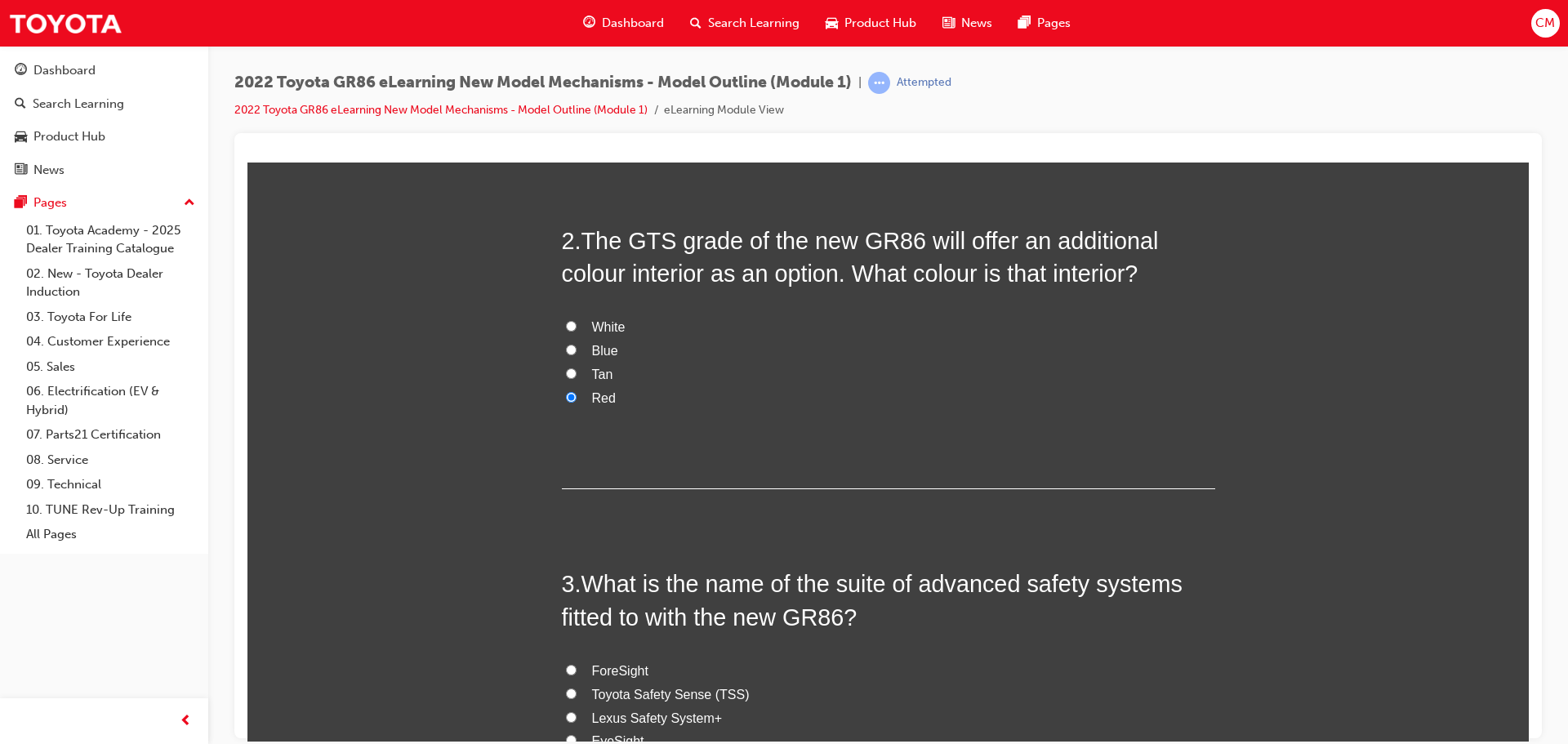 radio on "true" 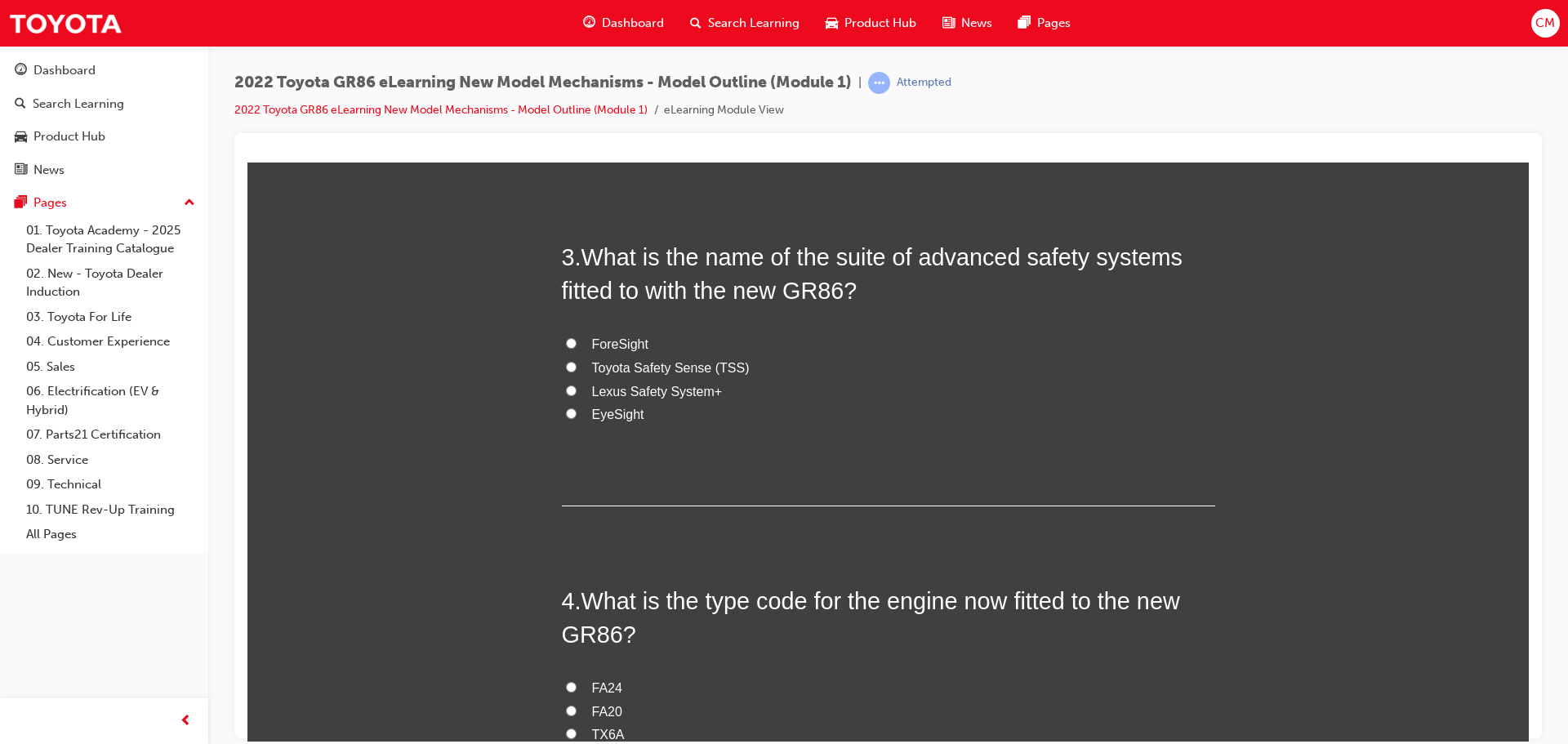 click on "EyeSight" at bounding box center [571, 412] 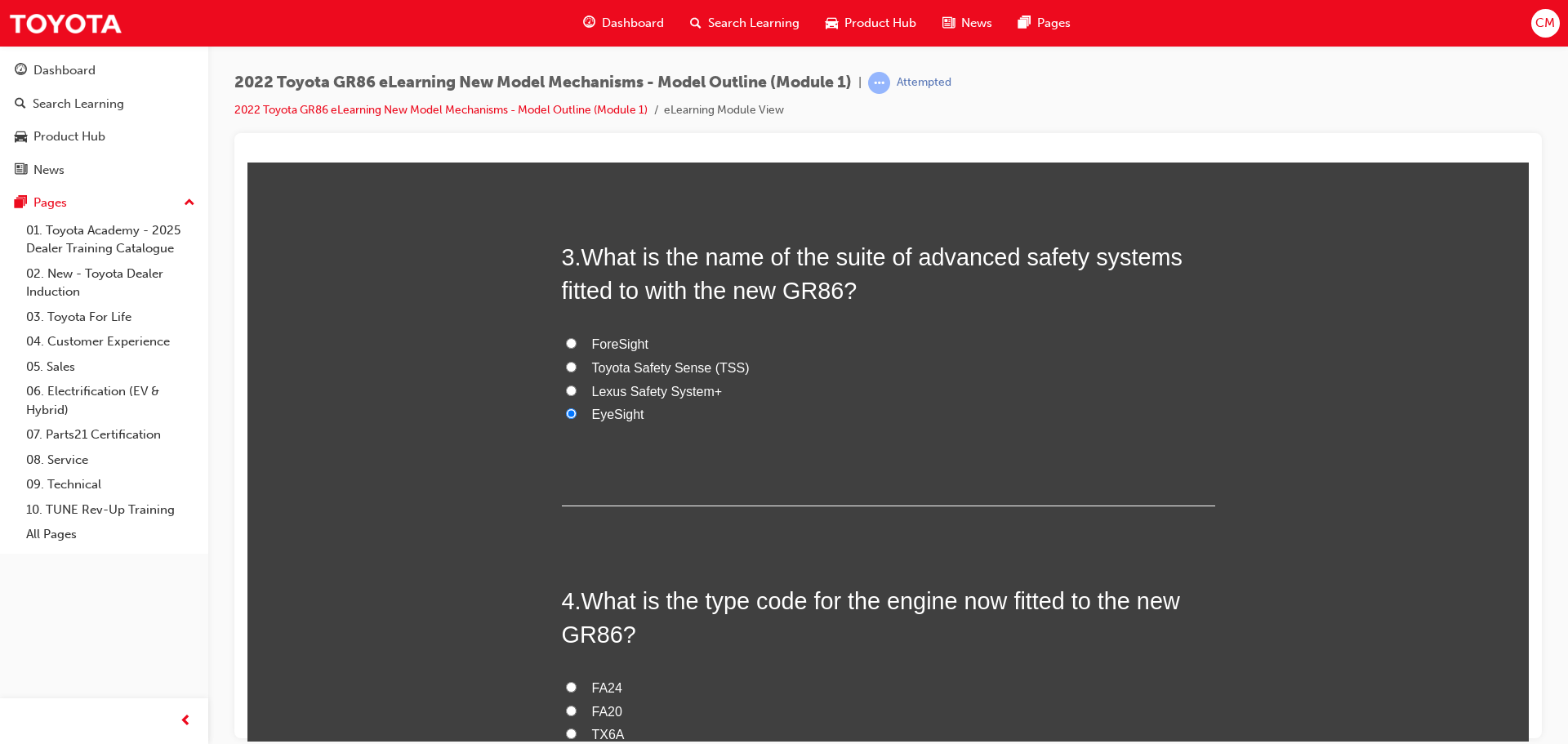 radio on "true" 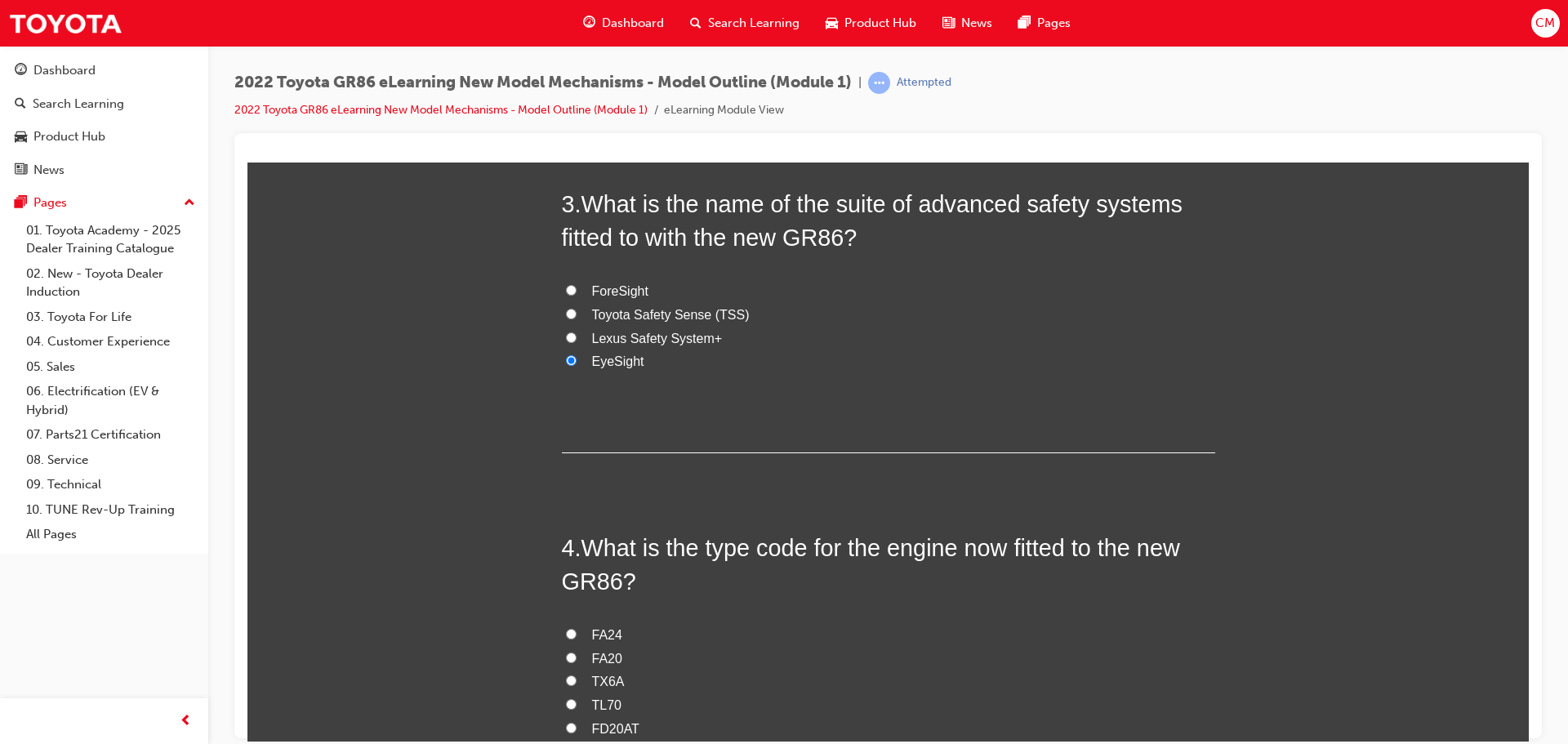 scroll, scrollTop: 980, scrollLeft: 0, axis: vertical 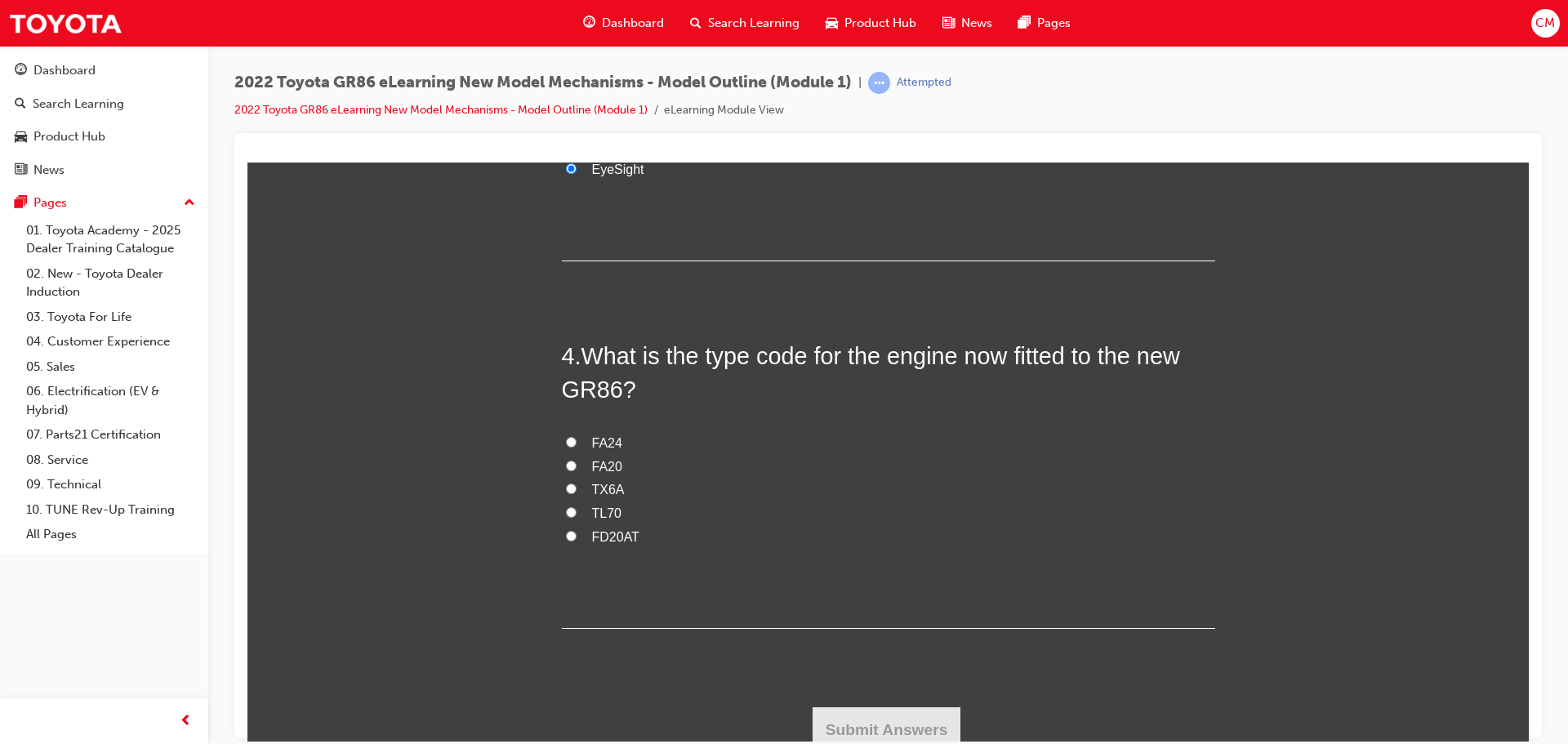 click on "FA24" at bounding box center (571, 441) 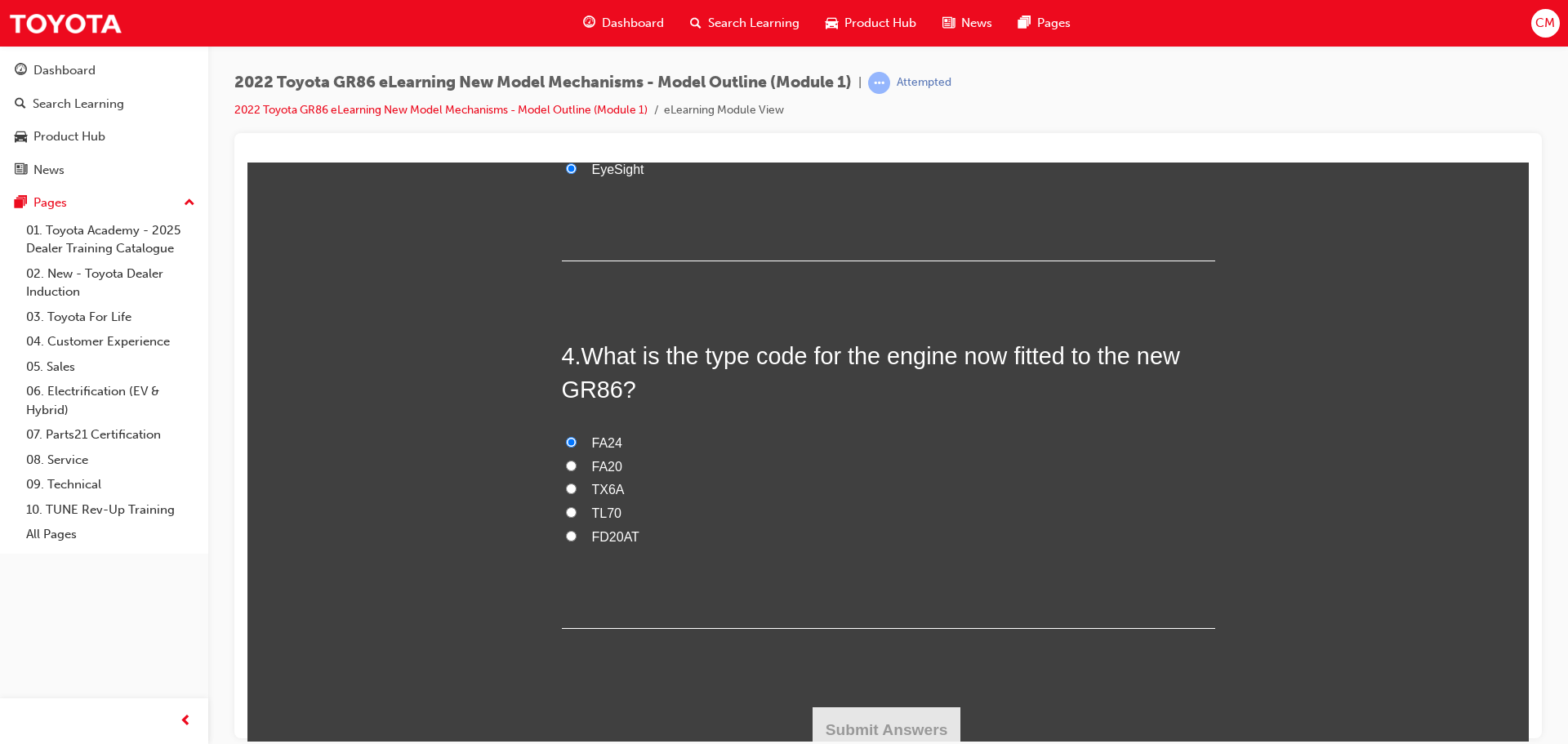 radio on "true" 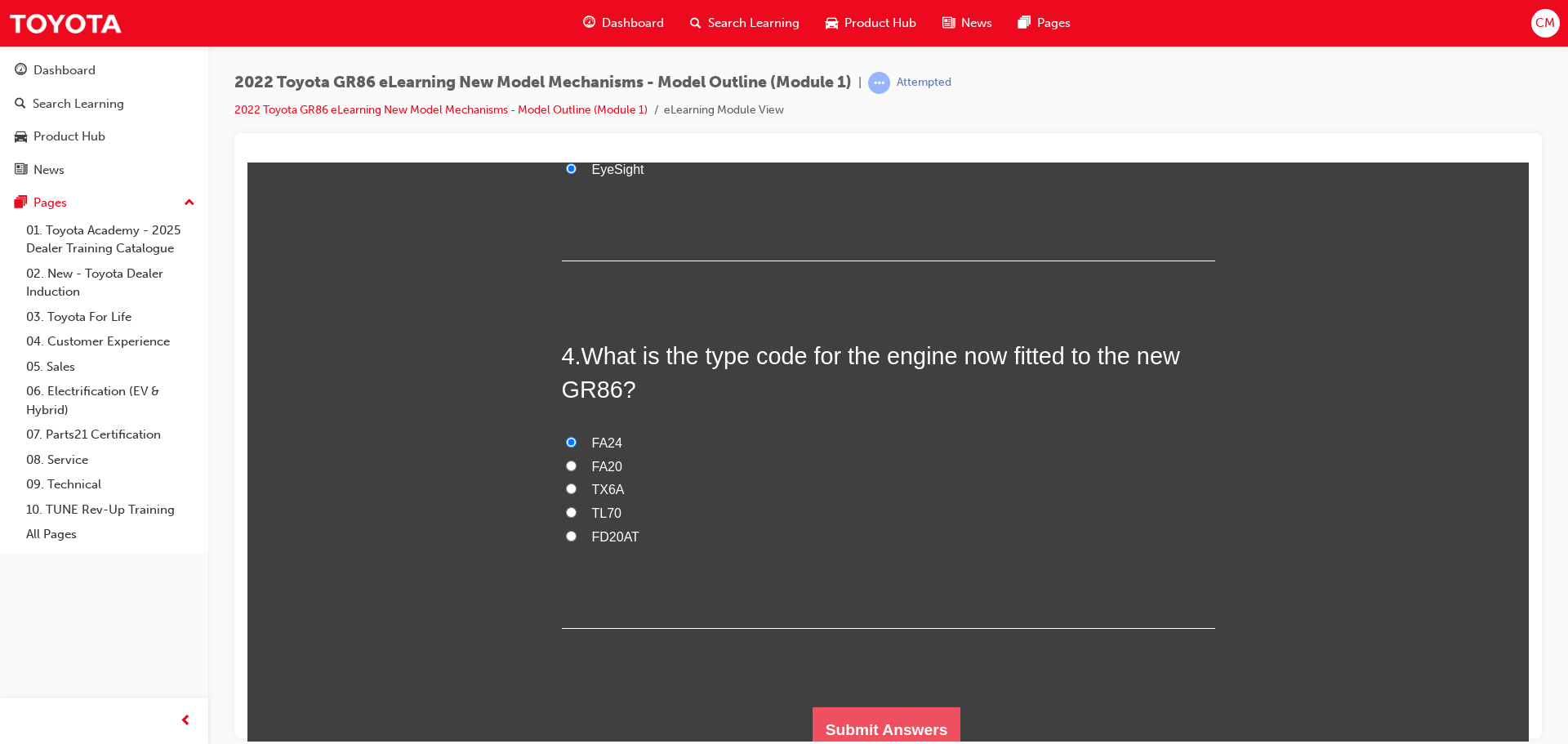 click on "Submit Answers" at bounding box center [887, 729] 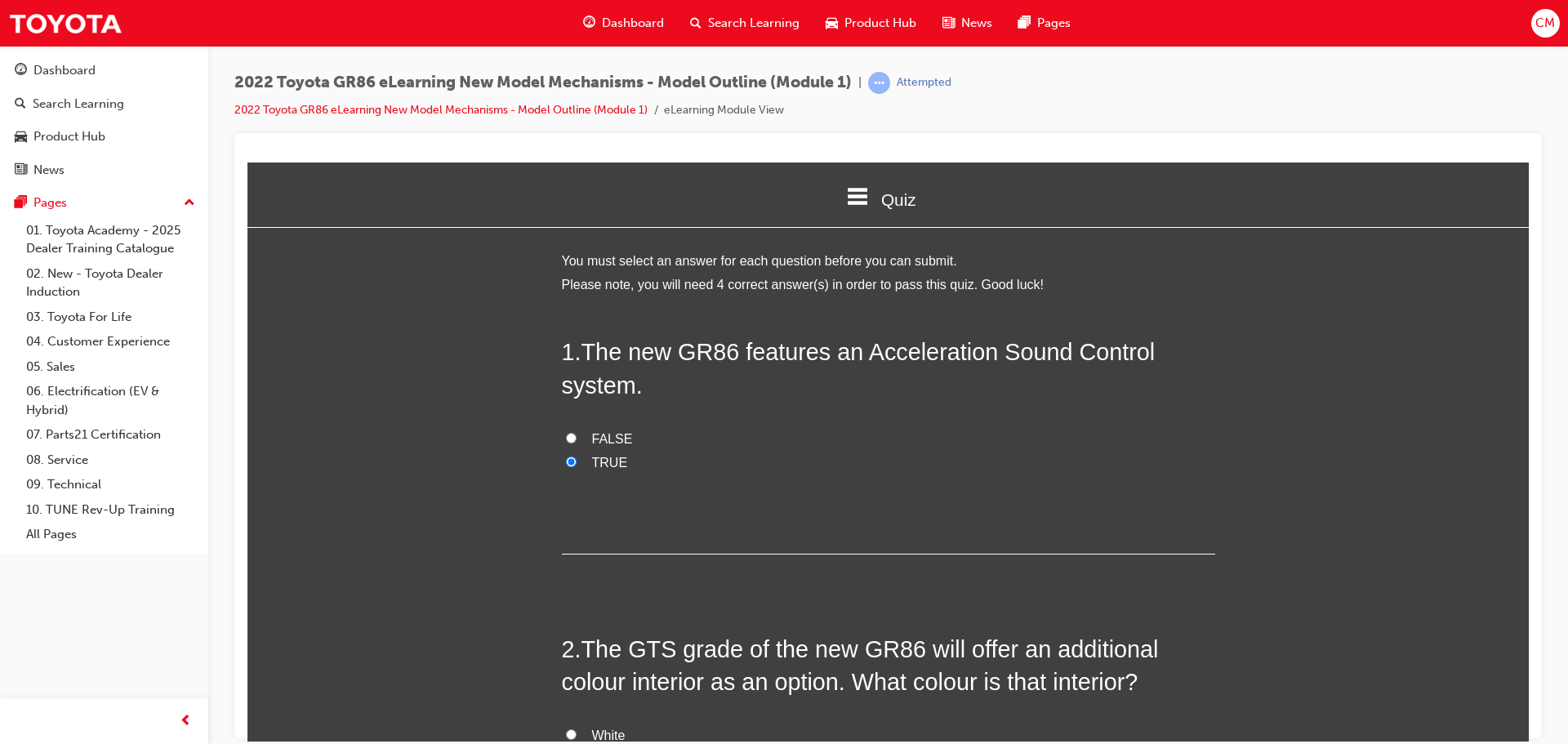 scroll, scrollTop: 217, scrollLeft: 1307, axis: both 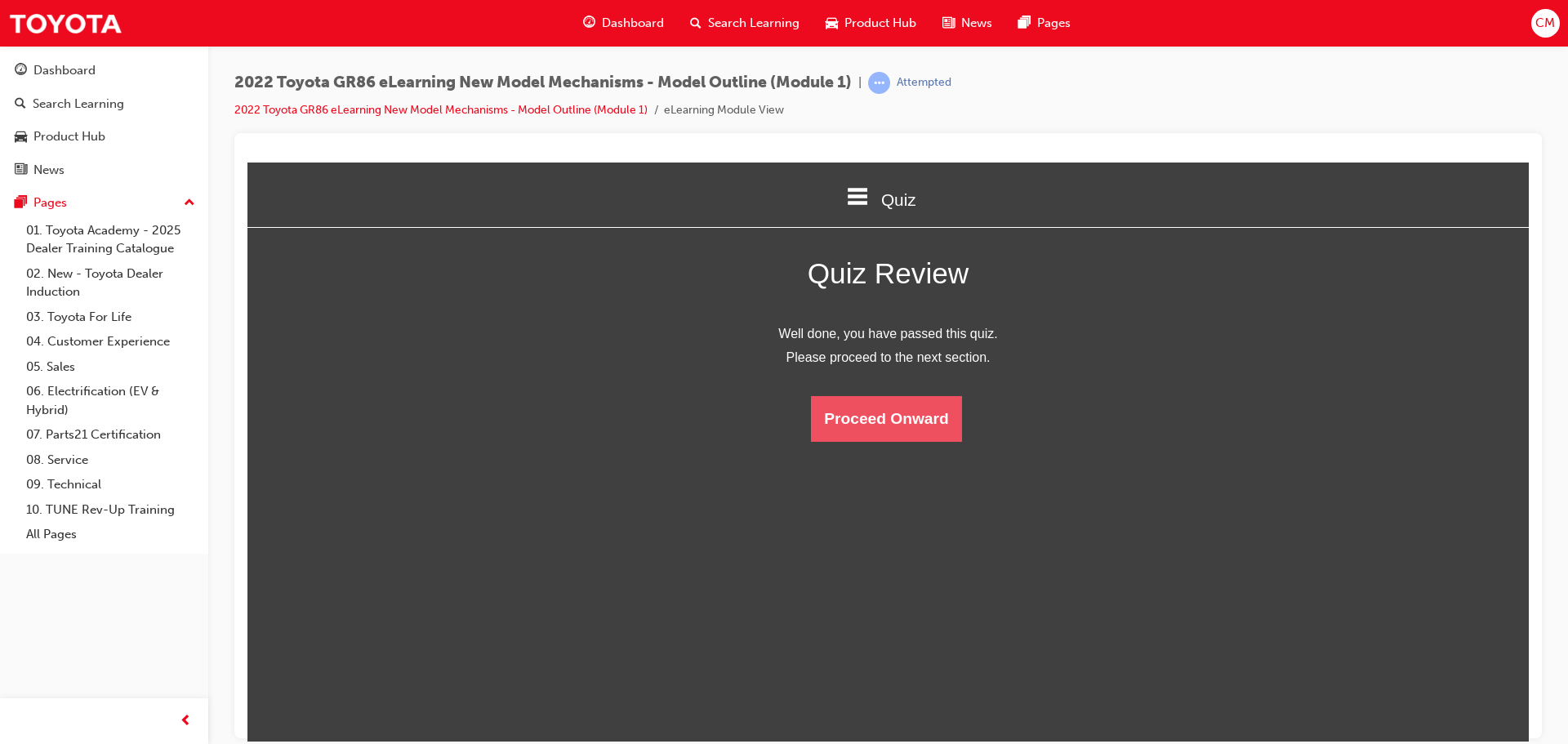 click on "Proceed Onward" at bounding box center [886, 418] 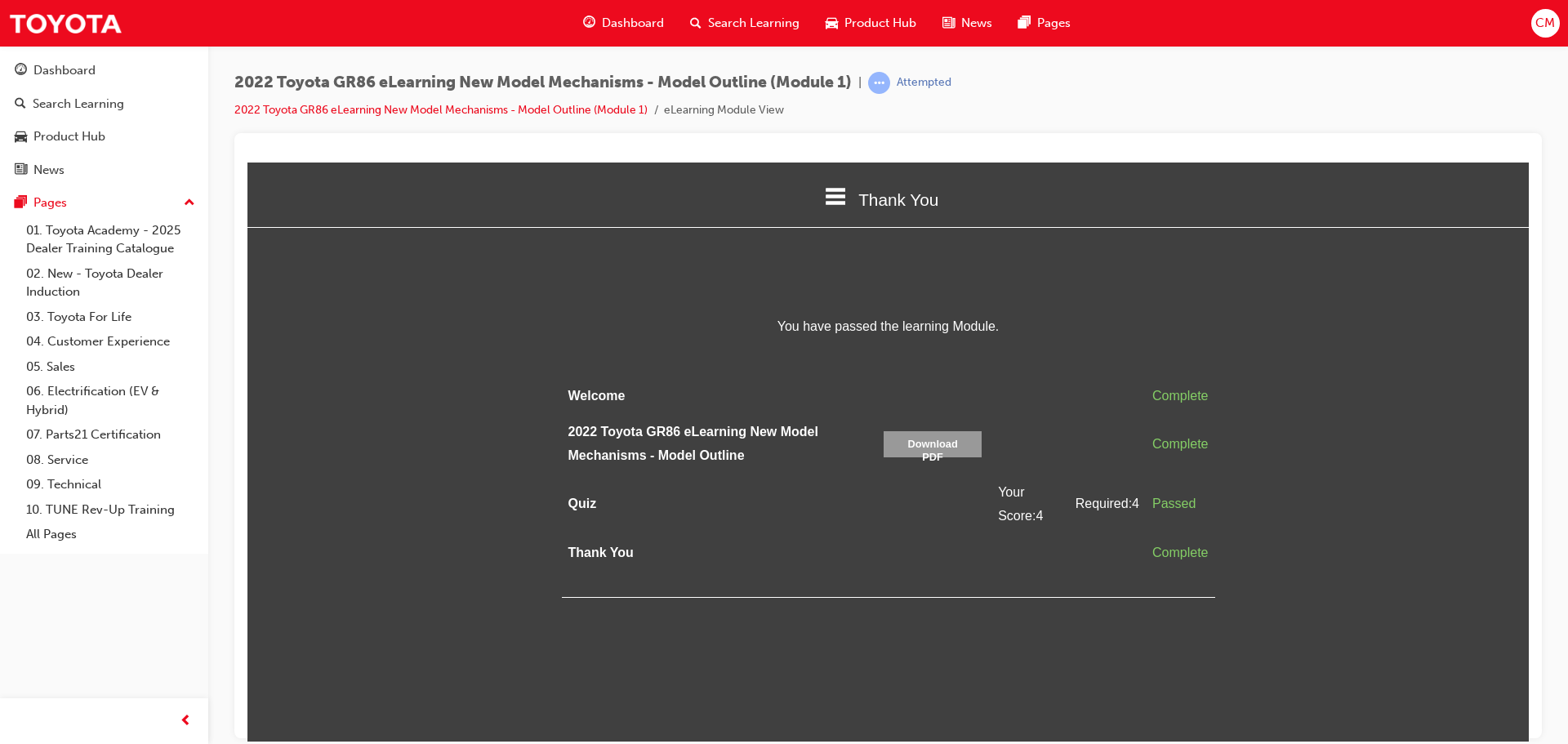 scroll, scrollTop: 308, scrollLeft: 1307, axis: both 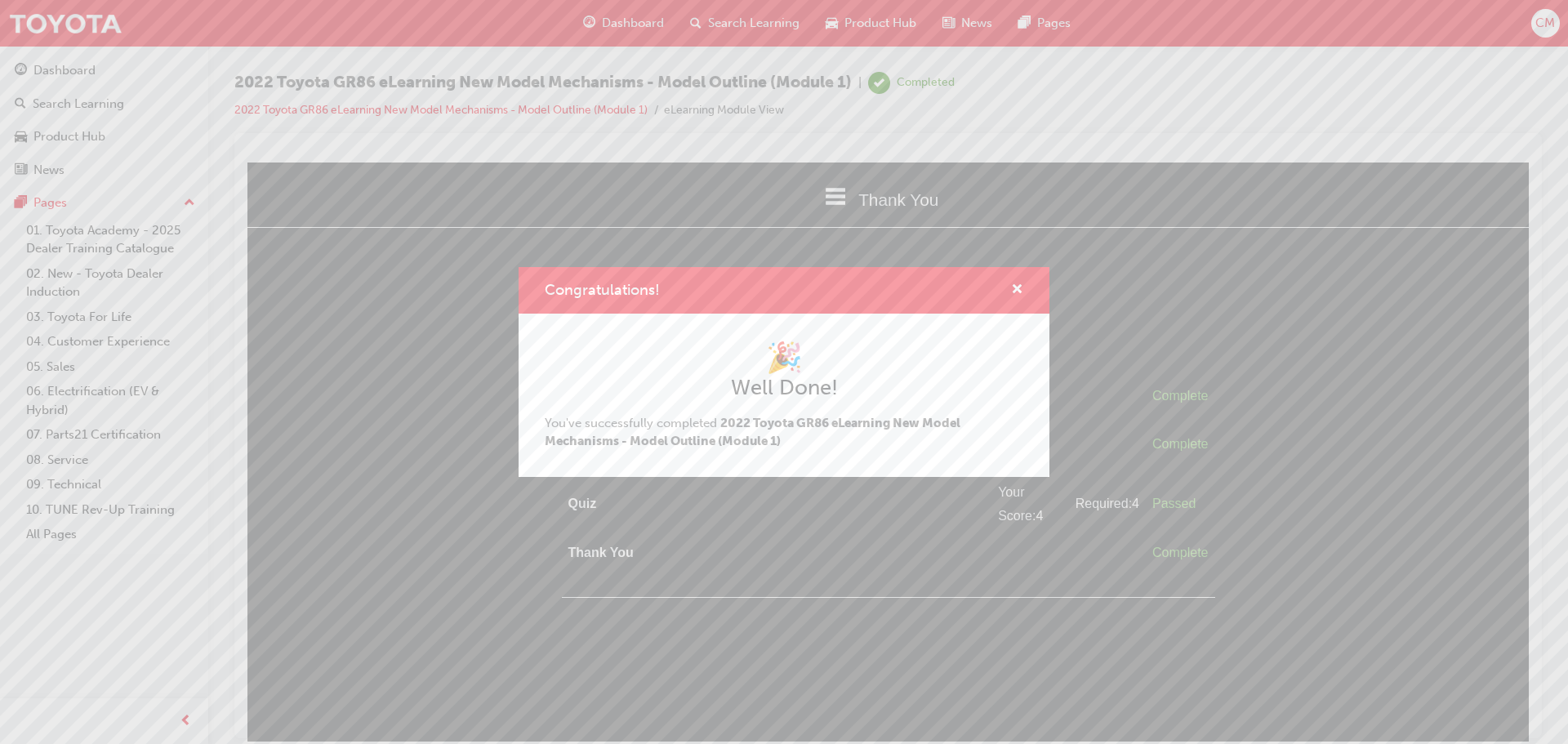 click at bounding box center (1010, 290) 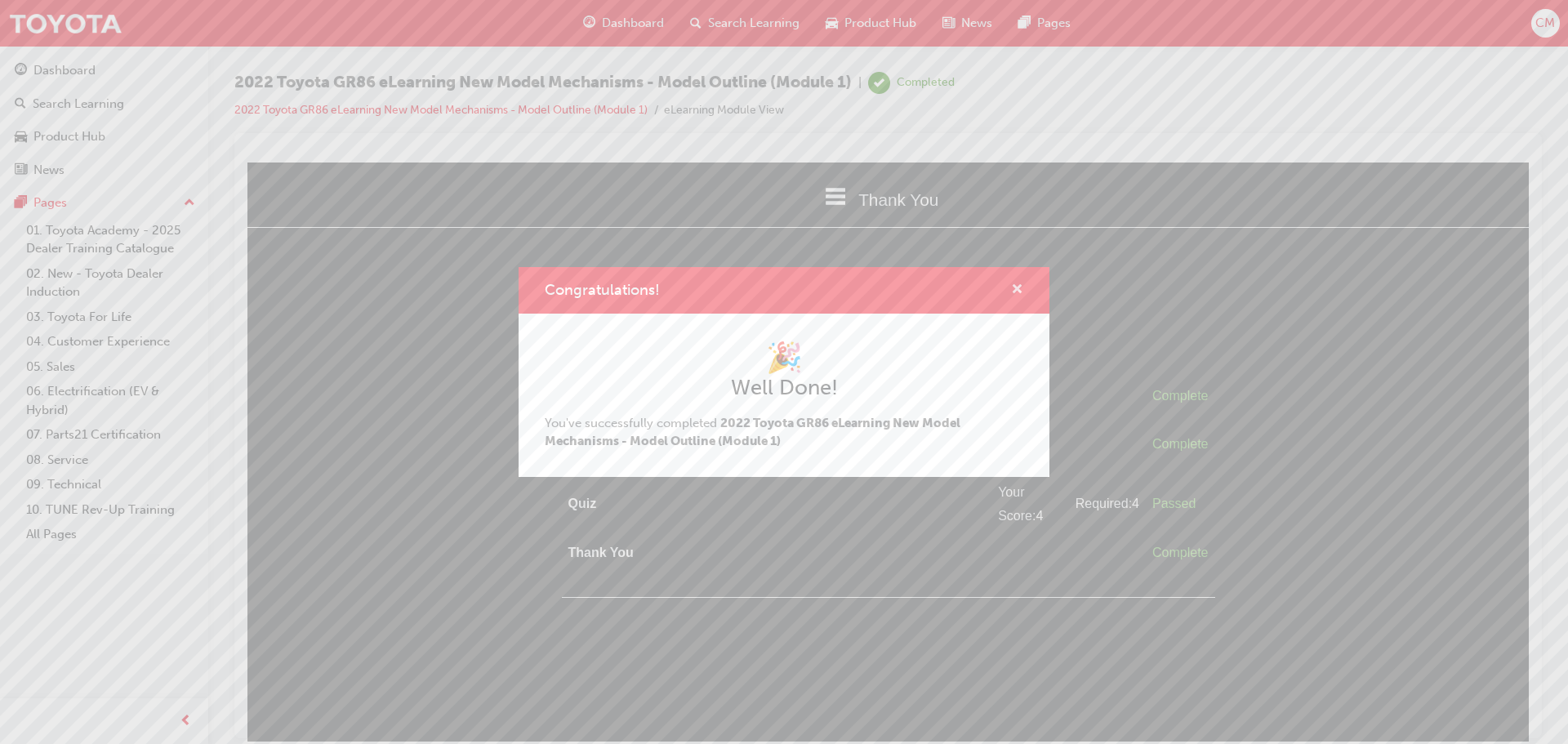 click at bounding box center (1010, 290) 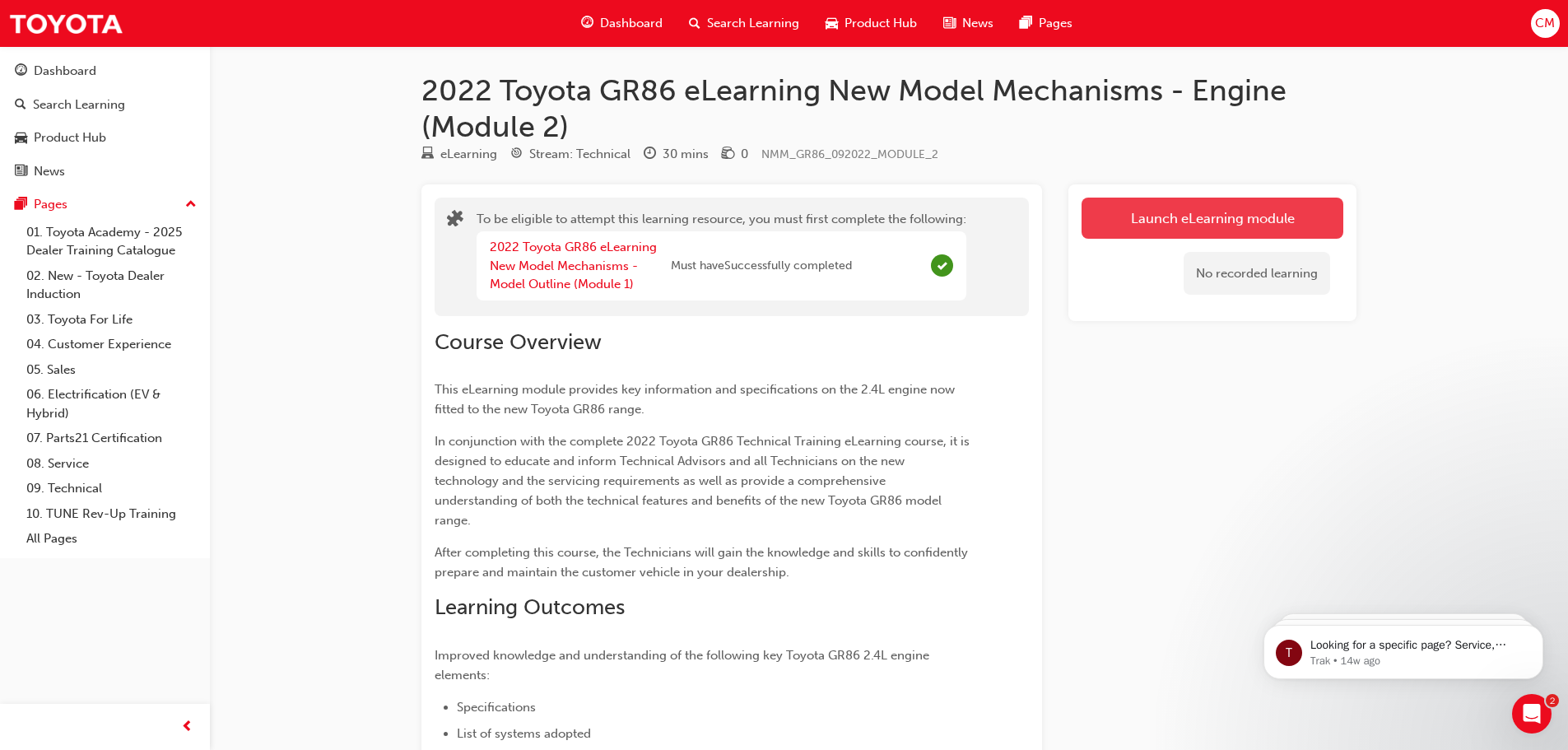 click on "Launch eLearning module" at bounding box center [1212, 218] 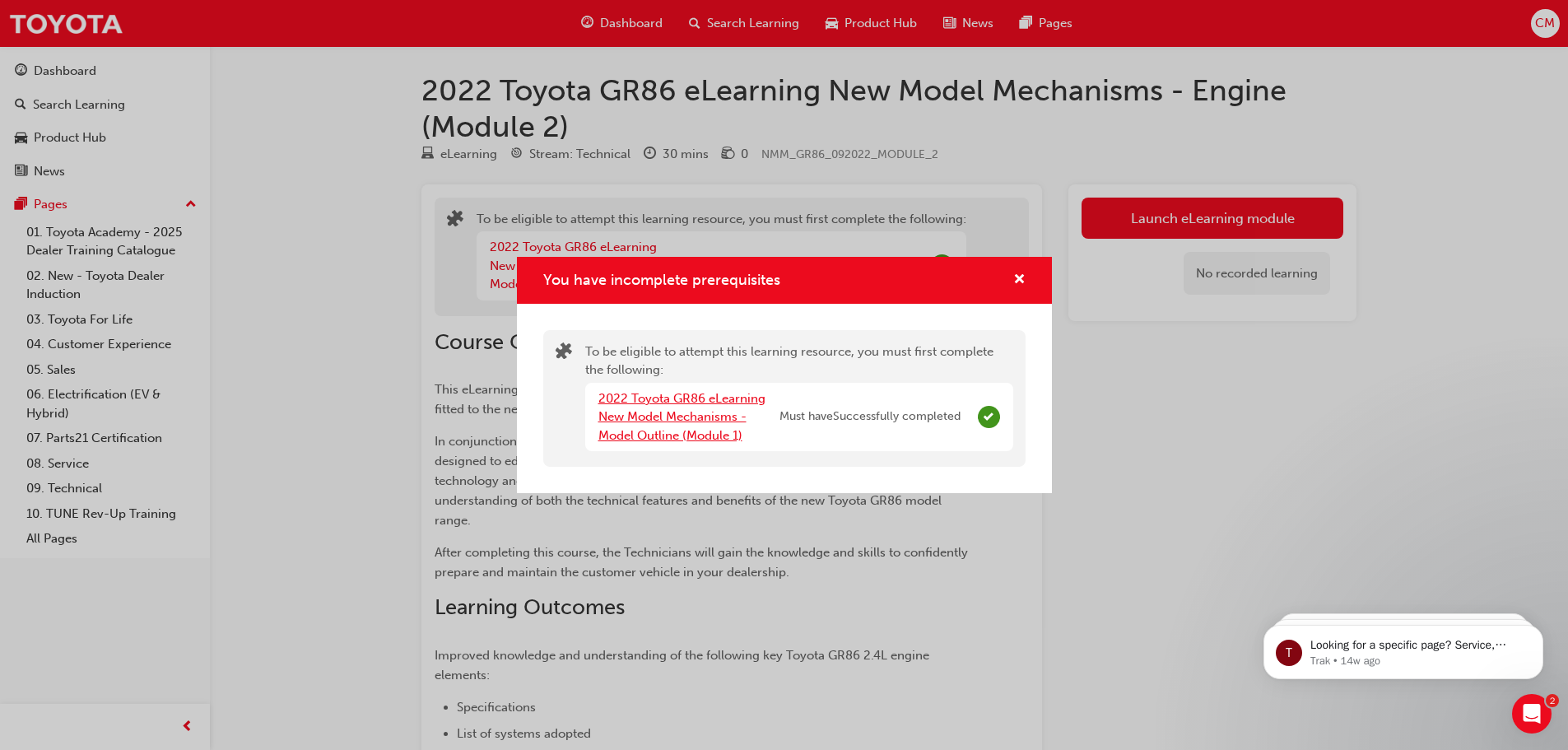 click on "2022 Toyota GR86 eLearning New Model Mechanisms - Model Outline (Module 1)" at bounding box center [682, 417] 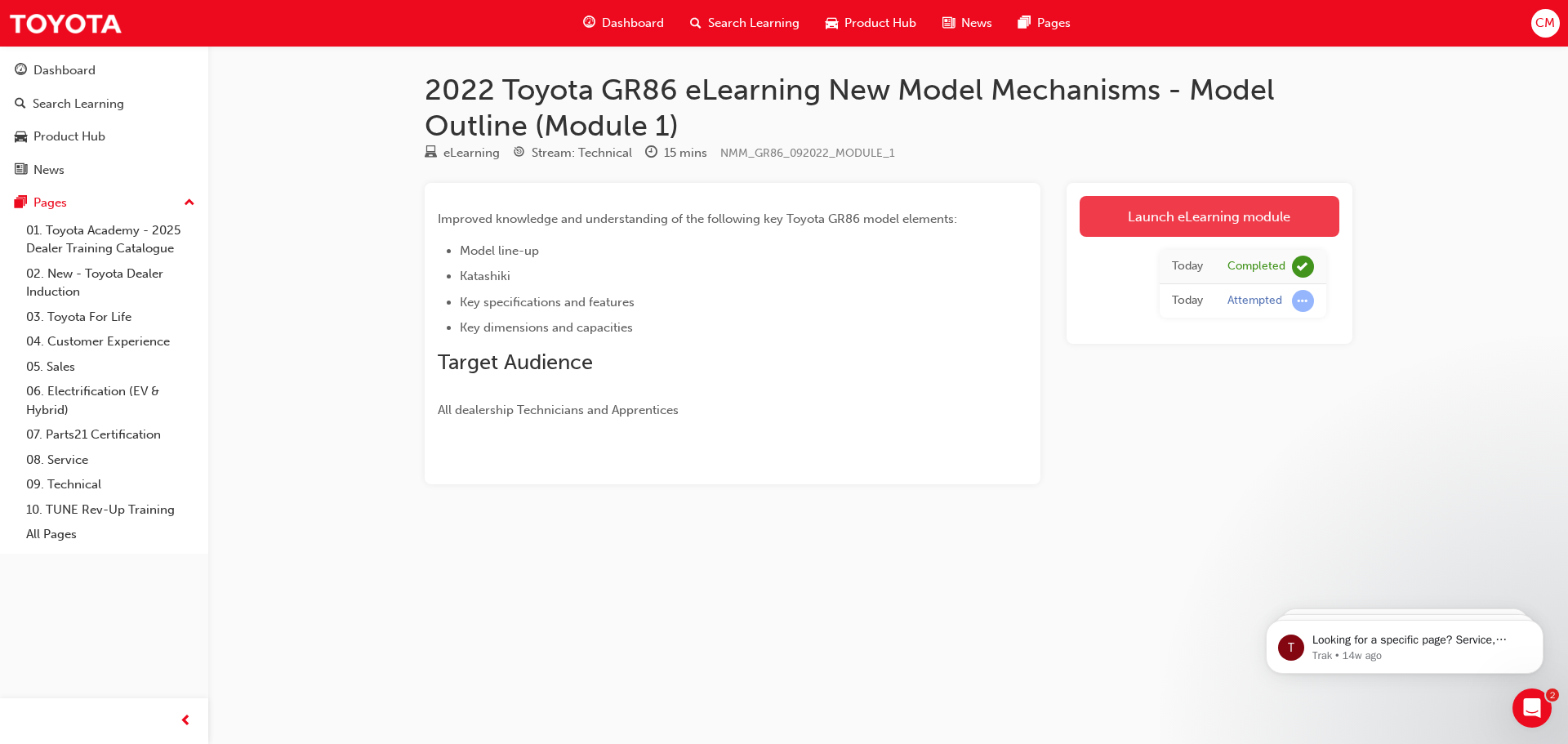 click on "Launch eLearning module" at bounding box center [1209, 216] 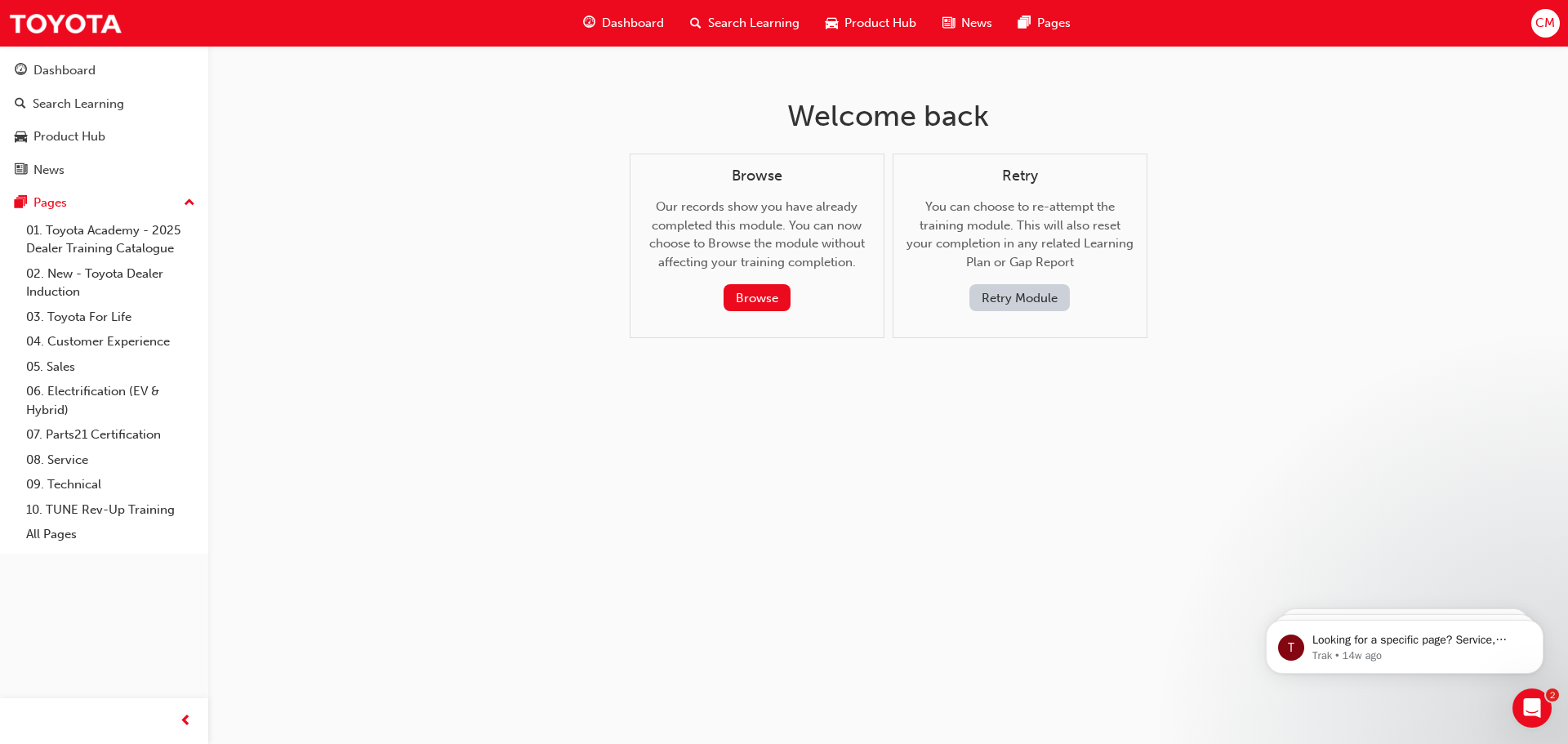 click on "Search Learning" at bounding box center (745, 23) 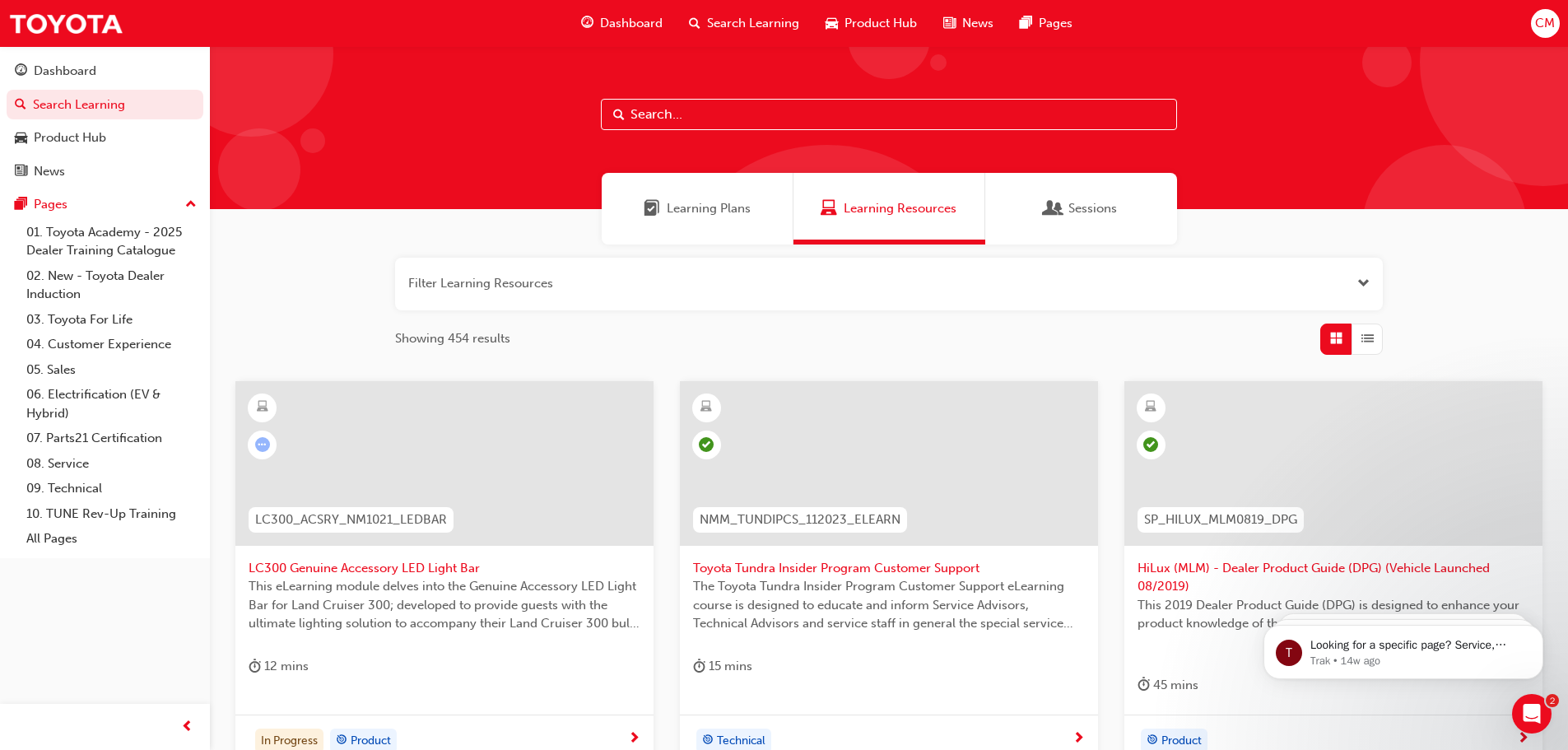 click on "Search Learning" at bounding box center [753, 23] 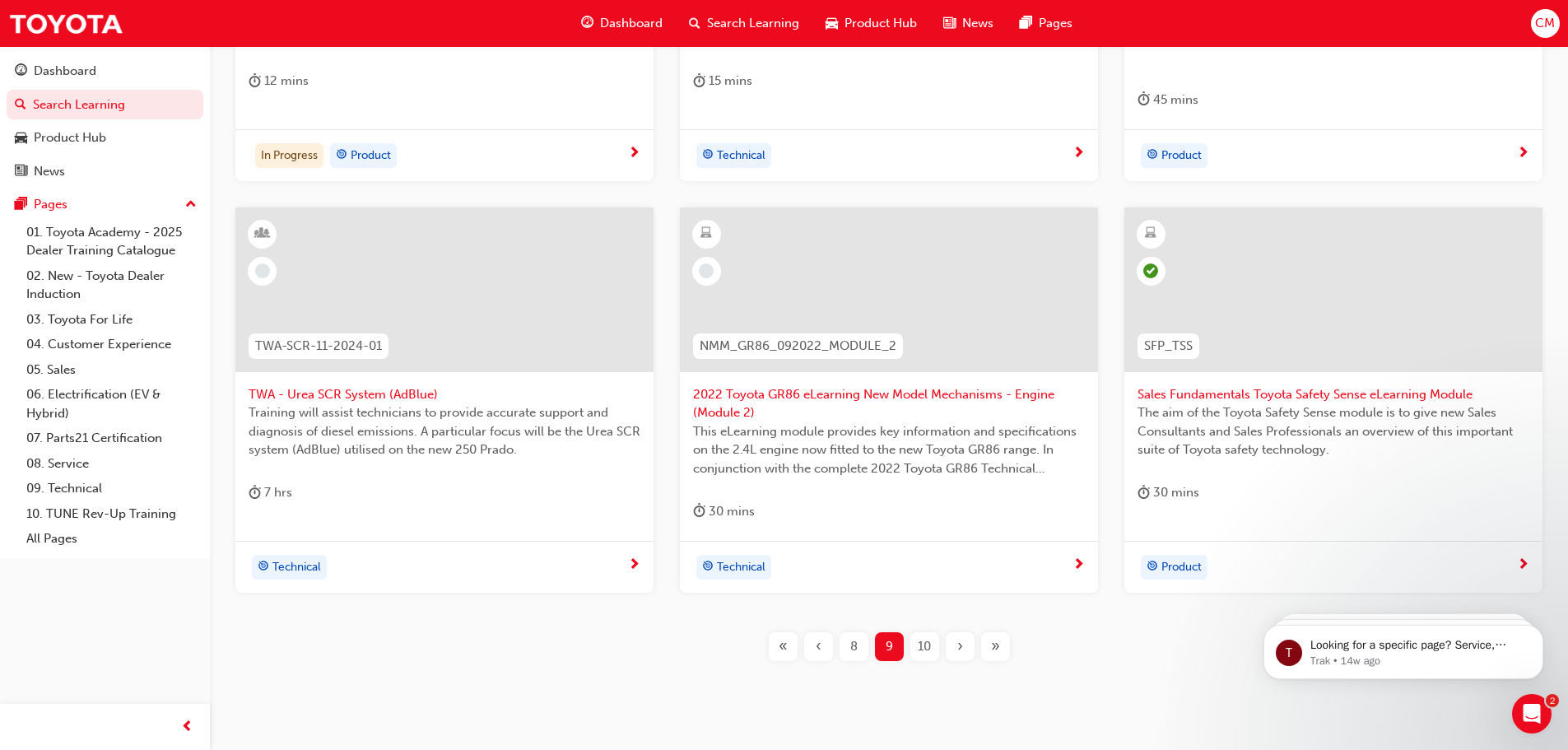 scroll, scrollTop: 547, scrollLeft: 0, axis: vertical 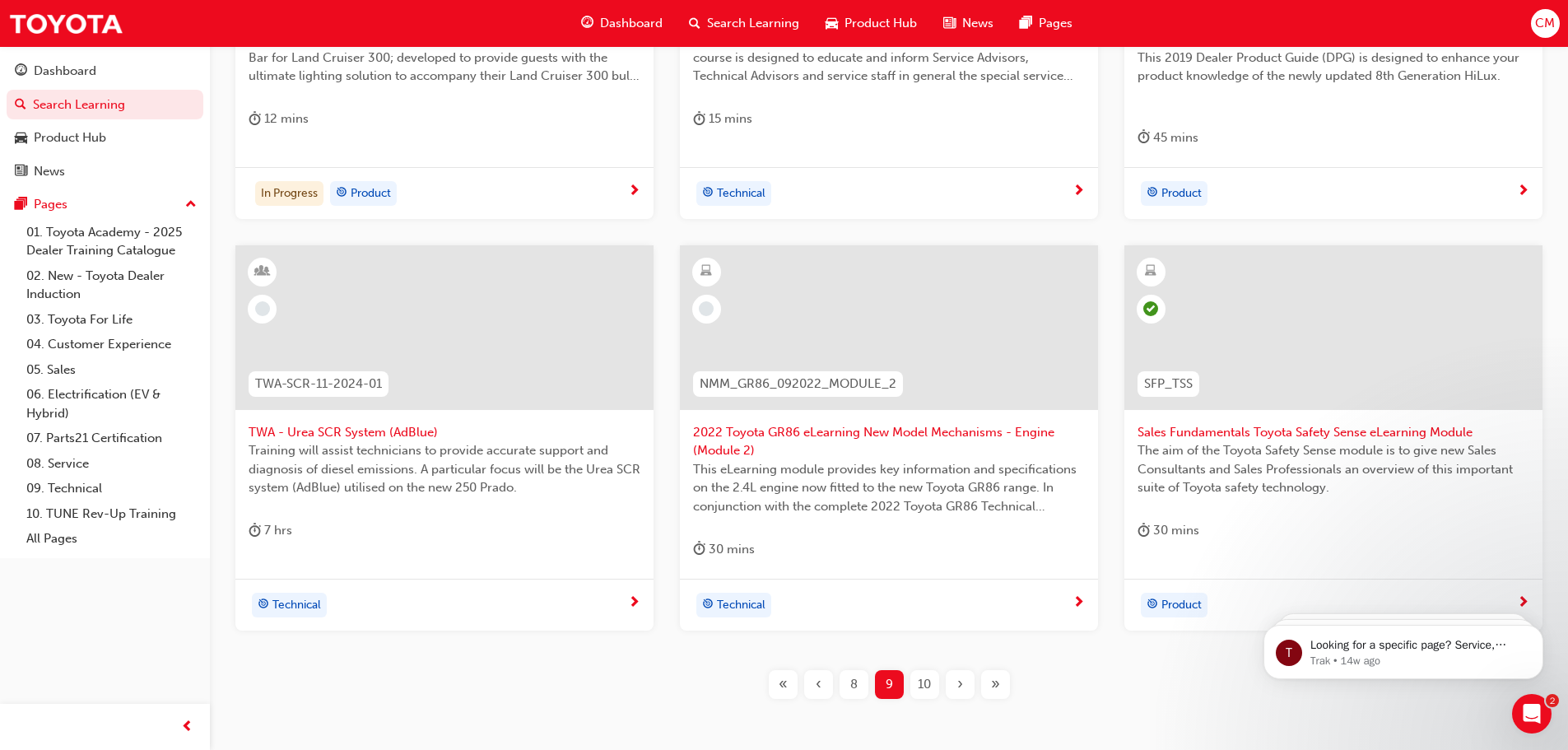 click on "NMM_GR86_092022_MODULE_2" at bounding box center [798, 384] 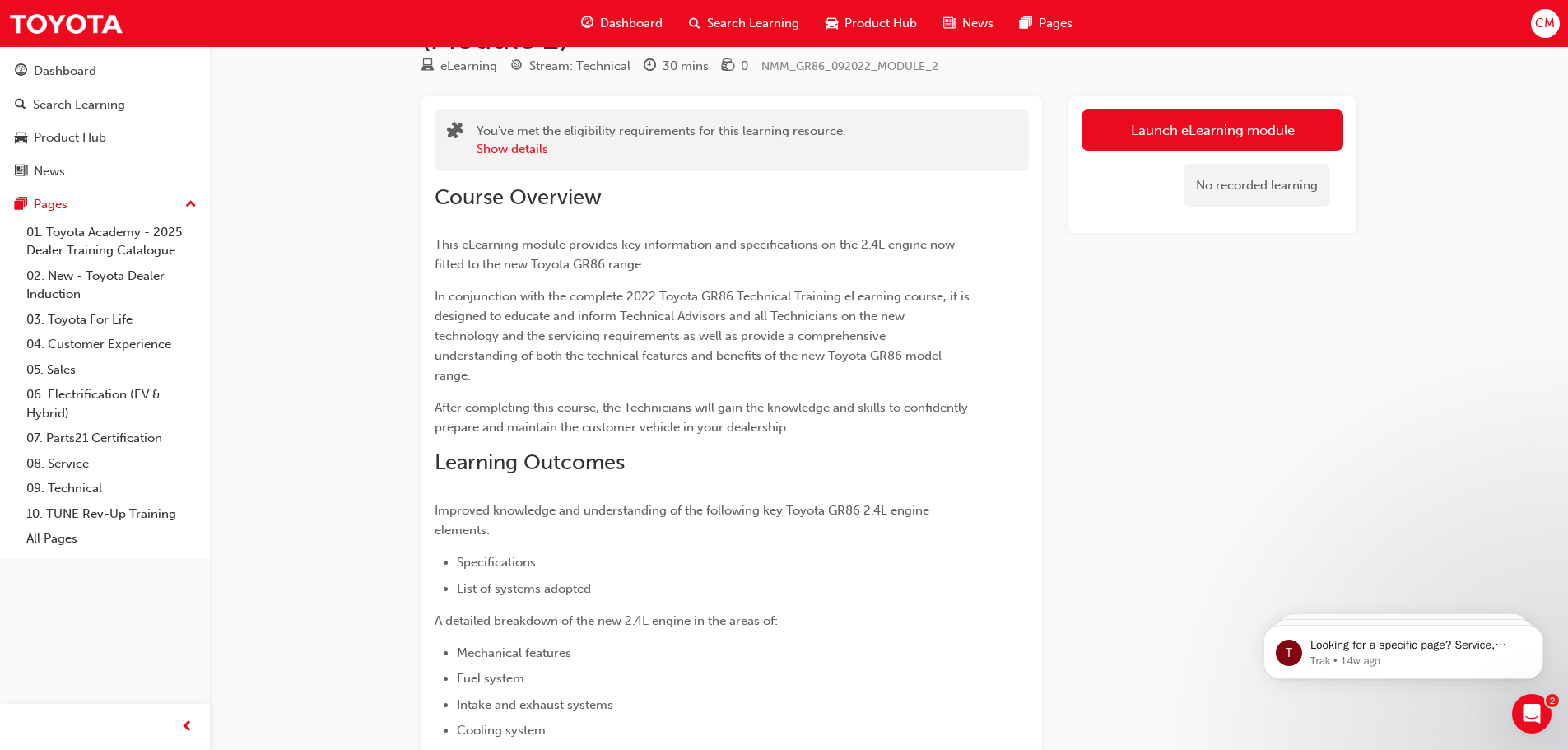 scroll, scrollTop: 69, scrollLeft: 0, axis: vertical 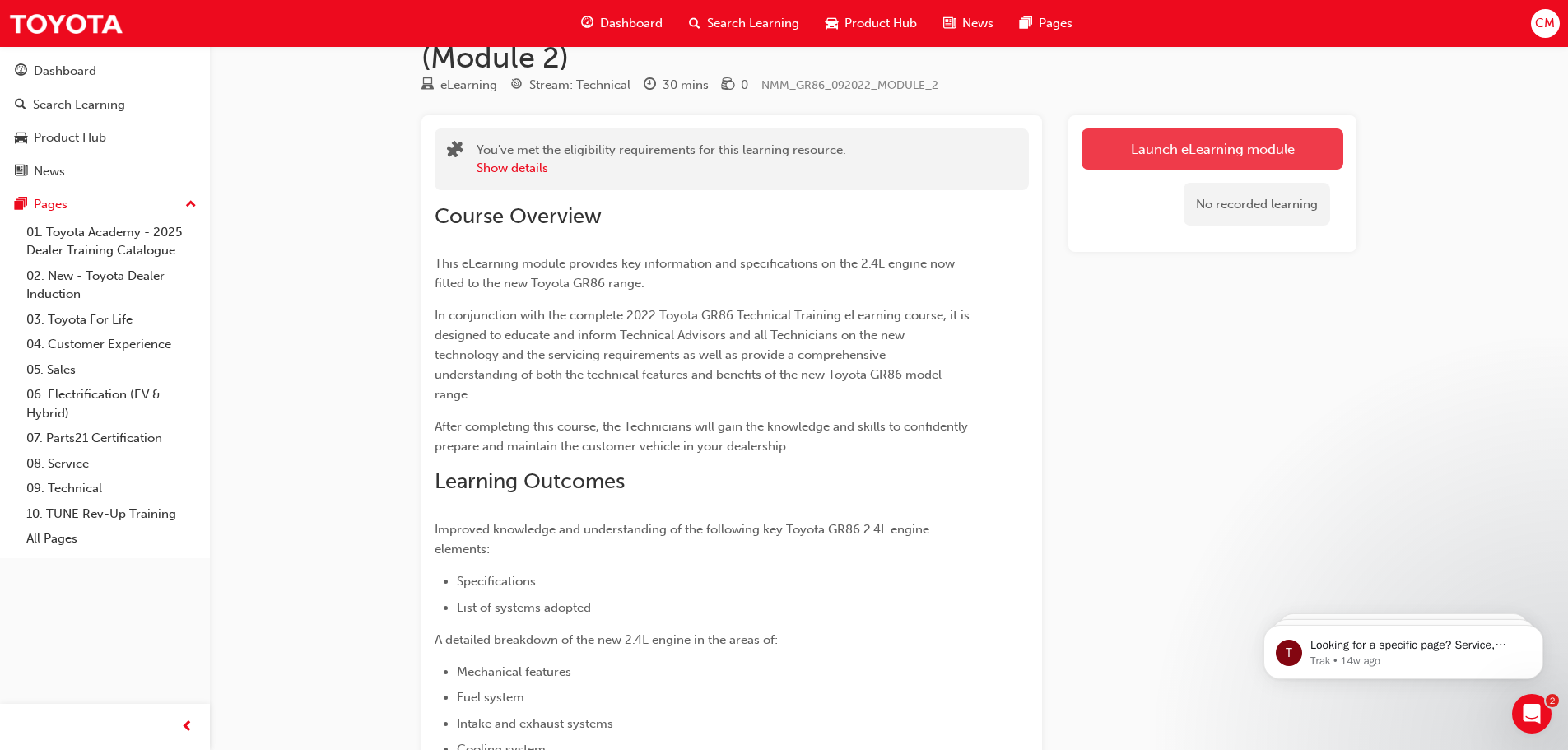 click on "Launch eLearning module" at bounding box center [1212, 149] 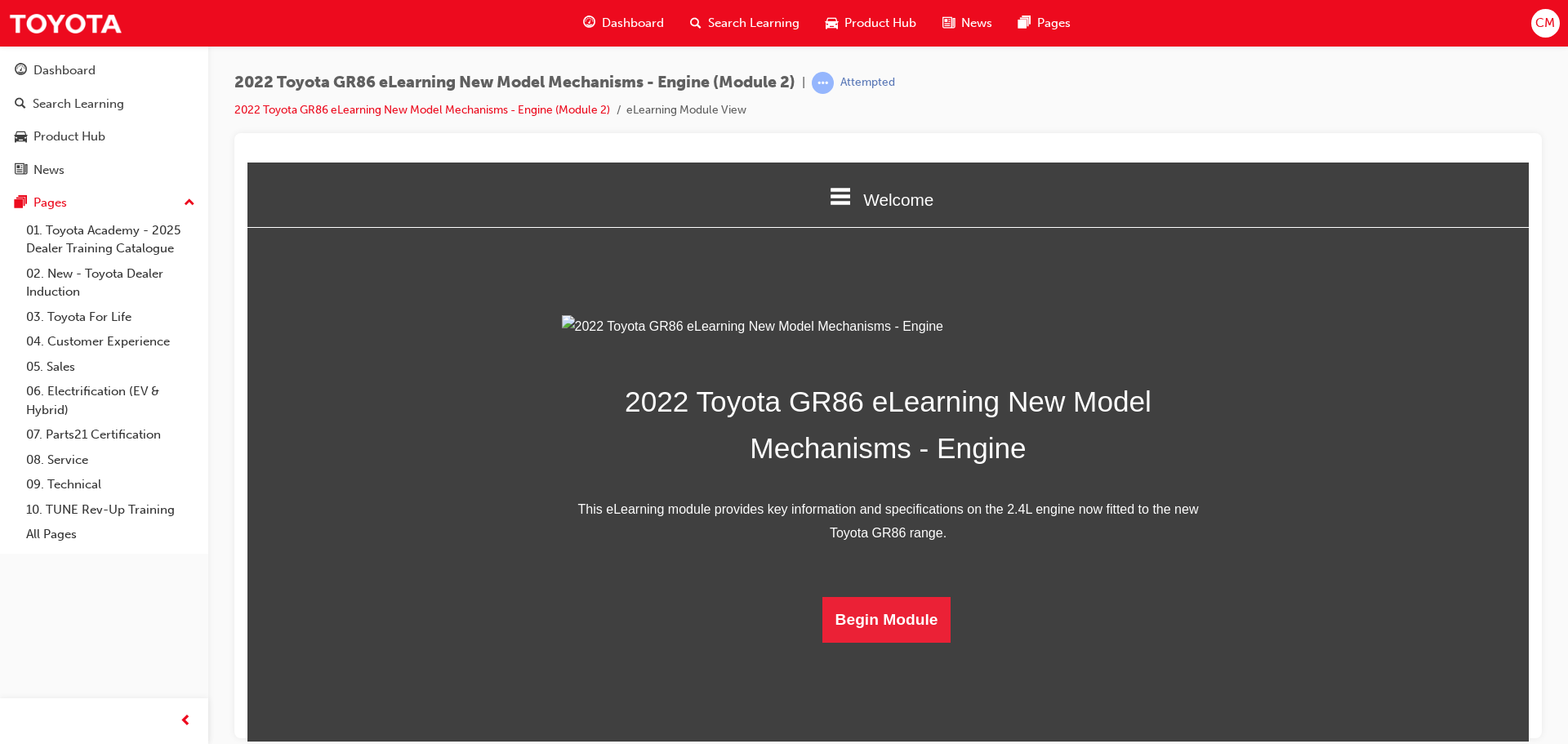 scroll, scrollTop: 246, scrollLeft: 0, axis: vertical 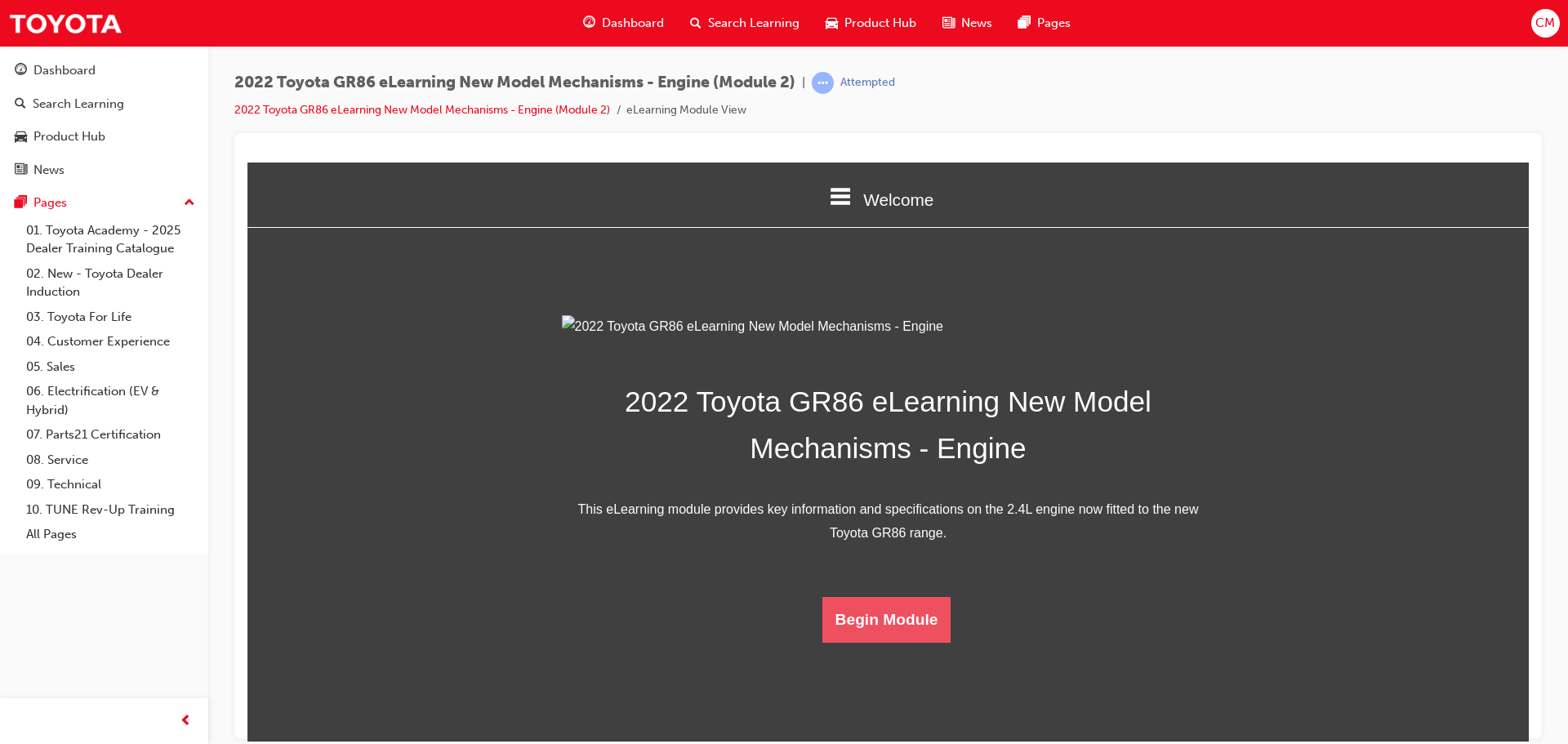 click on "Begin Module" at bounding box center (887, 619) 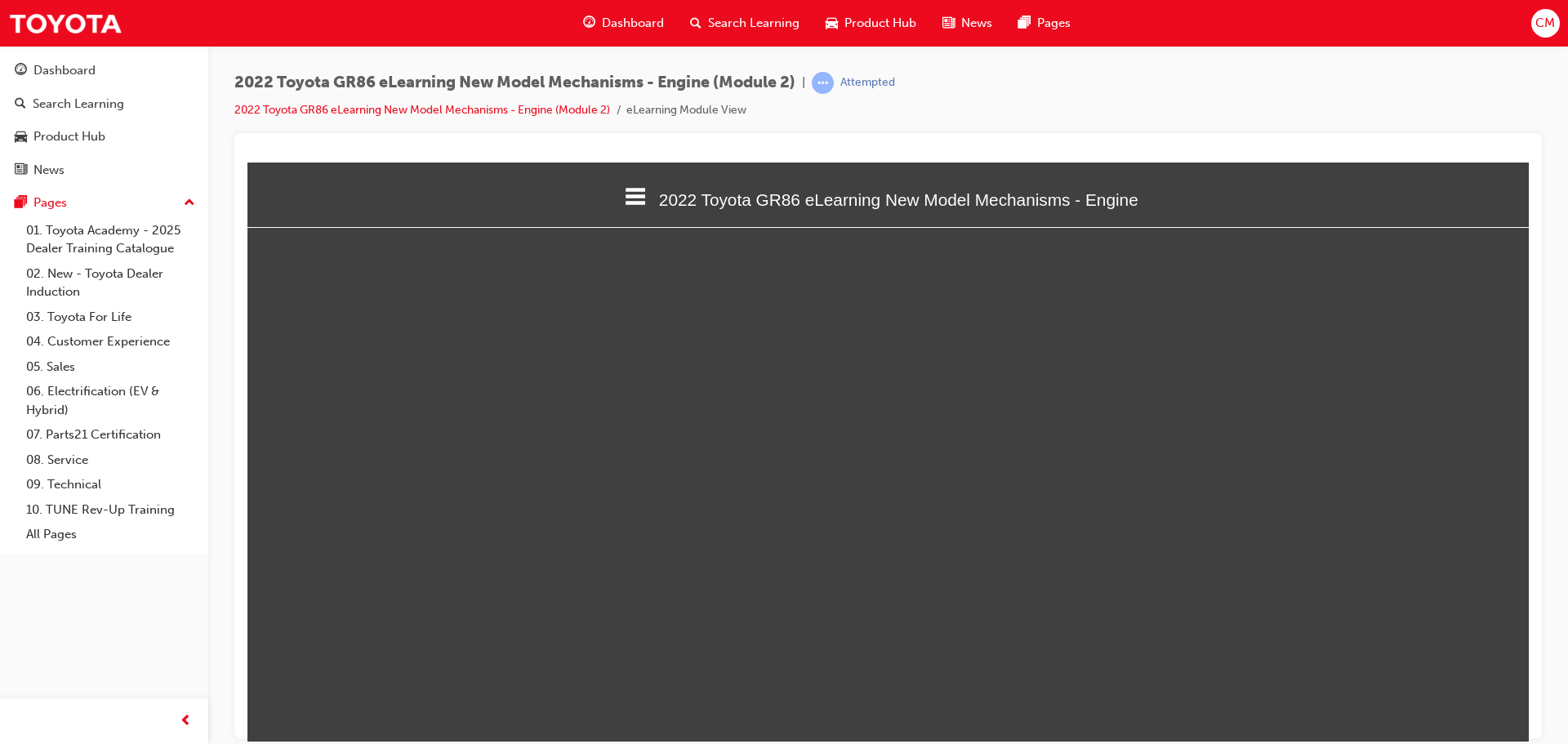 scroll, scrollTop: 8, scrollLeft: 8, axis: both 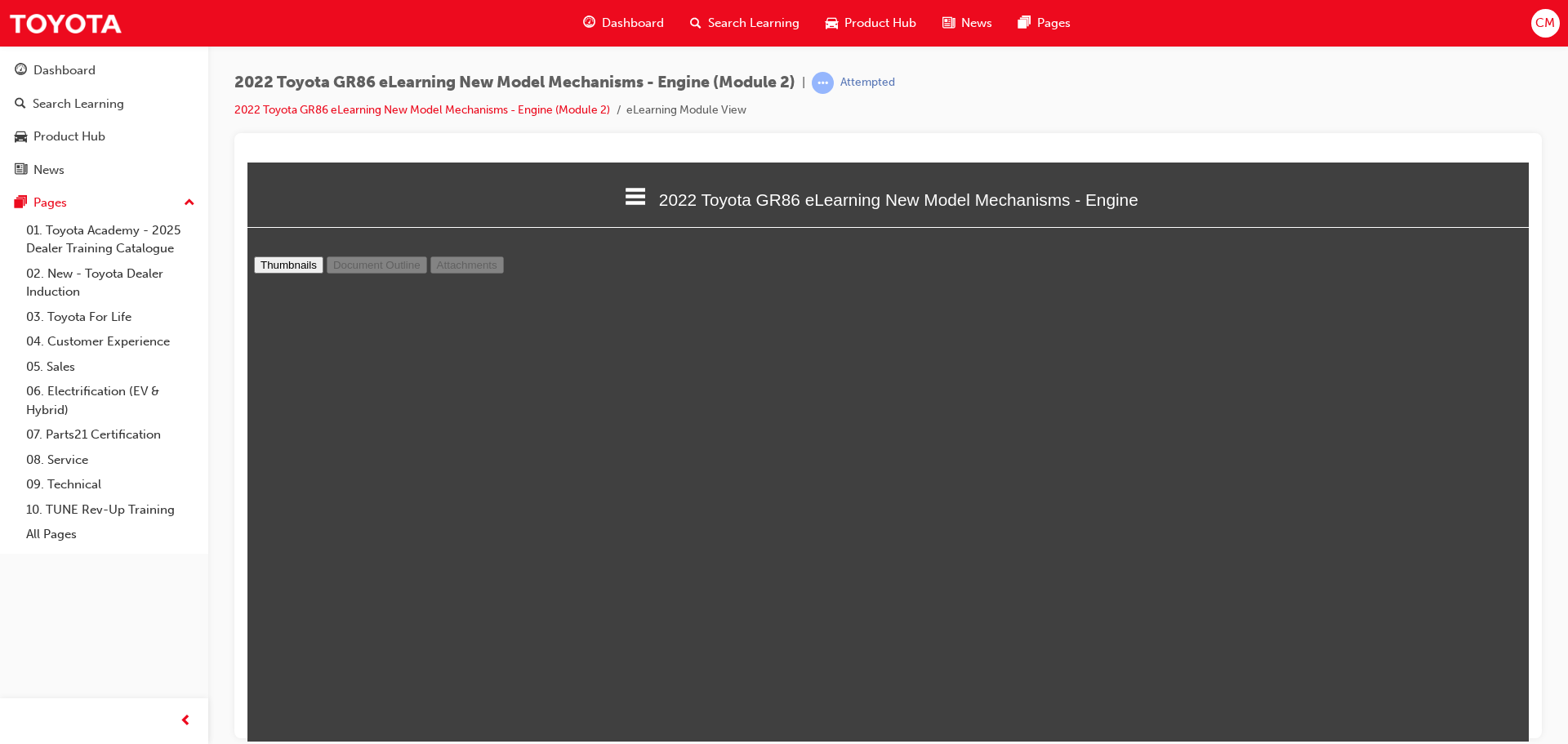 type on "33" 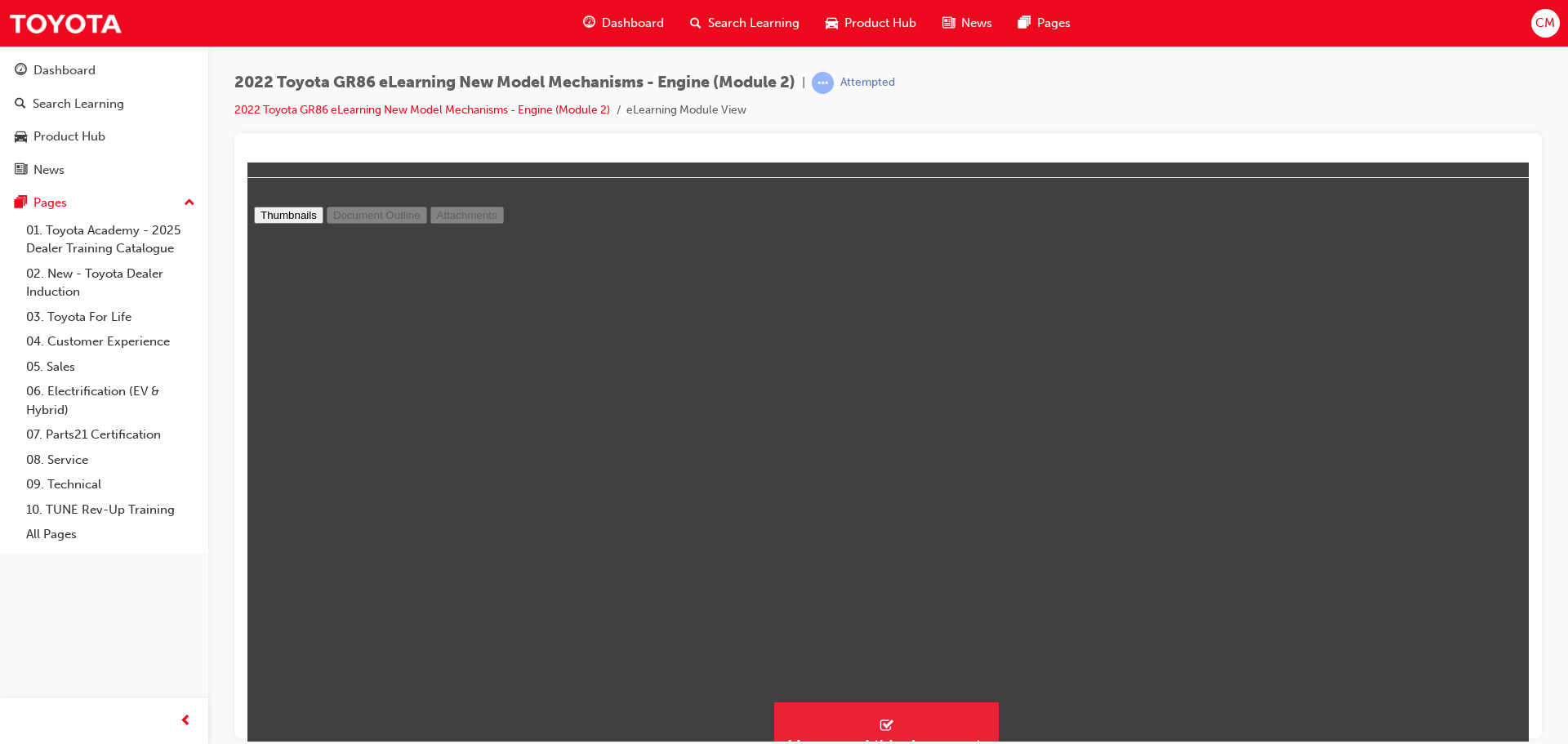 scroll, scrollTop: 75, scrollLeft: 0, axis: vertical 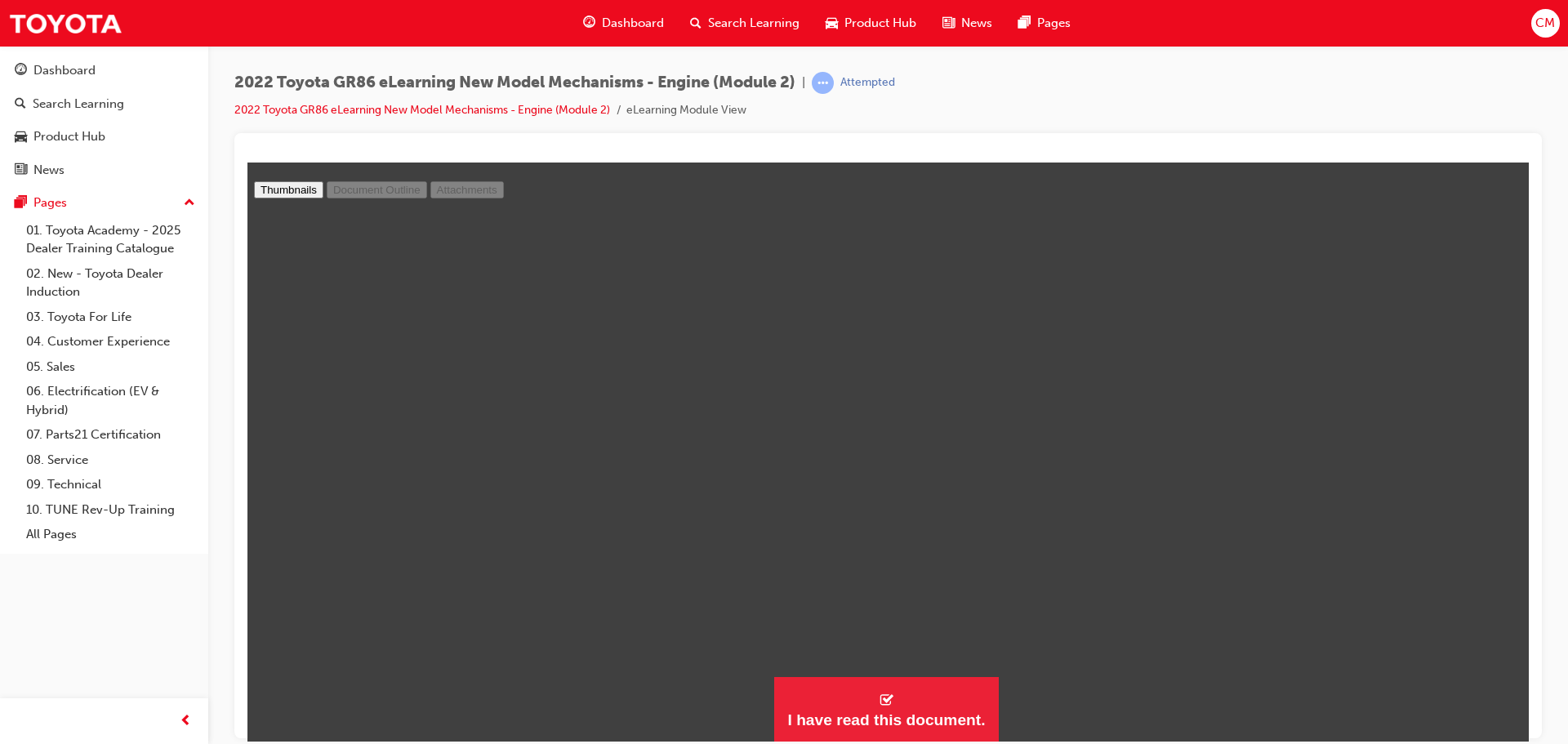 click on "I have read this document." at bounding box center [888, 458] 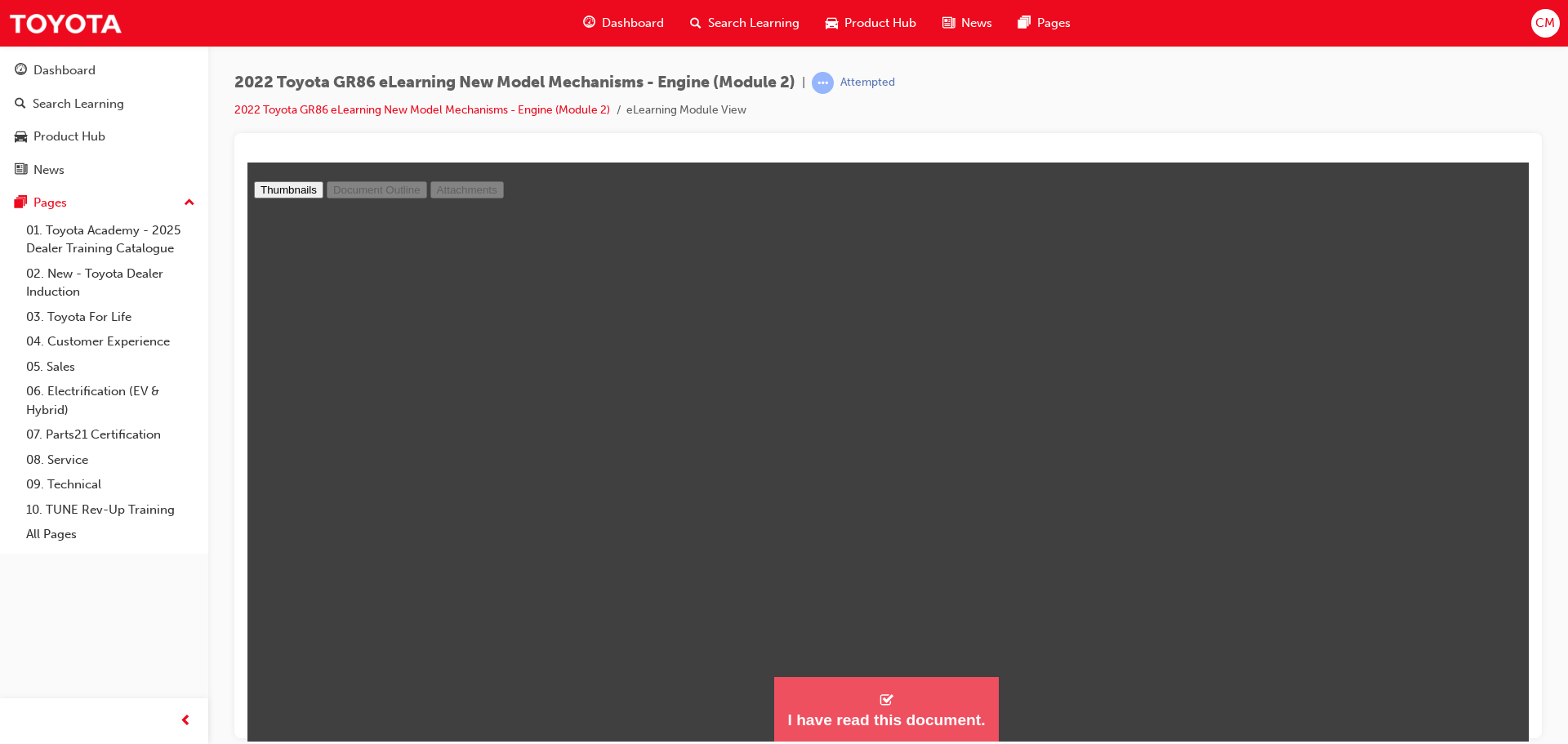 click on "I have read this document." at bounding box center (886, 709) 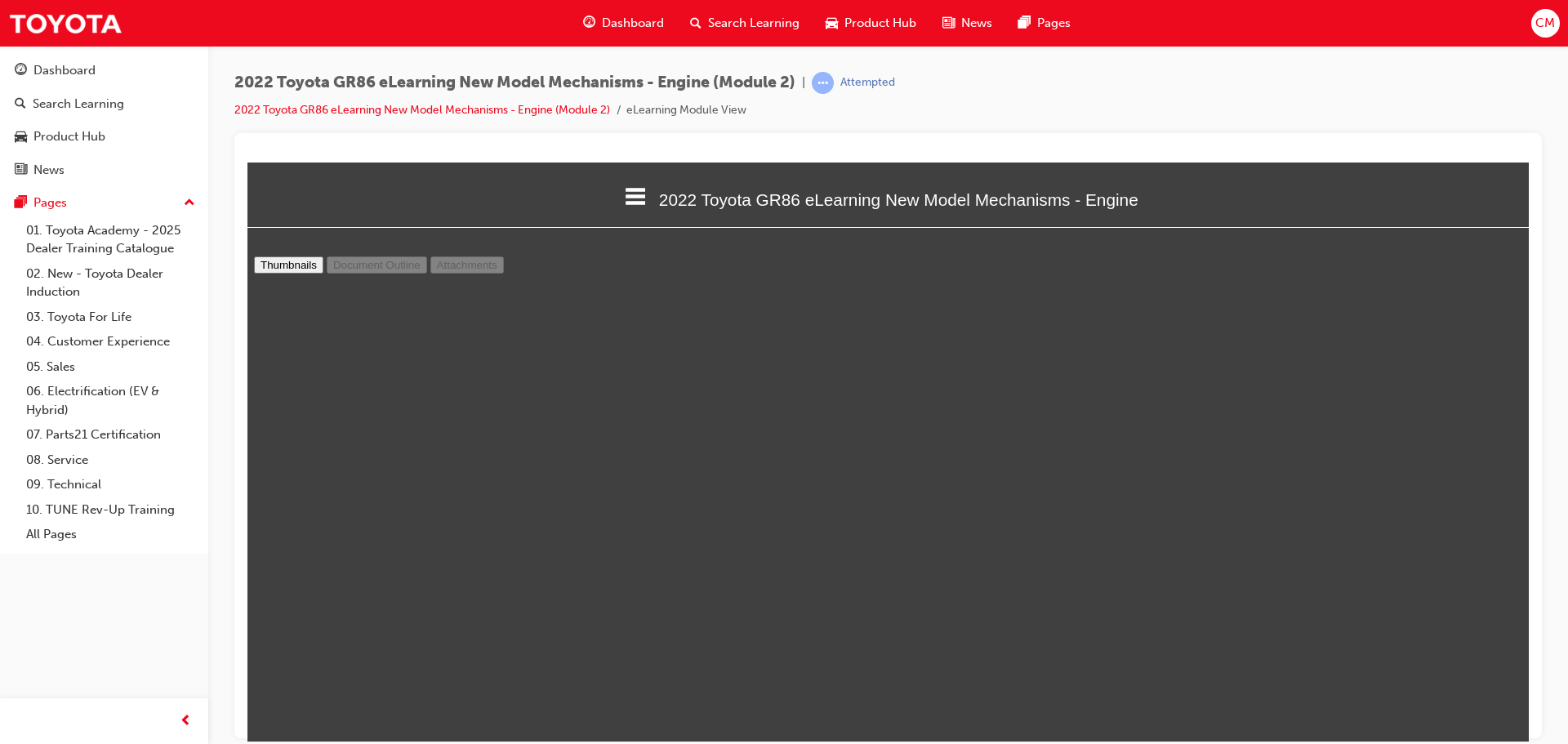 scroll, scrollTop: 8, scrollLeft: 8, axis: both 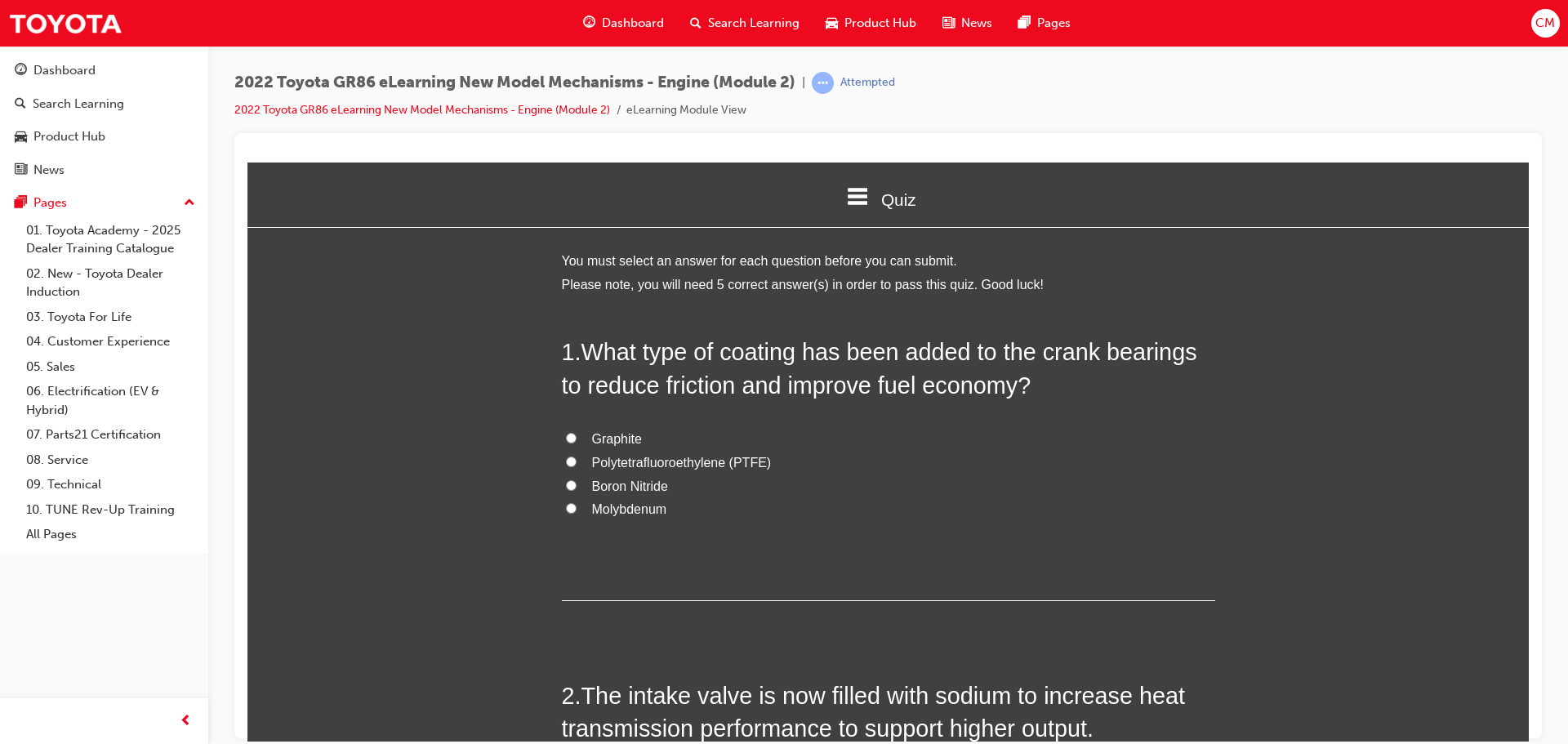 click on "Molybdenum" at bounding box center [571, 507] 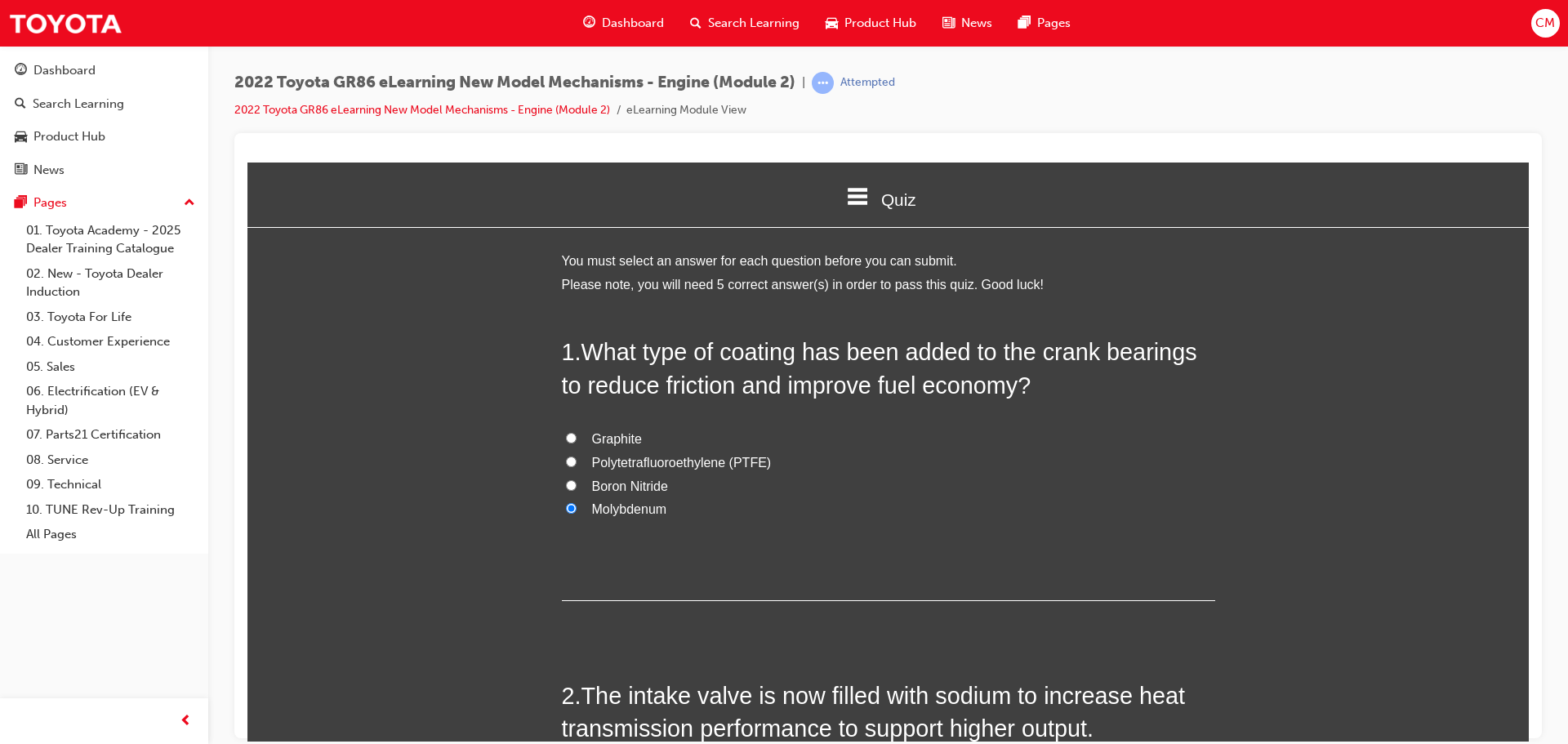 radio on "true" 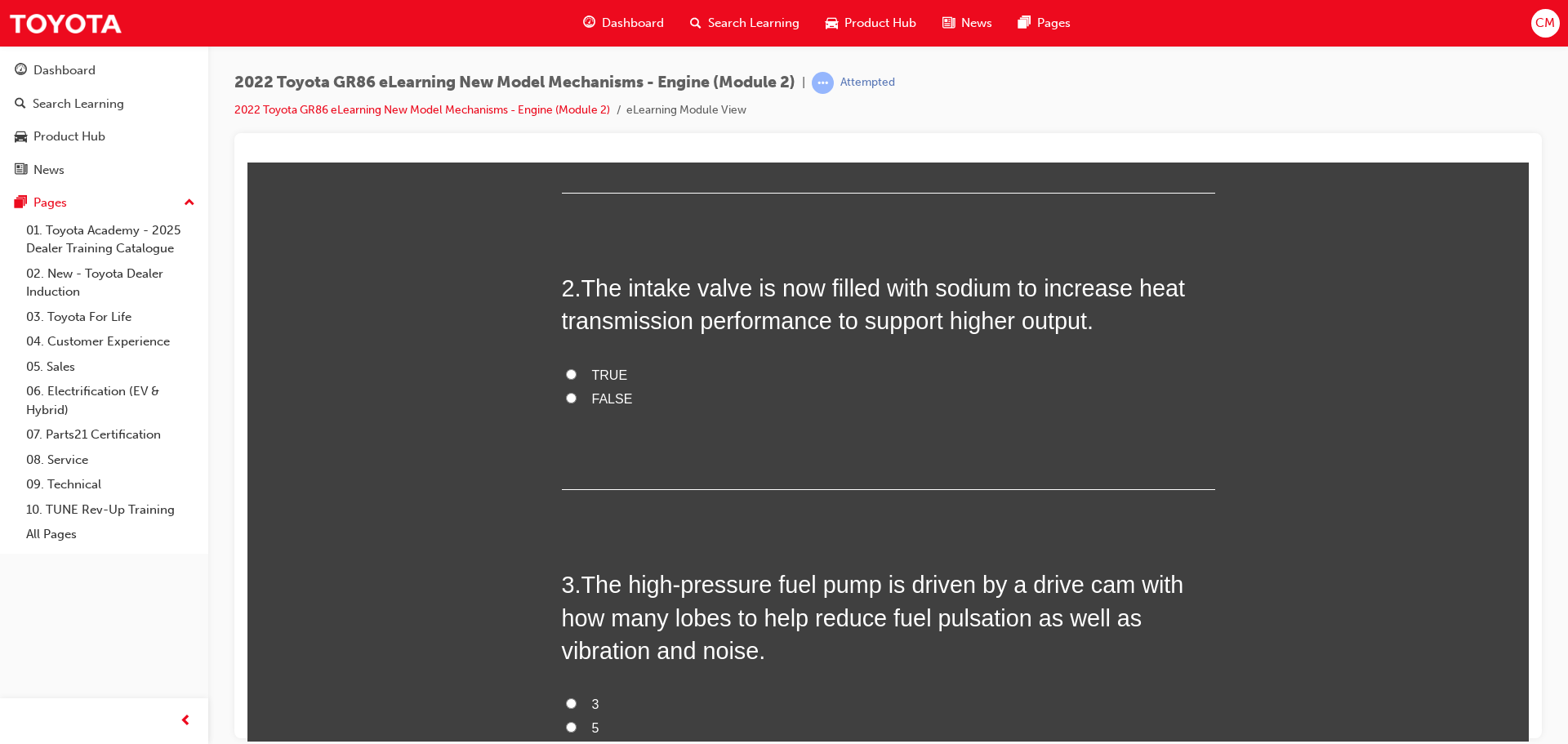 scroll, scrollTop: 408, scrollLeft: 0, axis: vertical 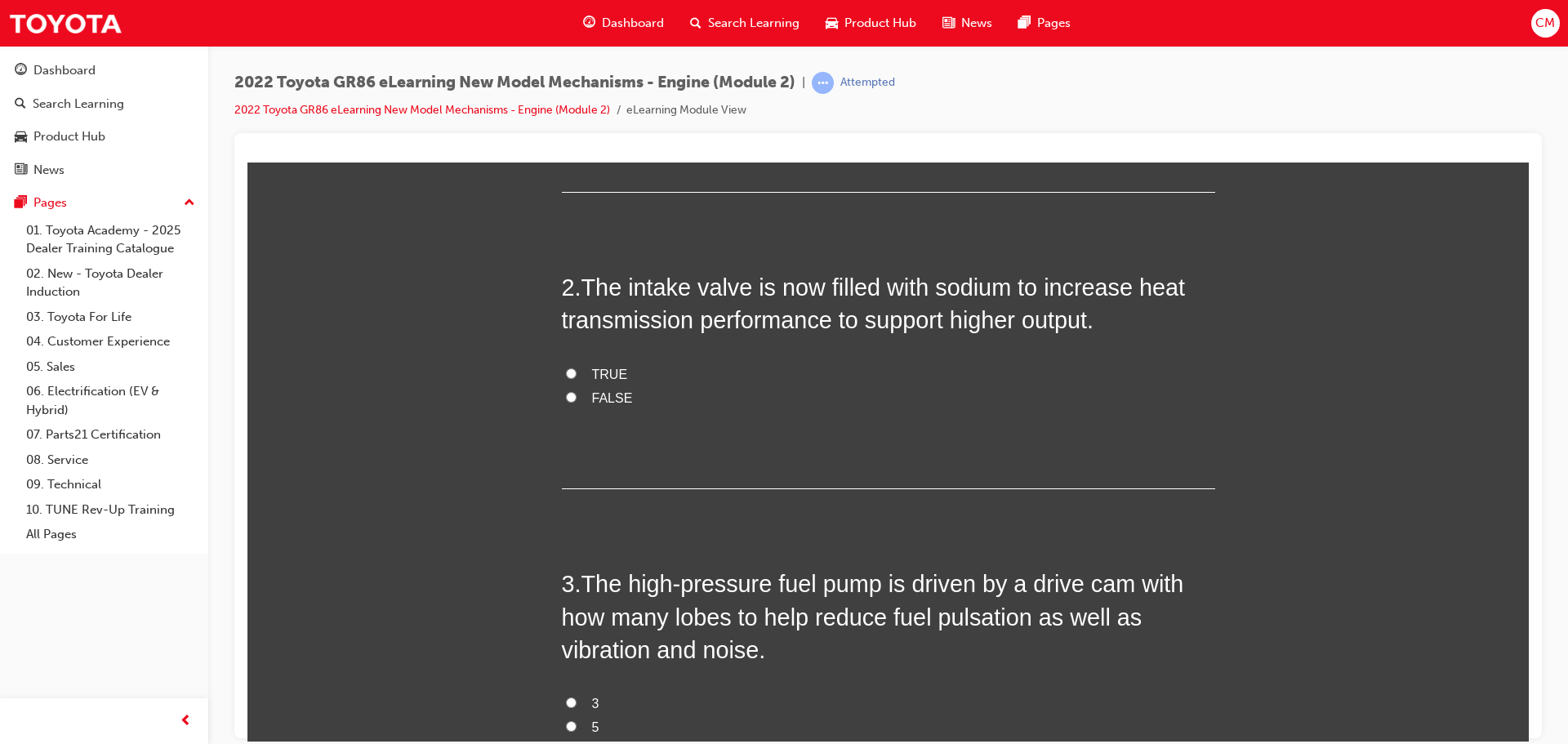 drag, startPoint x: 563, startPoint y: 374, endPoint x: 600, endPoint y: 407, distance: 49.578221 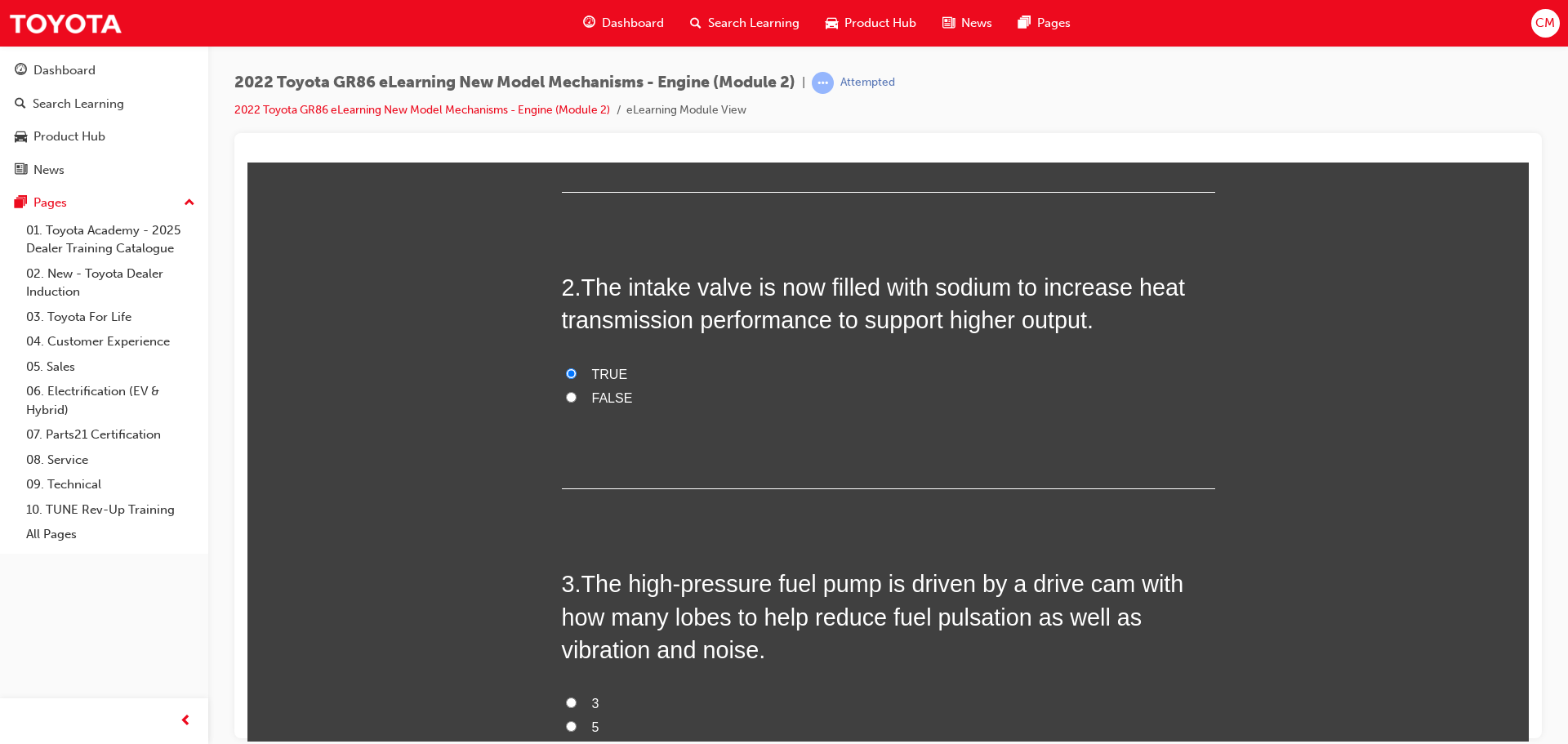 radio on "true" 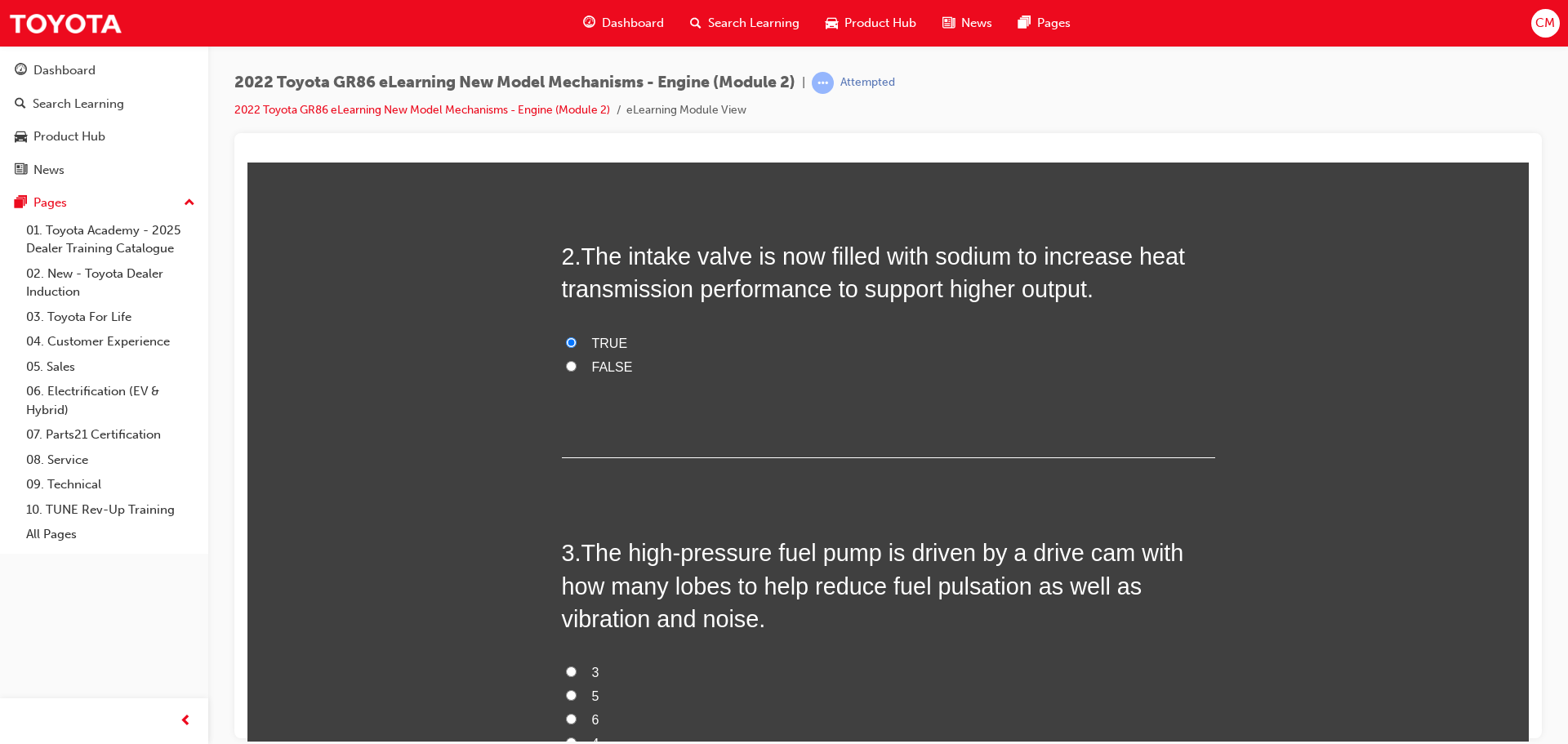 scroll, scrollTop: 653, scrollLeft: 0, axis: vertical 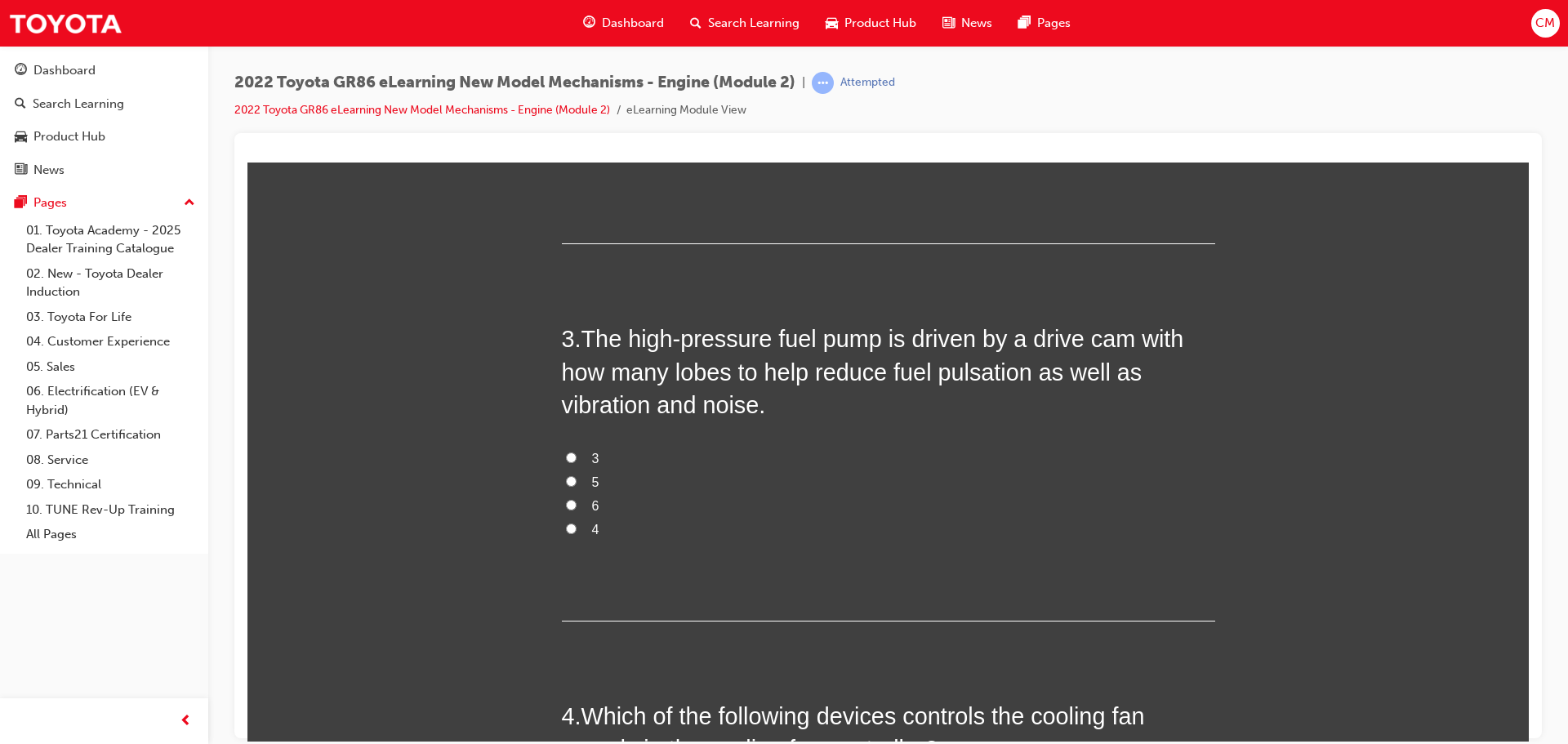 click on "You must select an answer for each question before you can submit. Please note, you will need 5 correct answer(s) in order to pass this quiz. Good luck! 1 . What type of coating has been added to the crank bearings to reduce friction and improve fuel economy? Graphite Polytetrafluoroethylene (PTFE) Boron Nitride Molybdenum 2 . The intake valve is now filled with sodium to increase heat transmission performance to support higher output. TRUE FALSE 3 . The high-pressure fuel pump is driven by a drive cam with how many lobes to help reduce fuel pulsation as well as vibration and noise. 3 5 6 4 4 . Which of the following devices controls the cooling fan speed via the cooling fan controller? The air conditioner control assembly The skid control ECU The ECM The main body ECU 5 . Which communication method is used to link the battery sensor, ECM and alternator? LIN BEAN CXPI CAN Submit Answers" at bounding box center (888, 514) 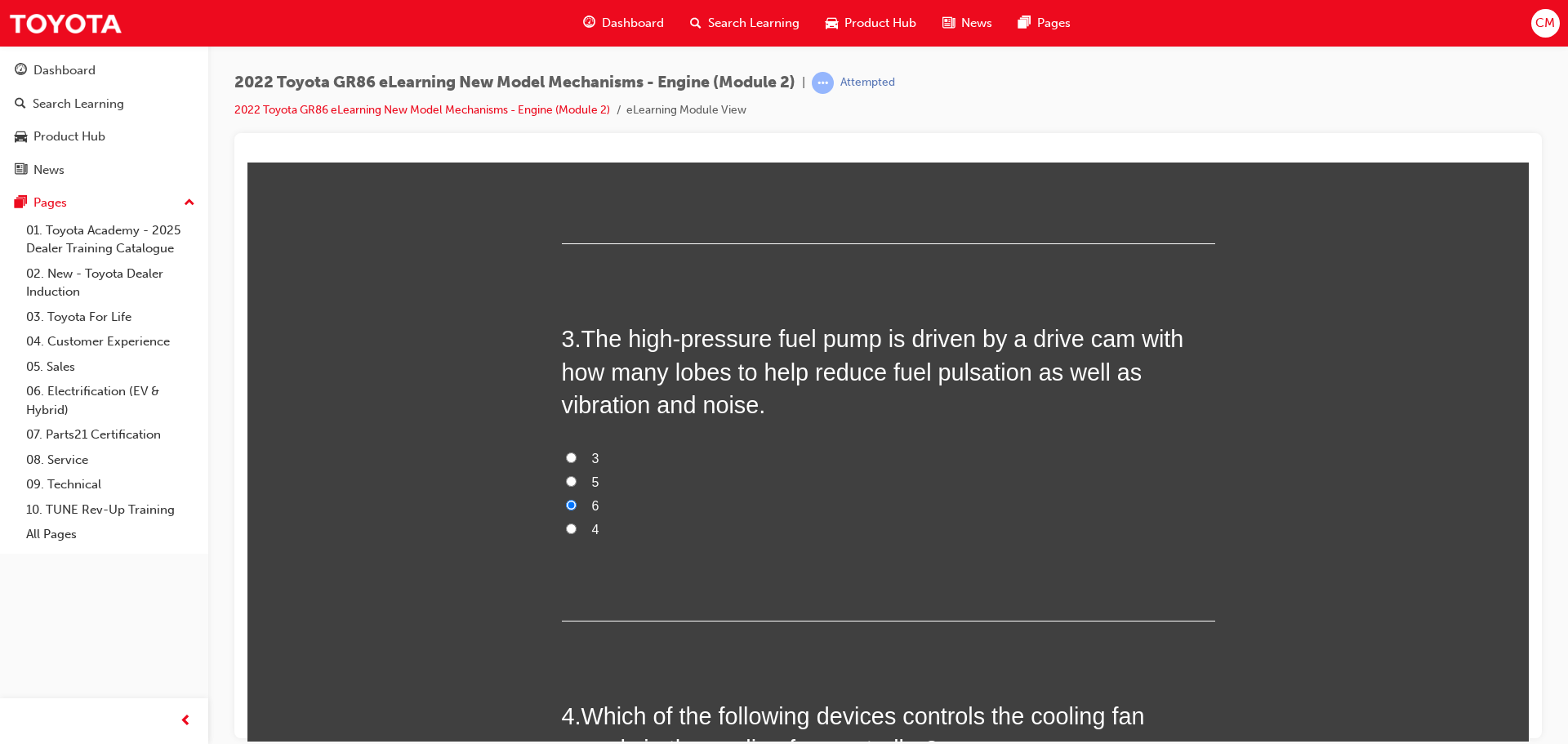 radio on "true" 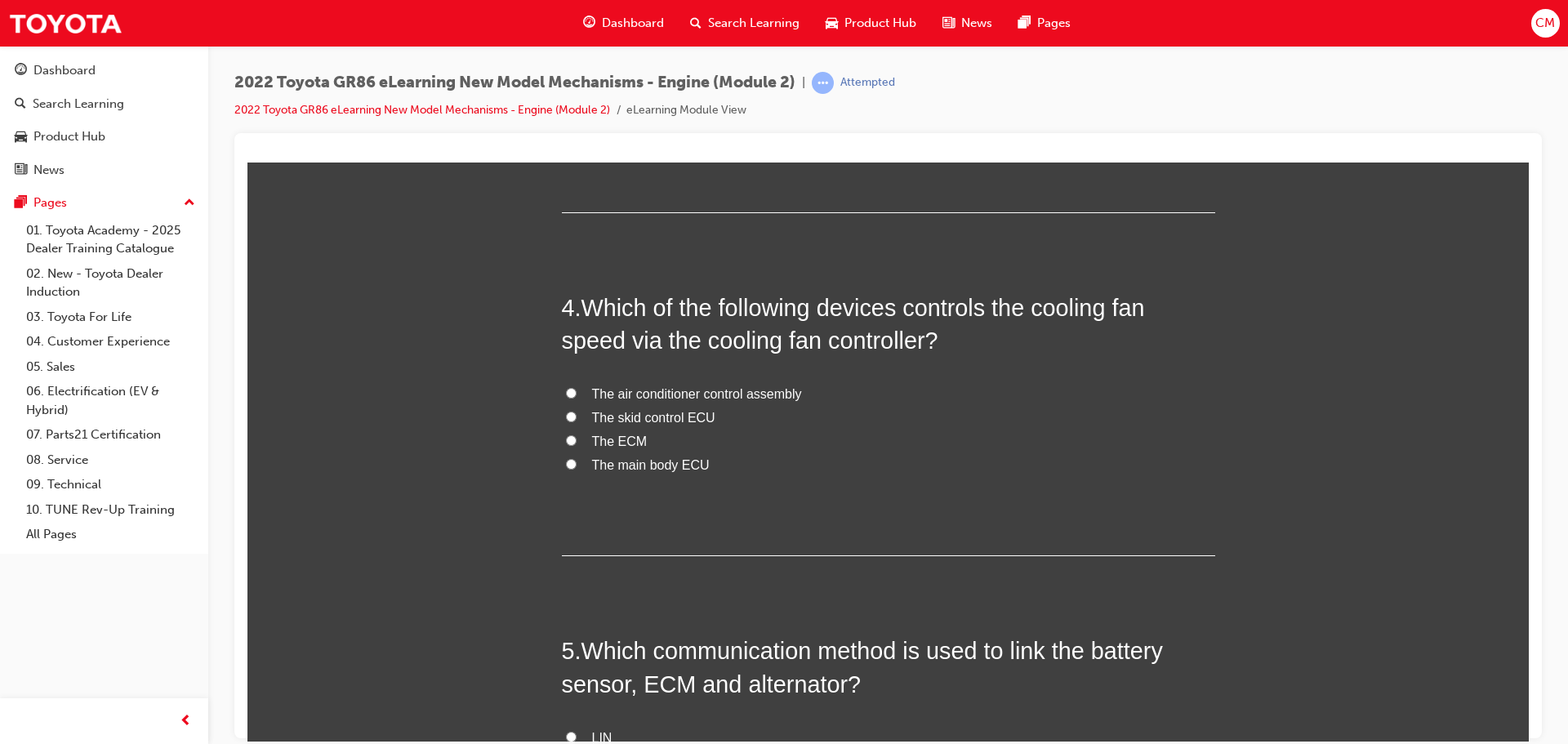 click on "The skid control ECU" at bounding box center (571, 416) 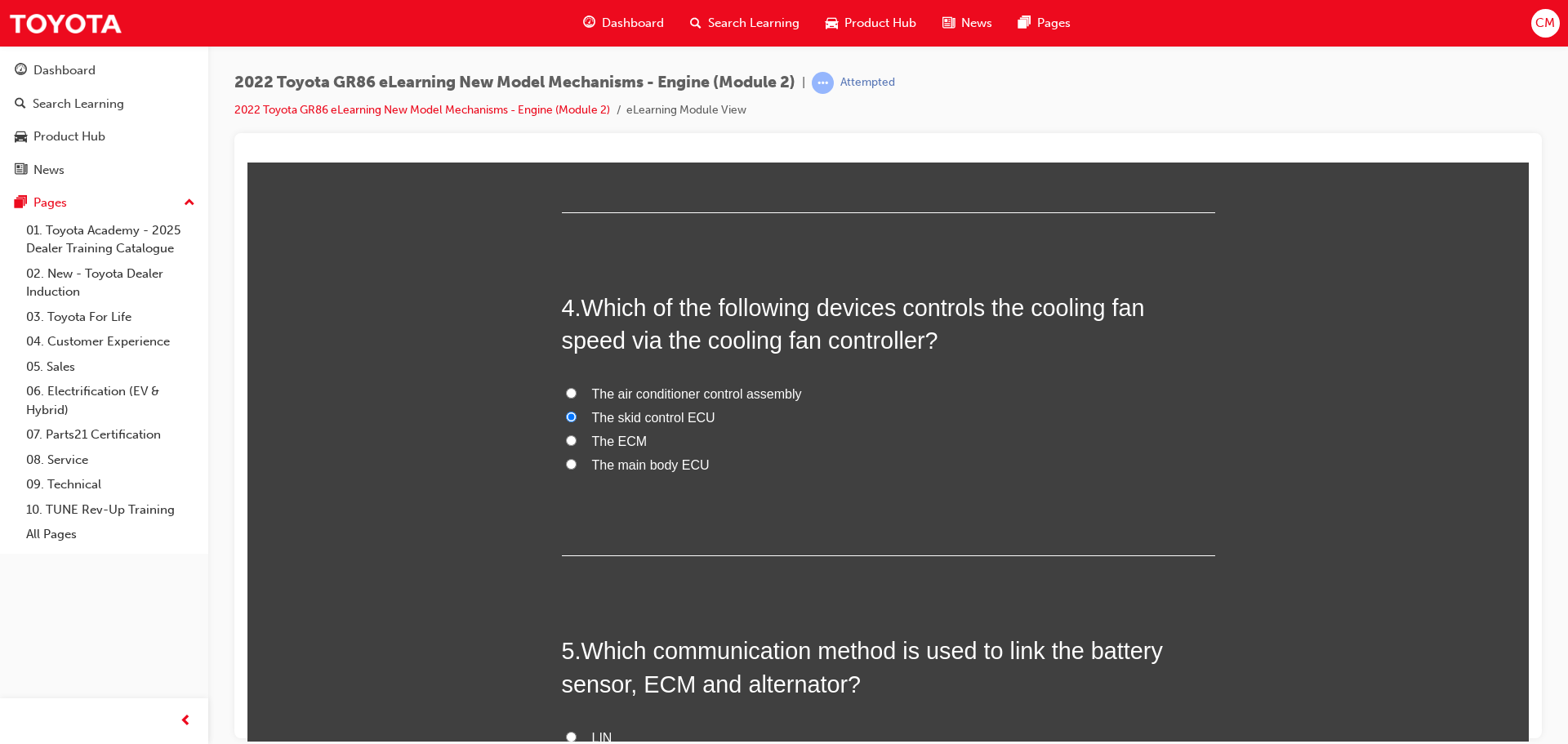 radio on "true" 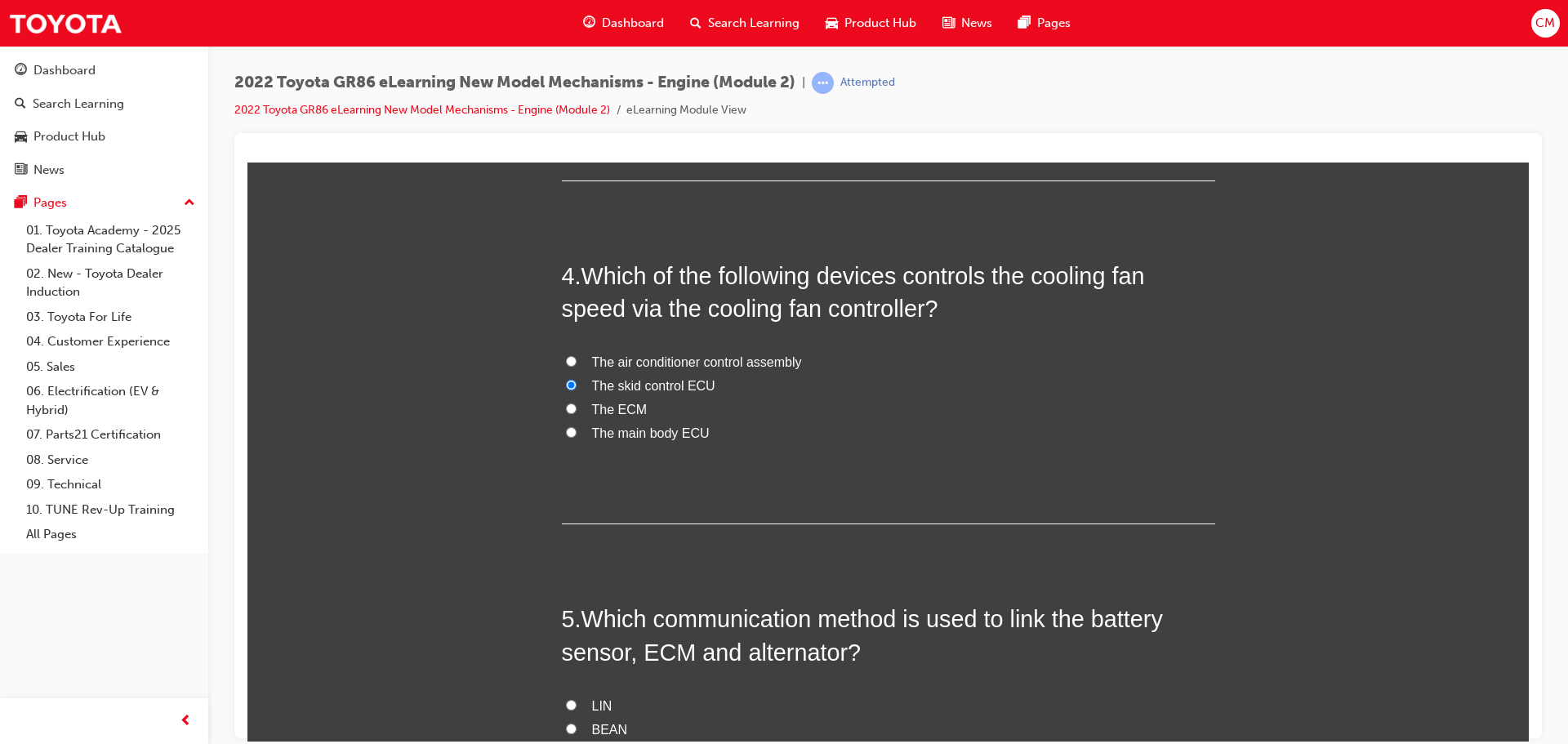 scroll, scrollTop: 1343, scrollLeft: 0, axis: vertical 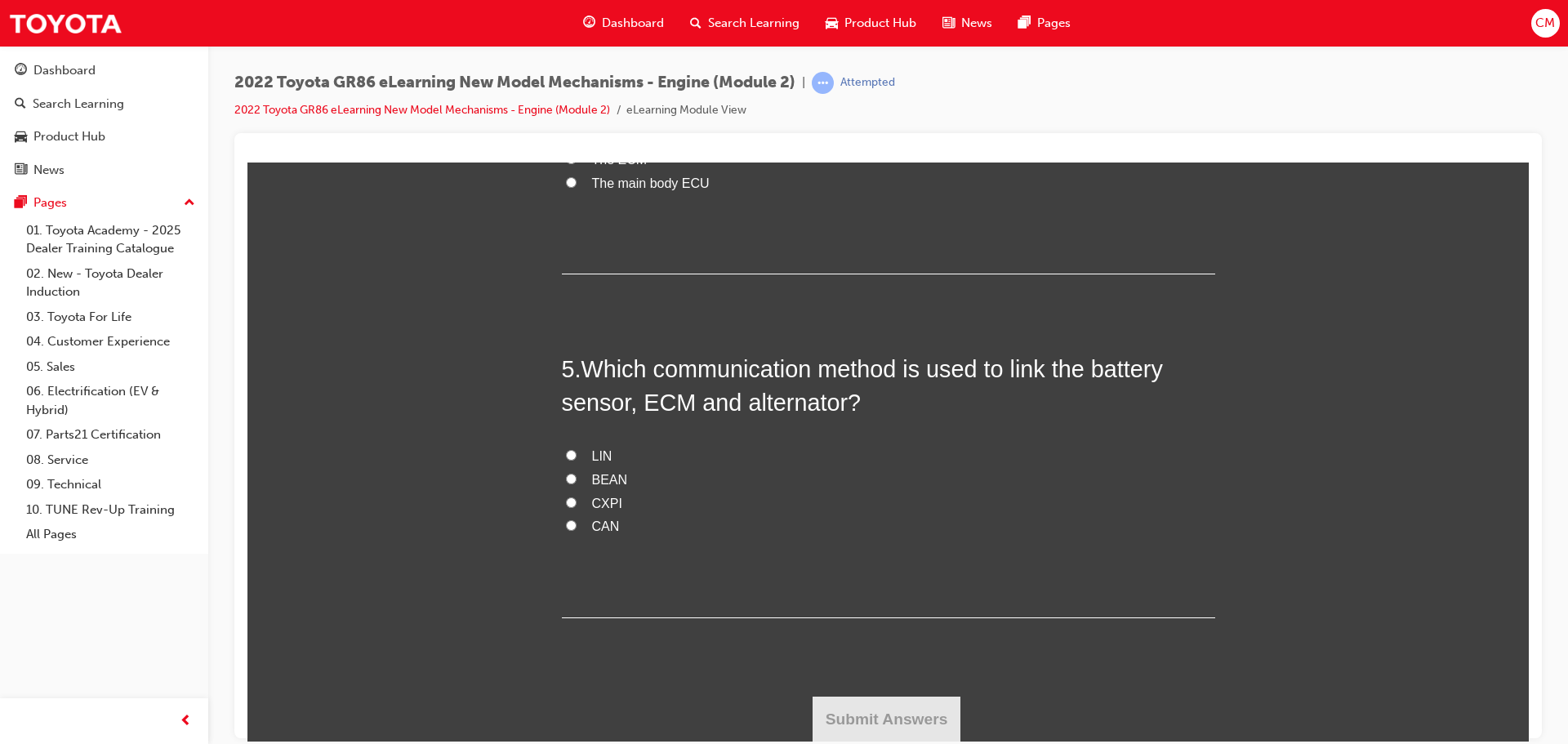 click on "BEAN" at bounding box center [571, 478] 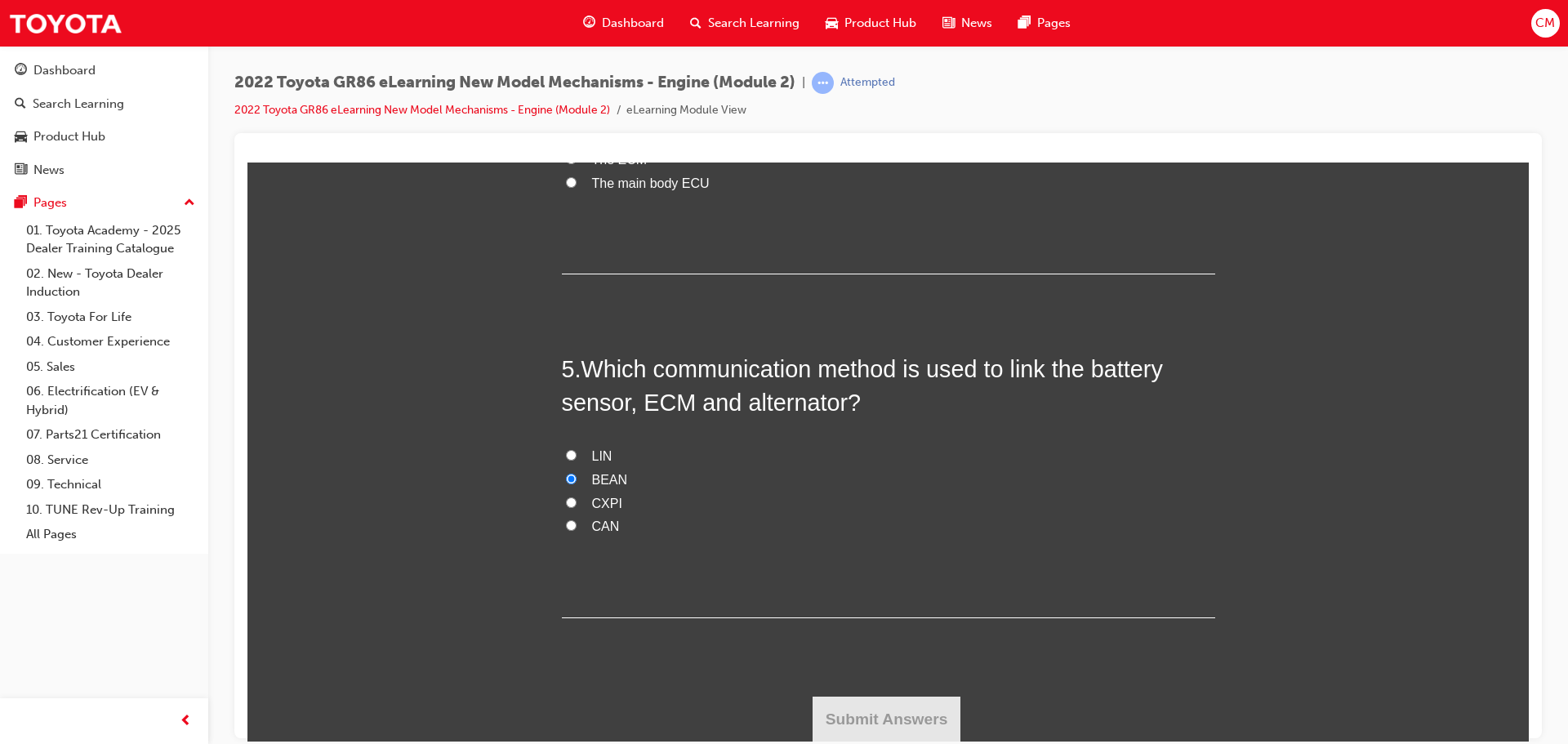 radio on "true" 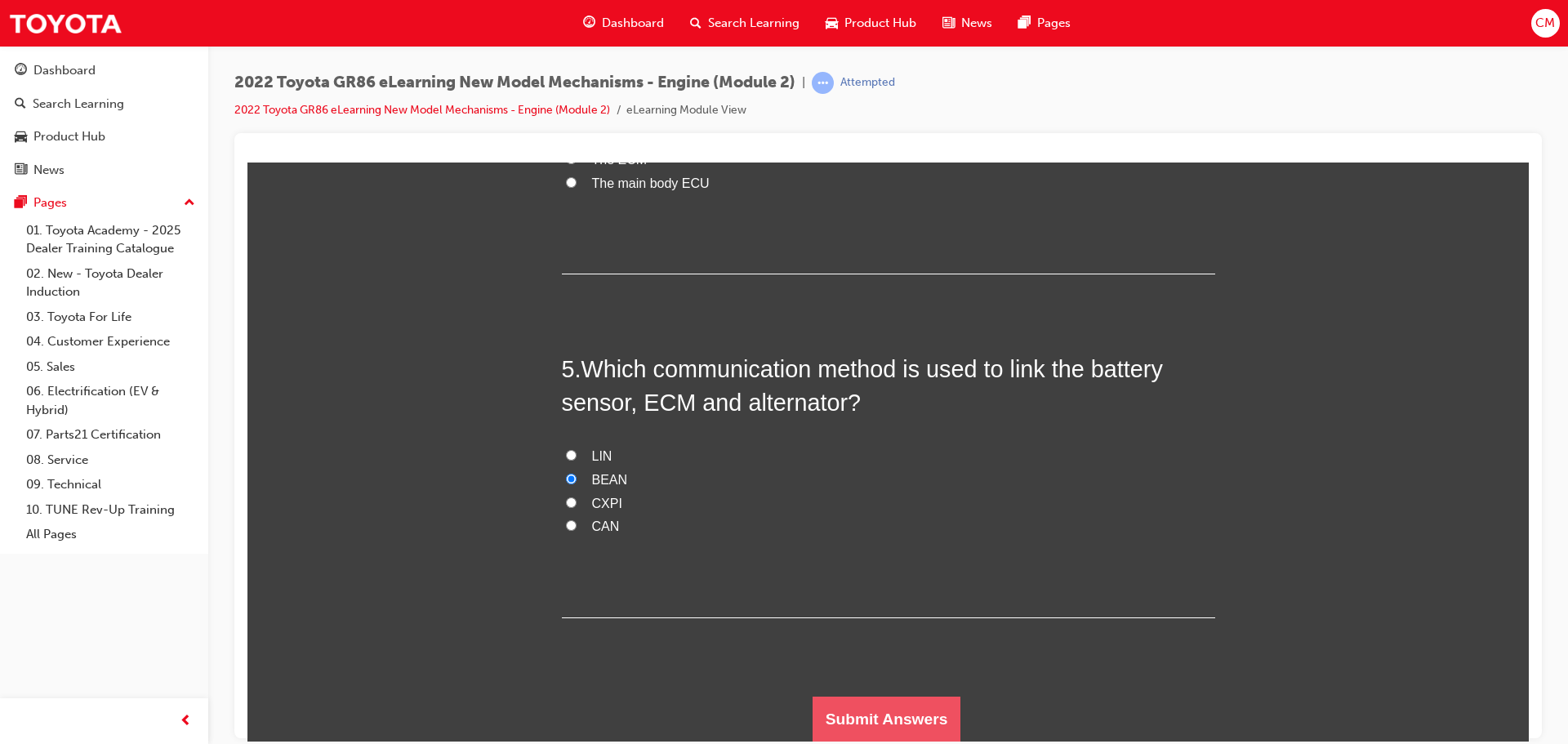 click on "Submit Answers" at bounding box center [887, 719] 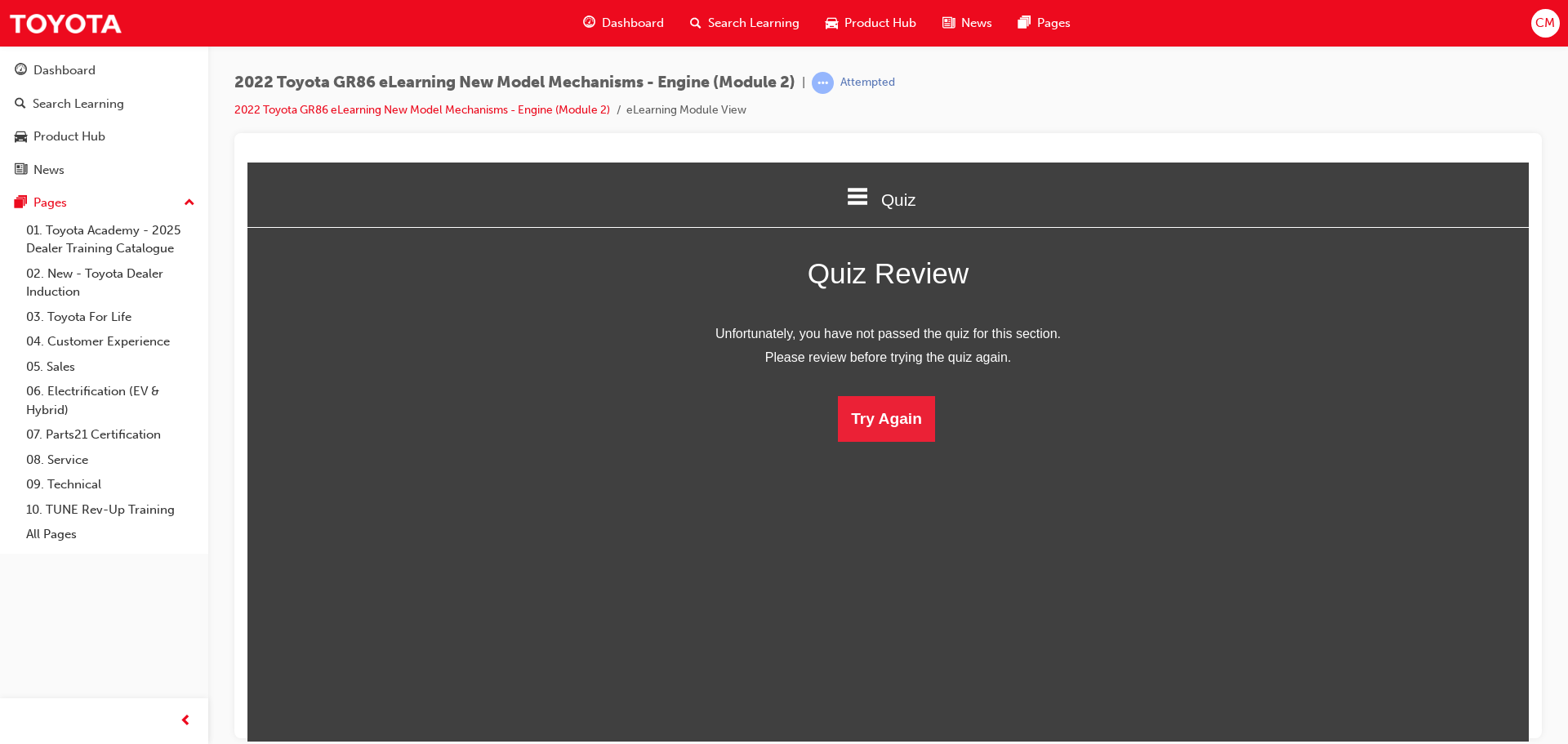 scroll, scrollTop: 0, scrollLeft: 0, axis: both 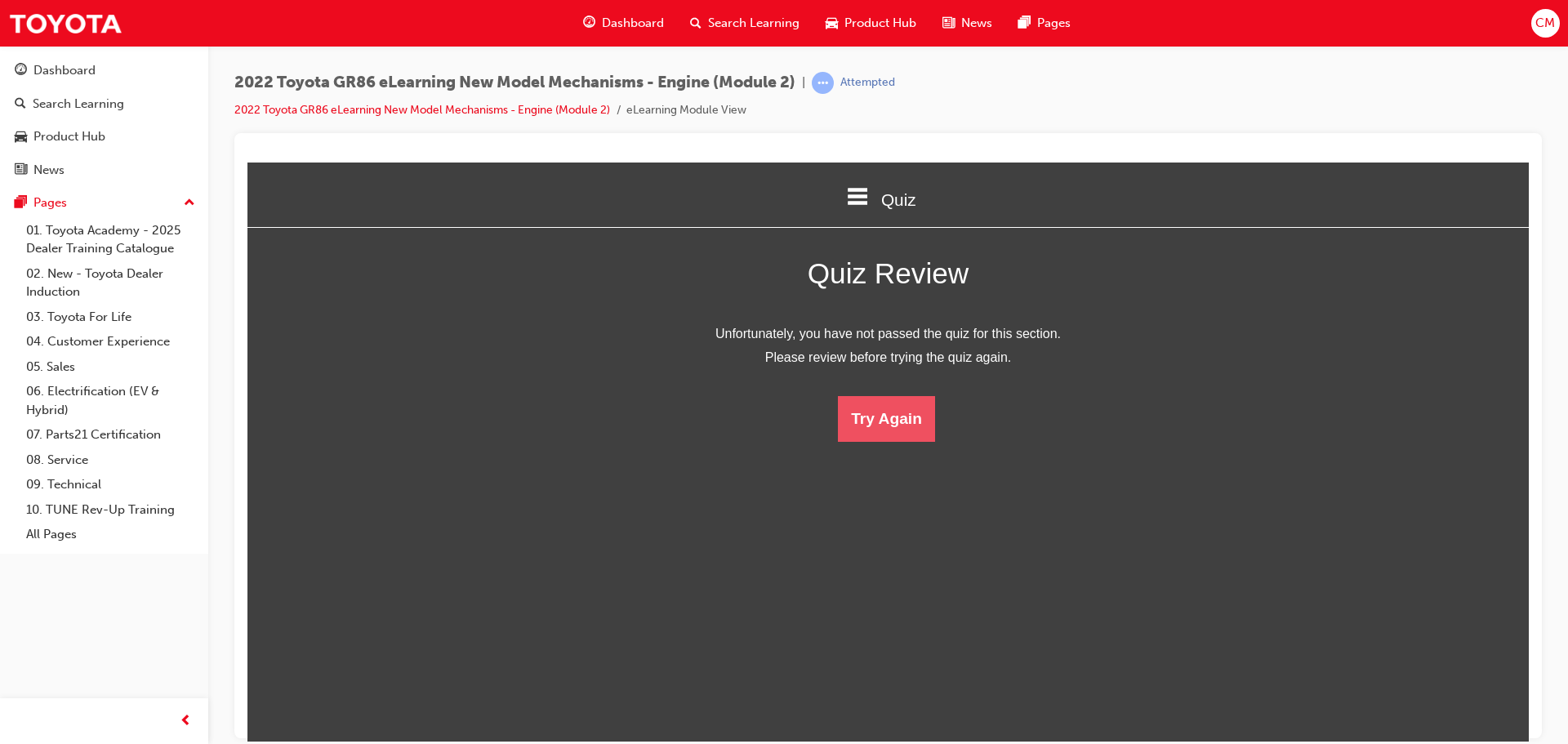 click on "Try Again" at bounding box center [886, 418] 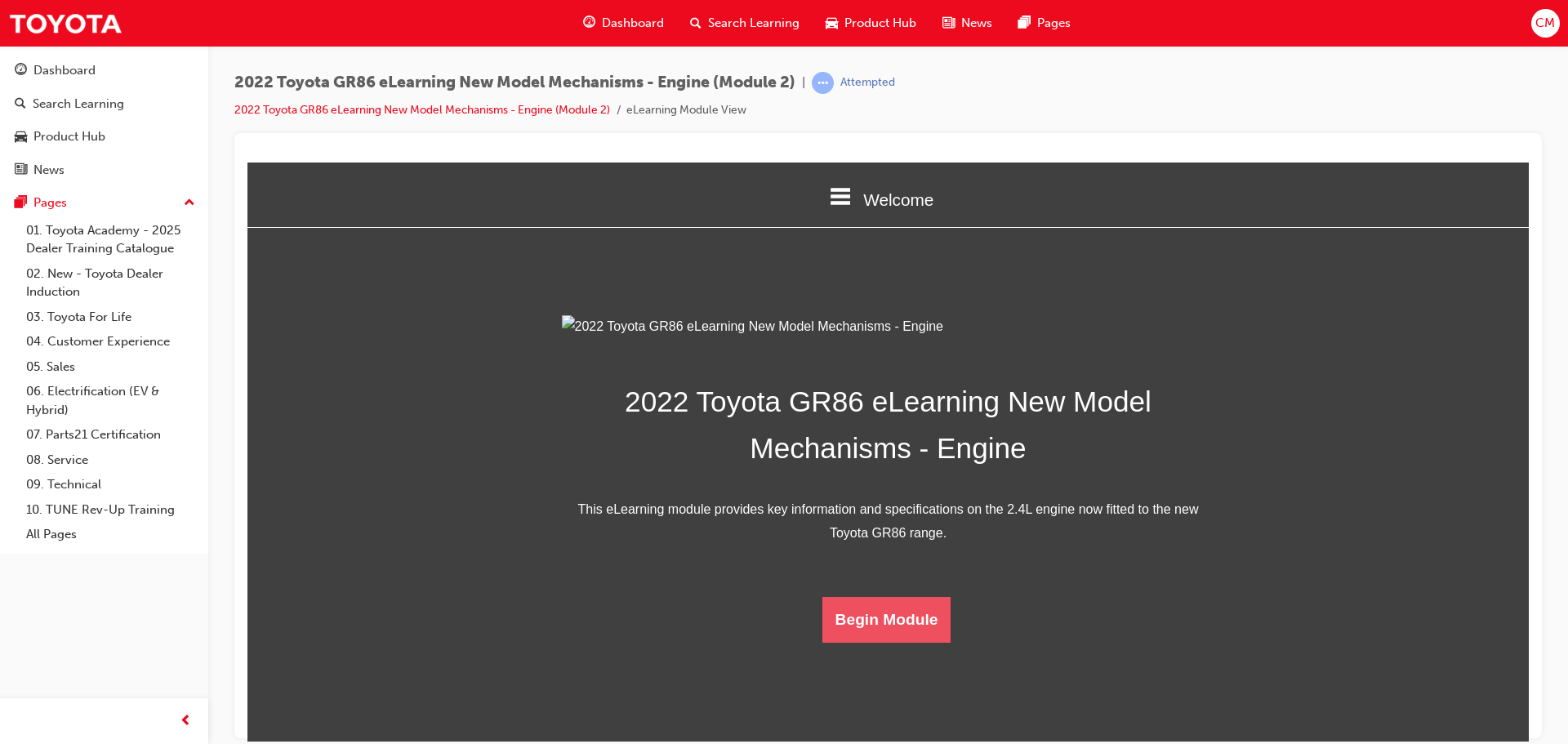 click on "Begin Module" at bounding box center [887, 619] 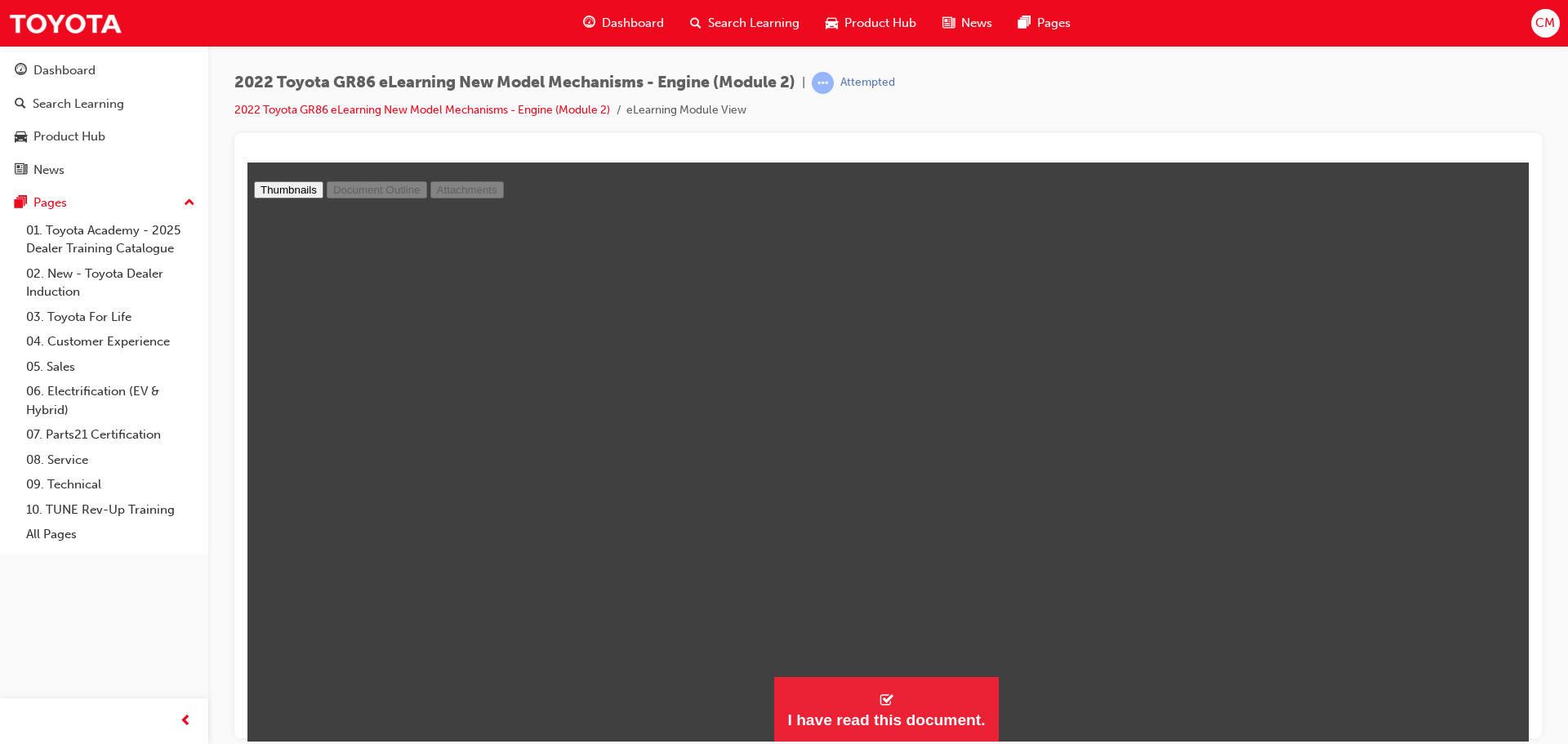 scroll, scrollTop: 13149, scrollLeft: 0, axis: vertical 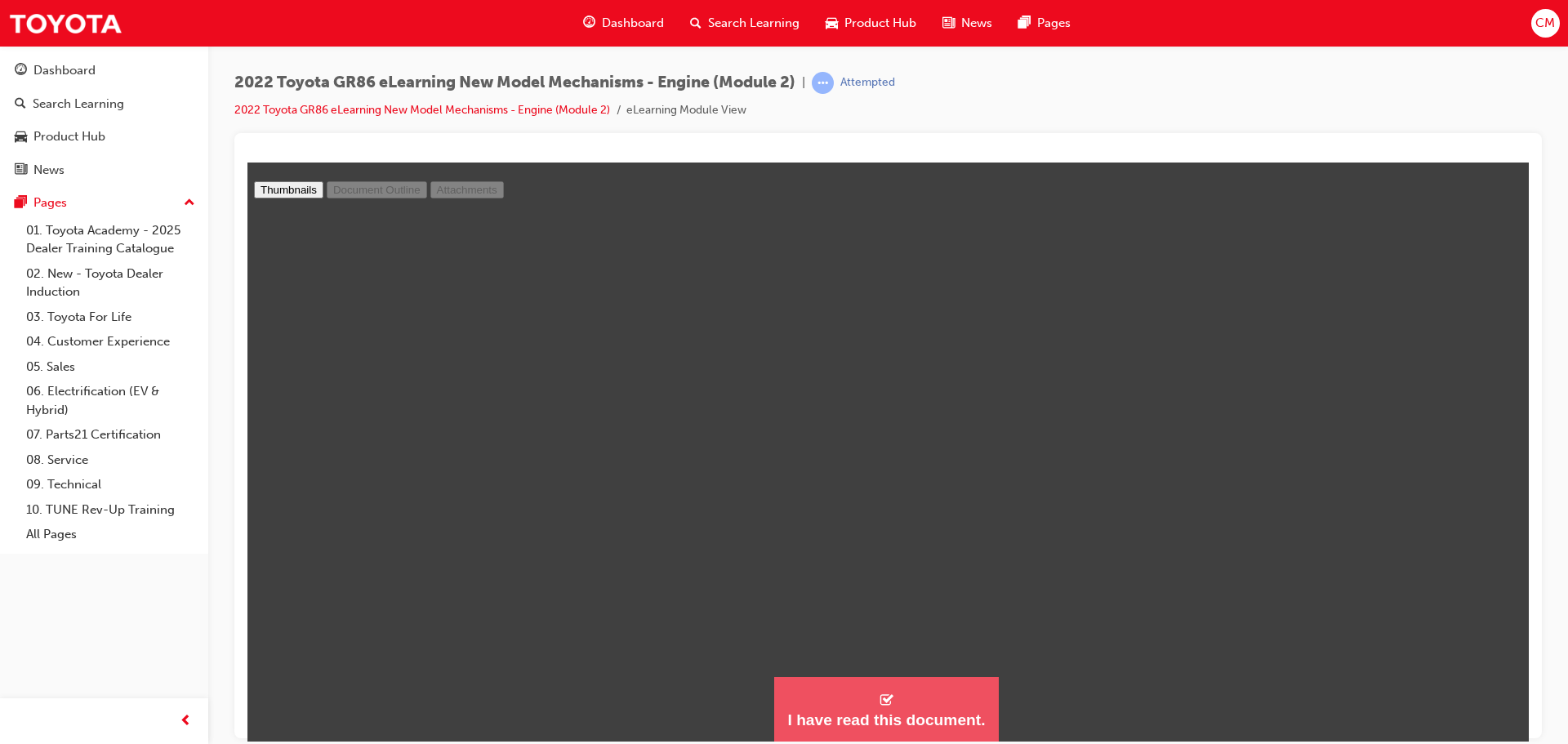click on "I have read this document." at bounding box center [886, 709] 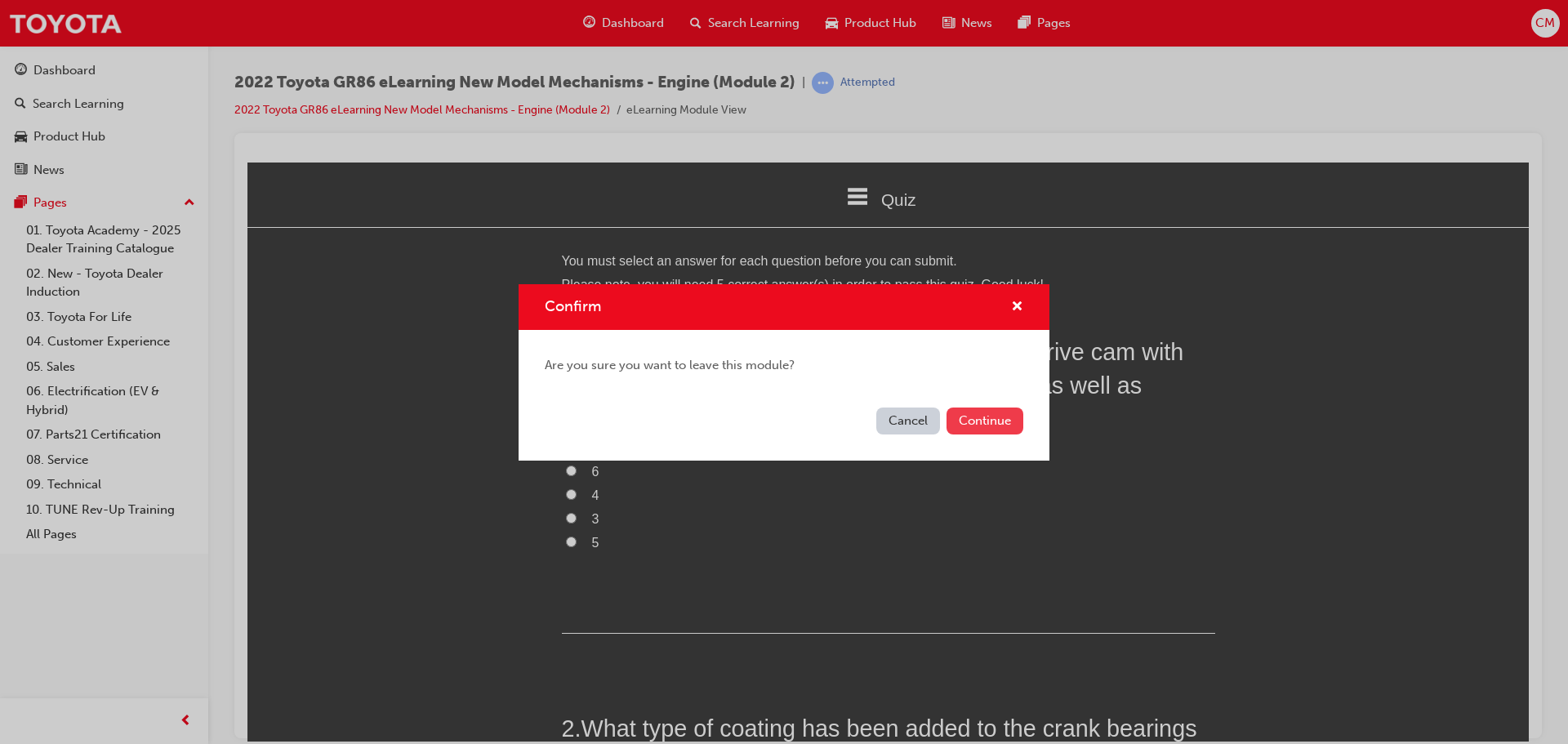 click on "Continue" at bounding box center [985, 421] 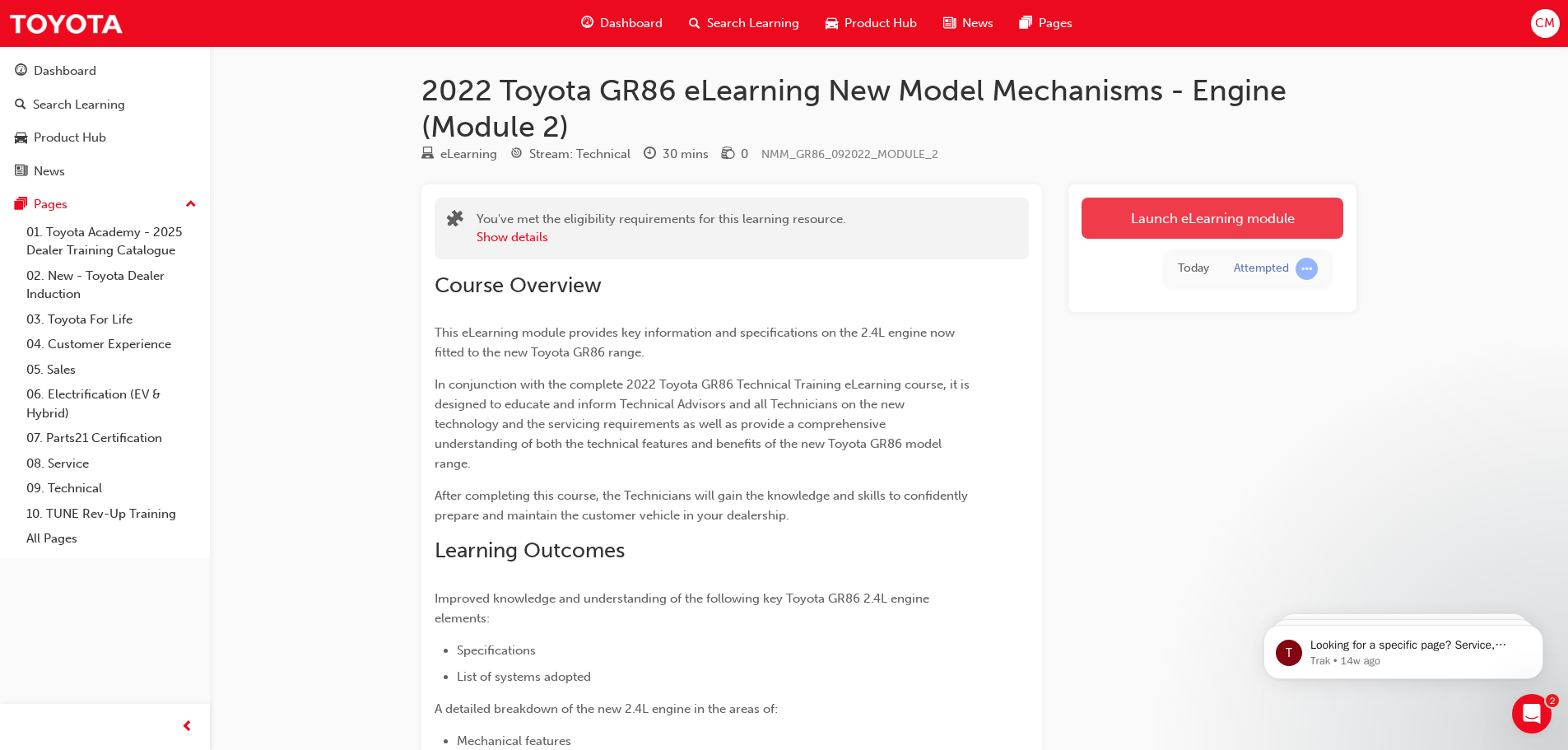 click on "Launch eLearning module" at bounding box center [1212, 218] 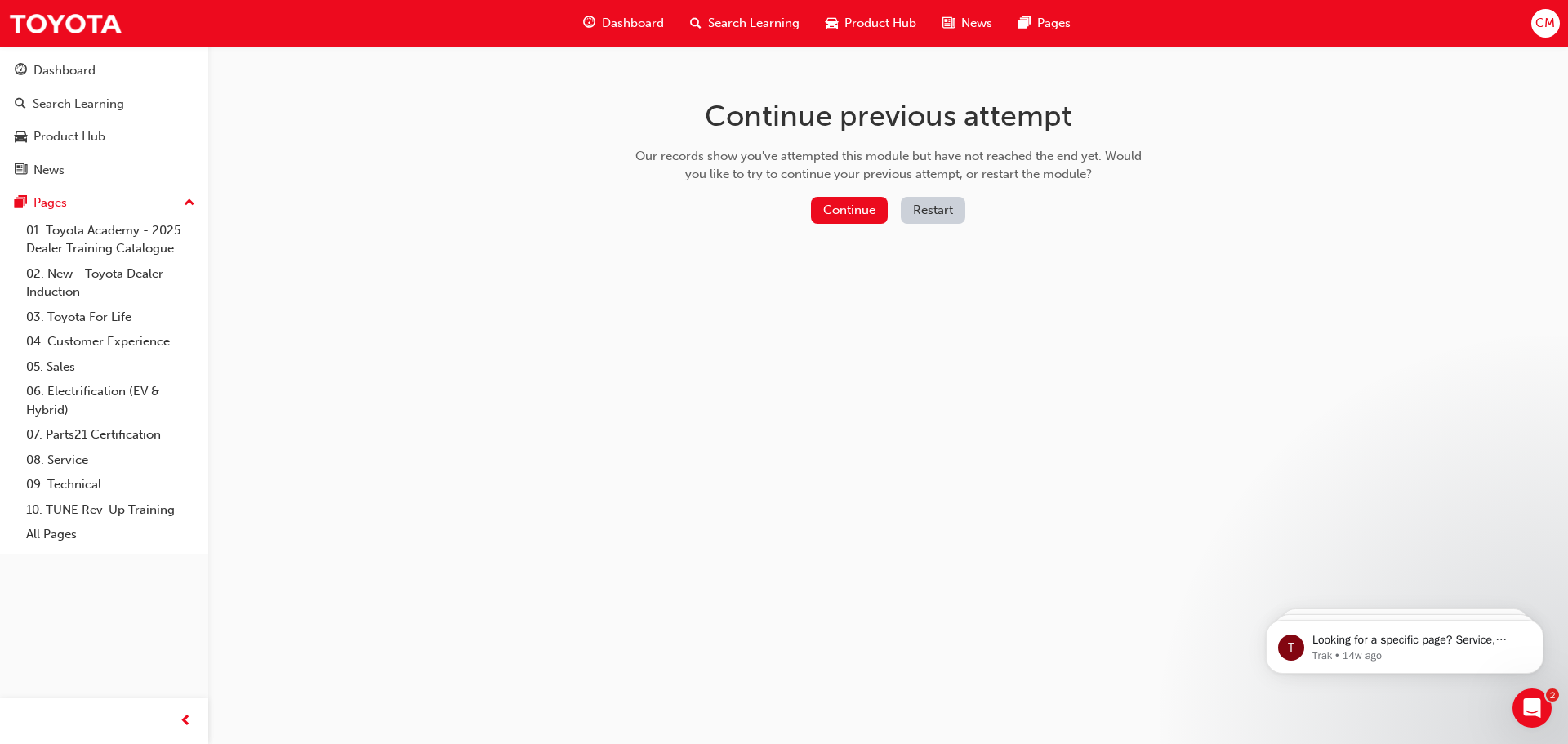 click on "Restart" at bounding box center [933, 210] 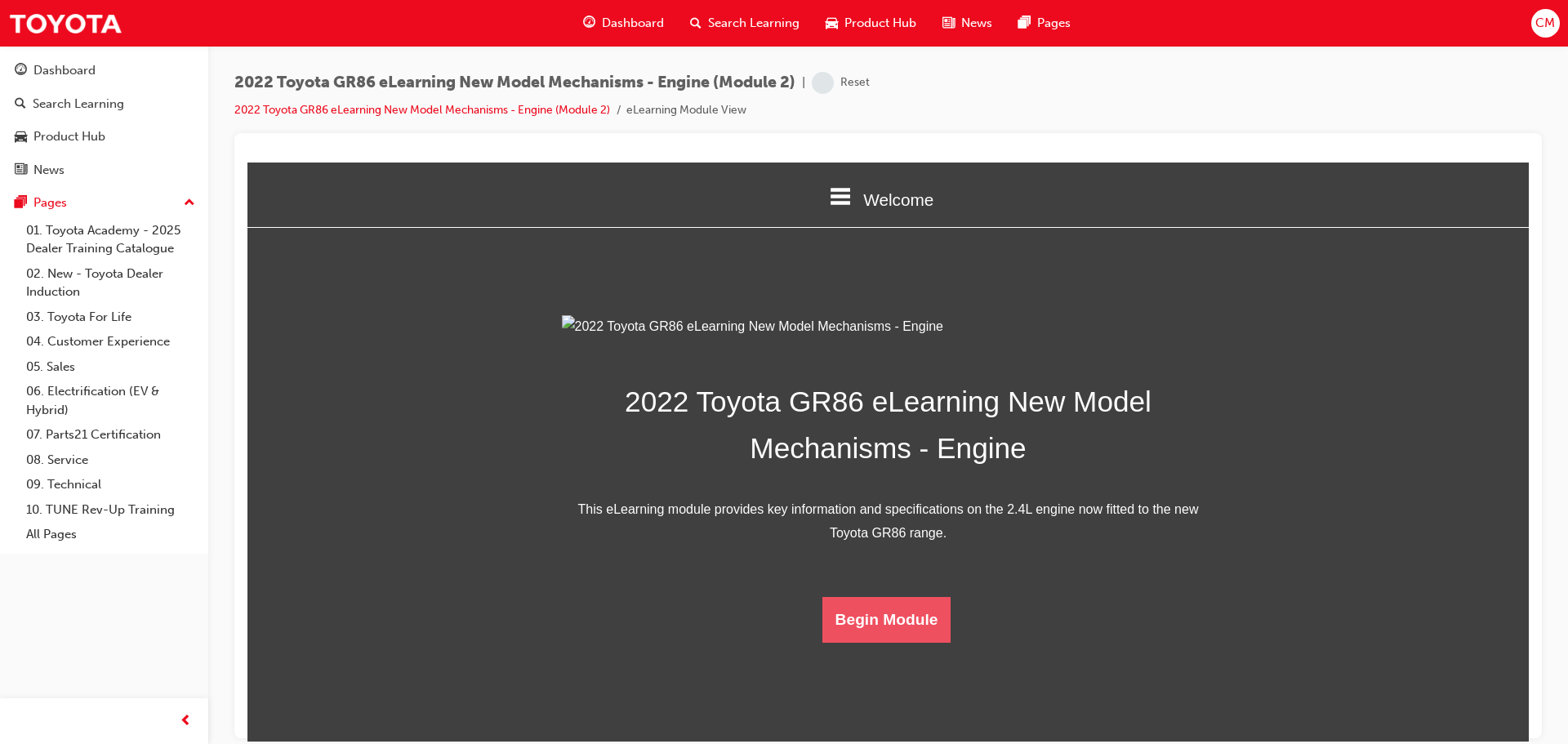 click on "Begin Module" at bounding box center (887, 619) 